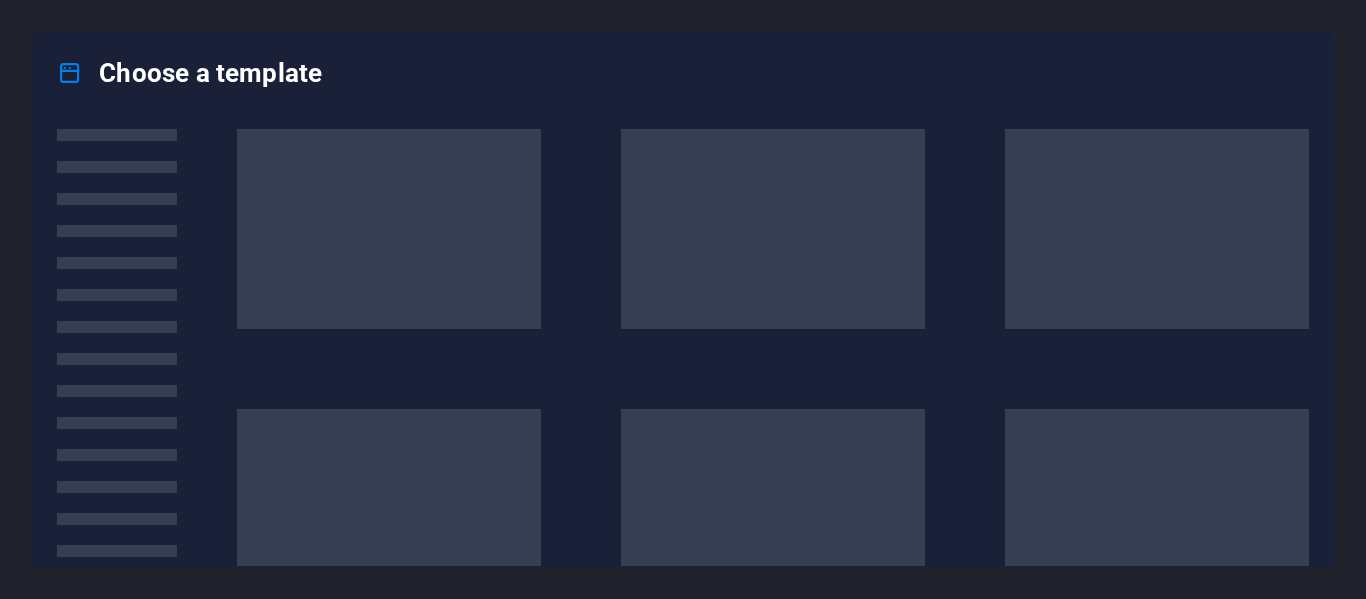 scroll, scrollTop: 0, scrollLeft: 0, axis: both 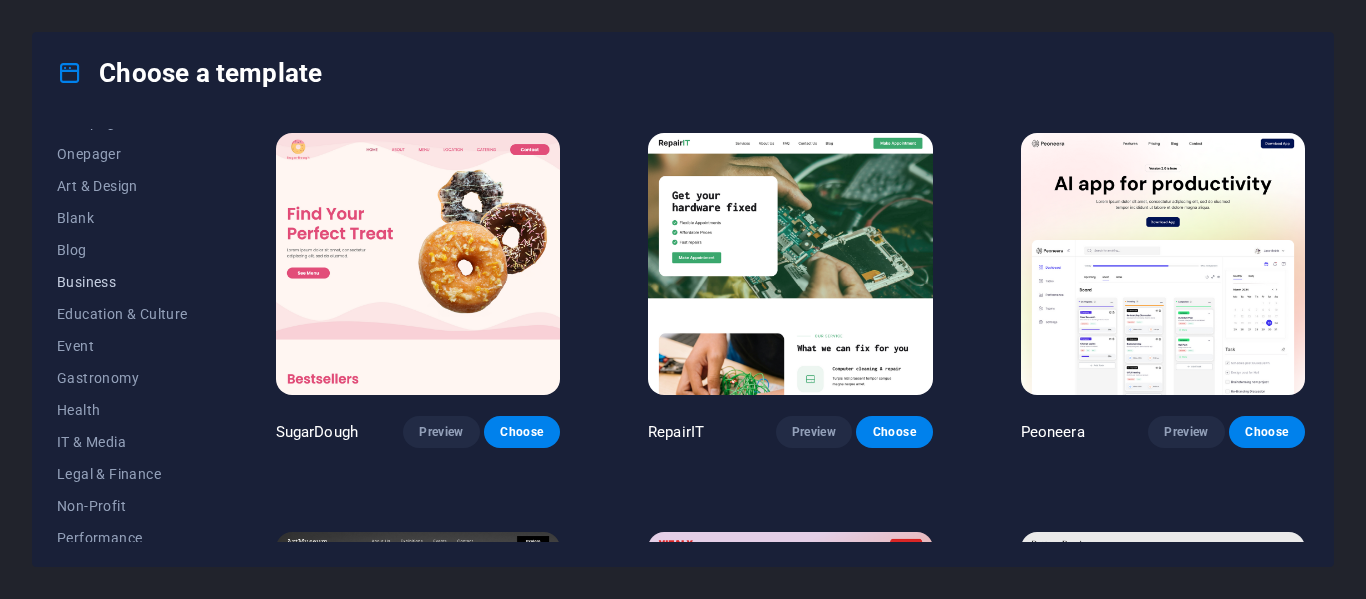 click on "Business" at bounding box center (122, 282) 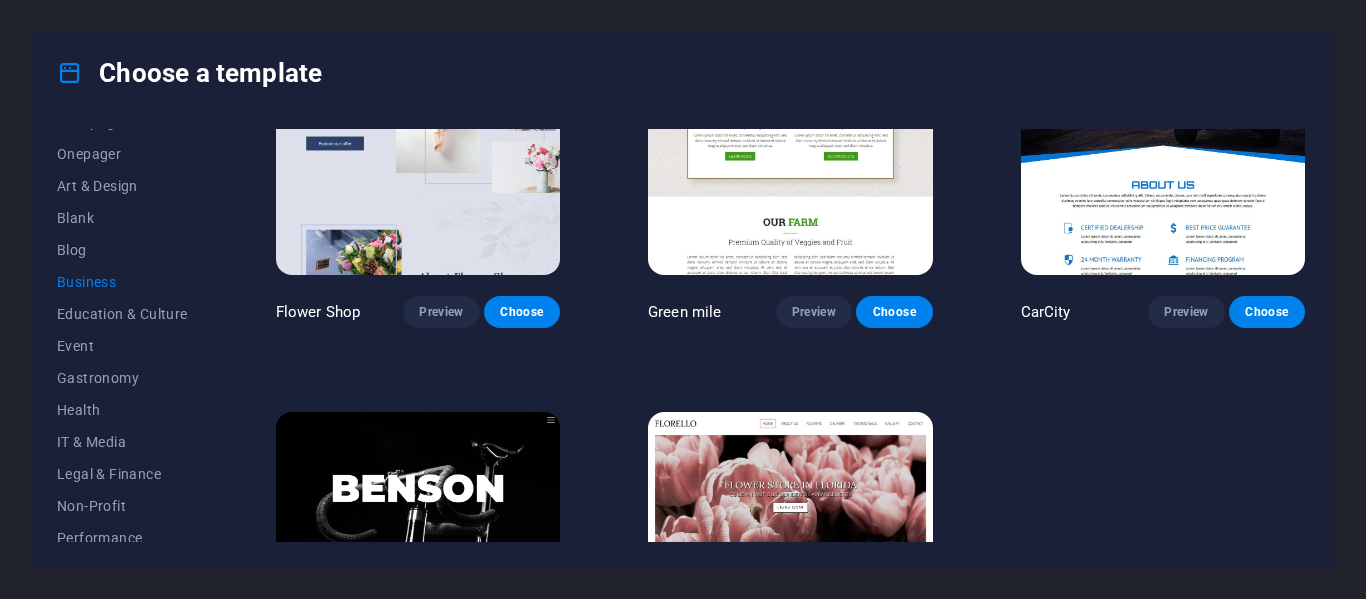 scroll, scrollTop: 452, scrollLeft: 0, axis: vertical 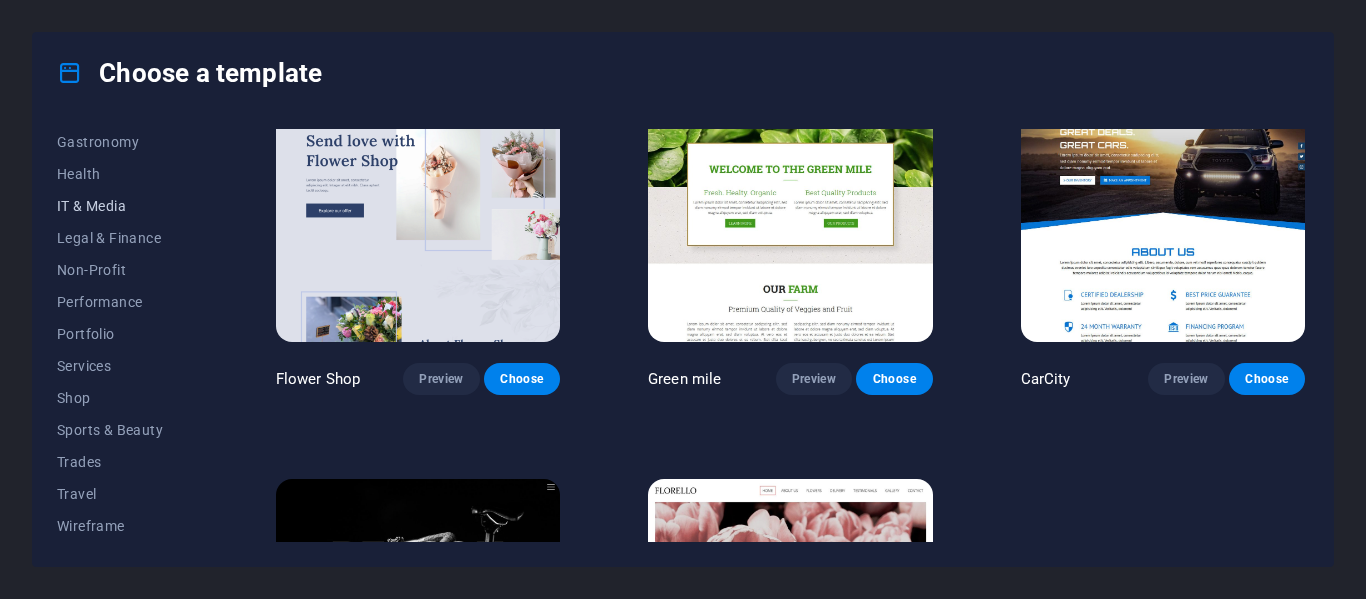 click on "IT & Media" at bounding box center (122, 206) 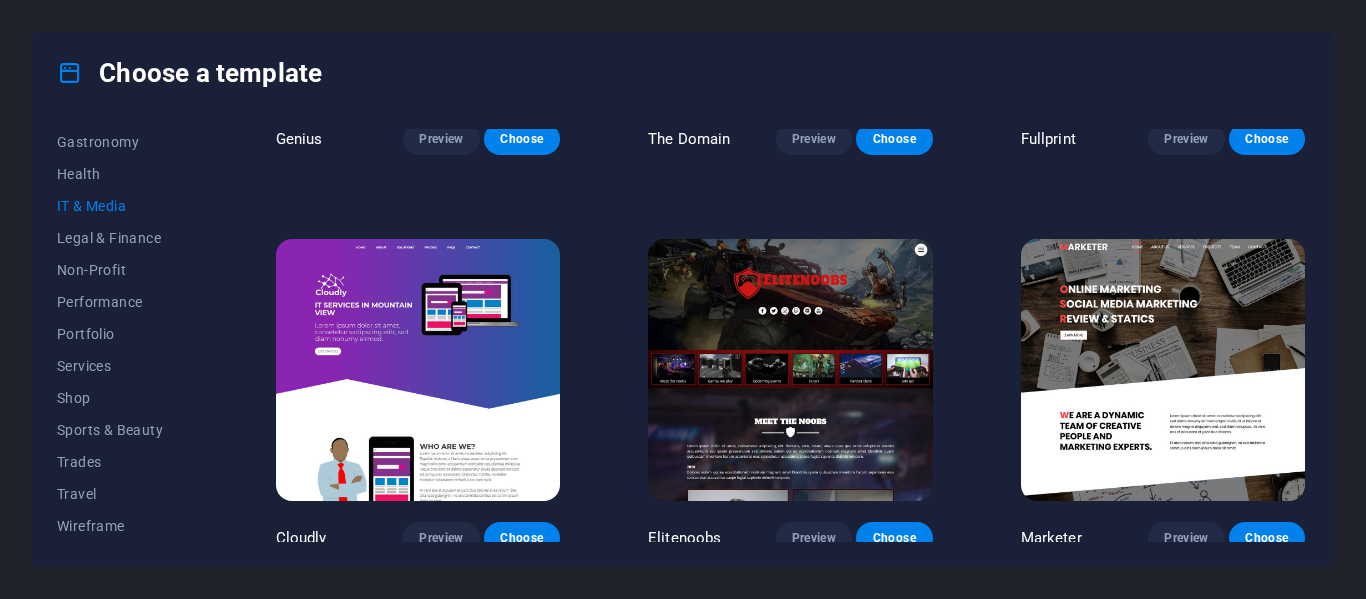 scroll, scrollTop: 1094, scrollLeft: 0, axis: vertical 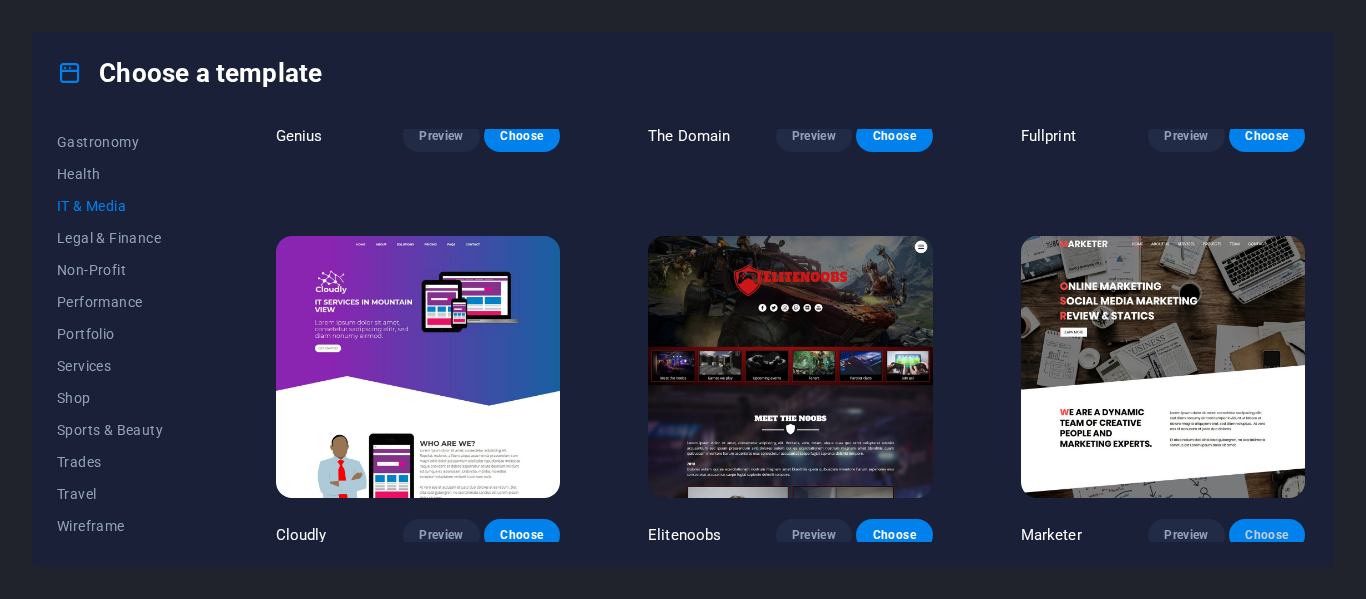 click on "Choose" at bounding box center [1267, 535] 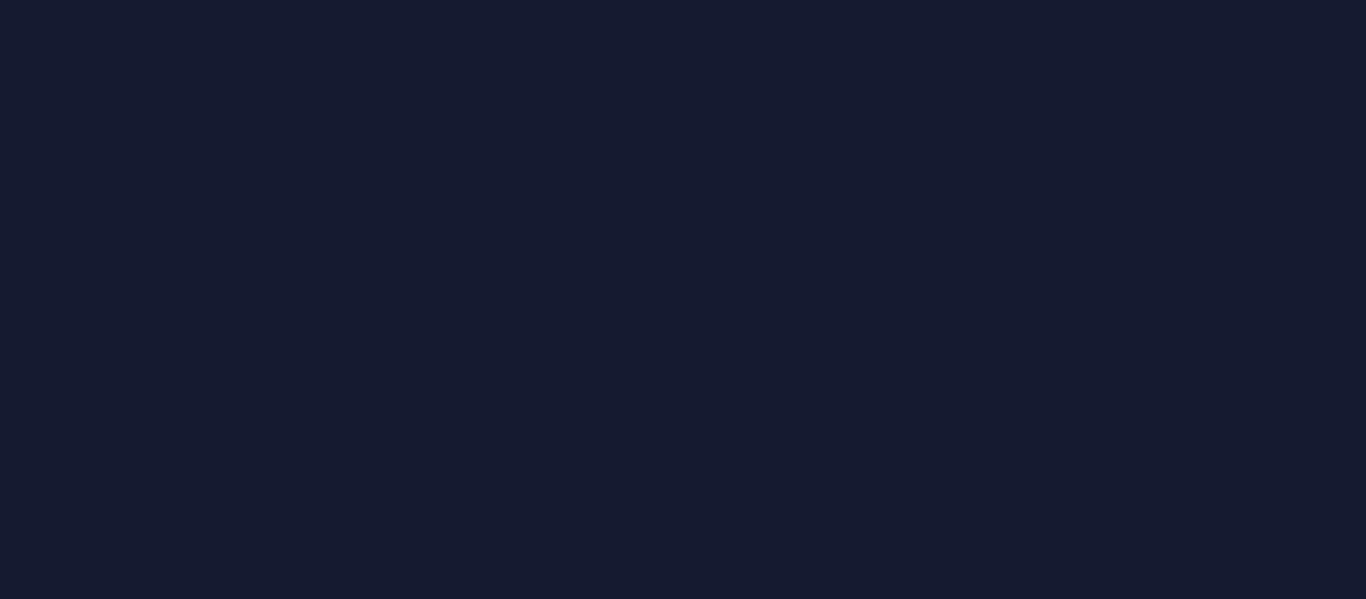 scroll, scrollTop: 0, scrollLeft: 0, axis: both 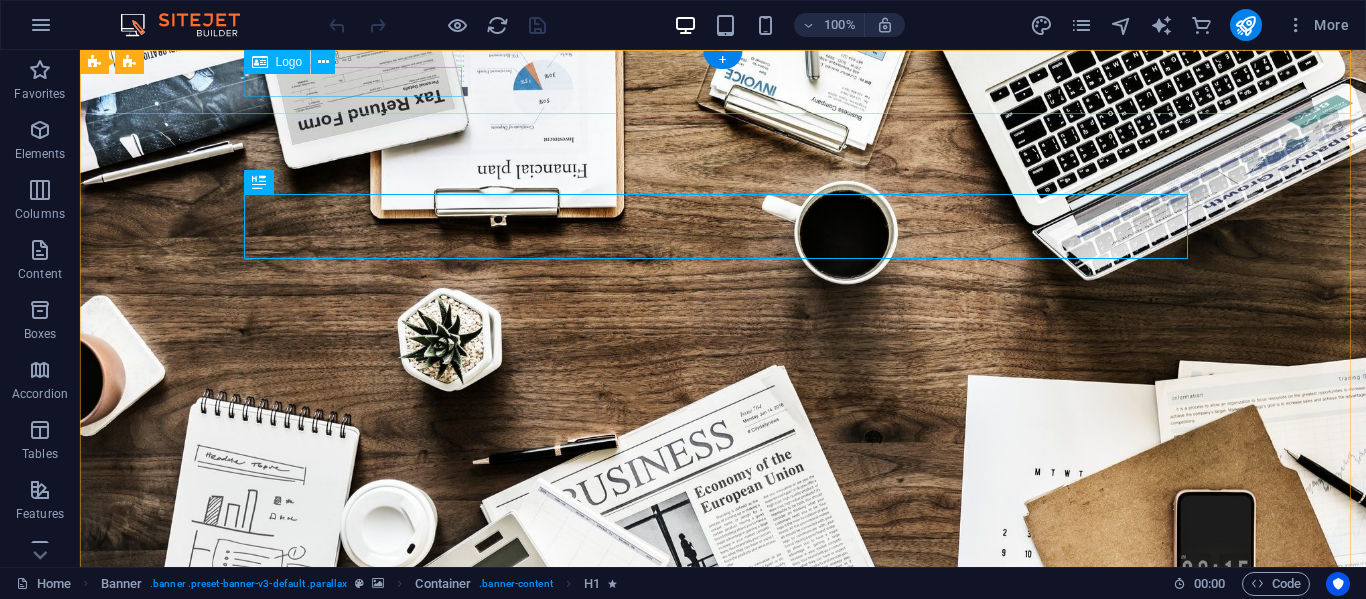 click at bounding box center (723, 622) 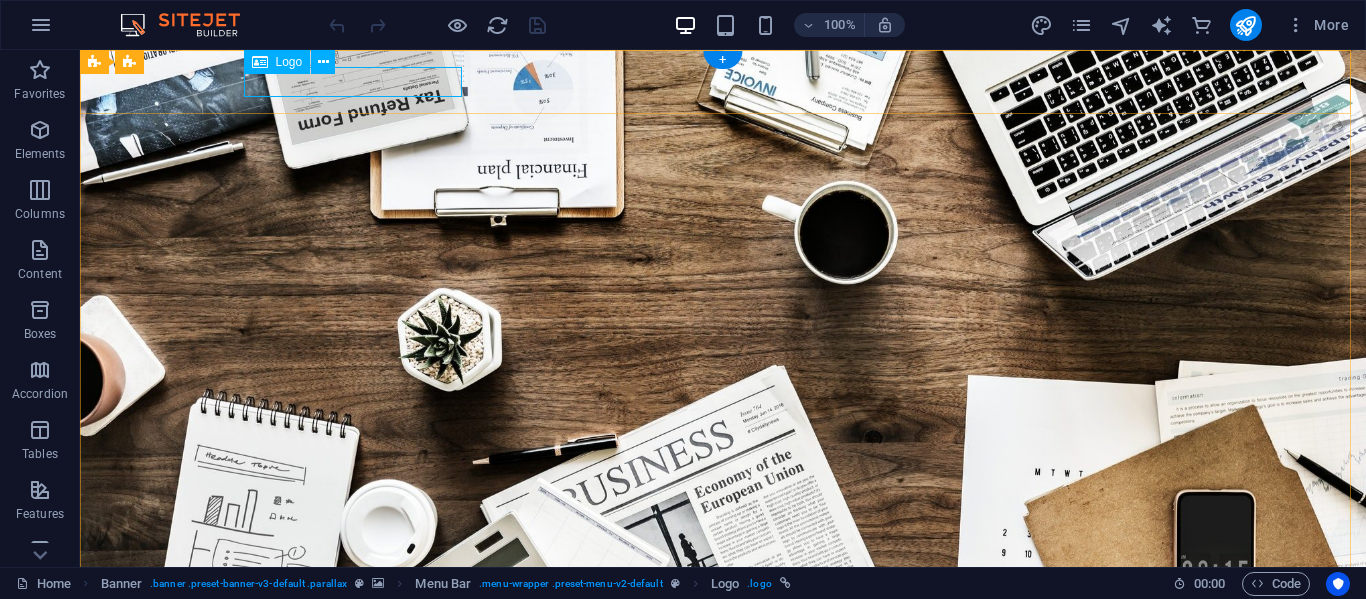 click at bounding box center [723, 622] 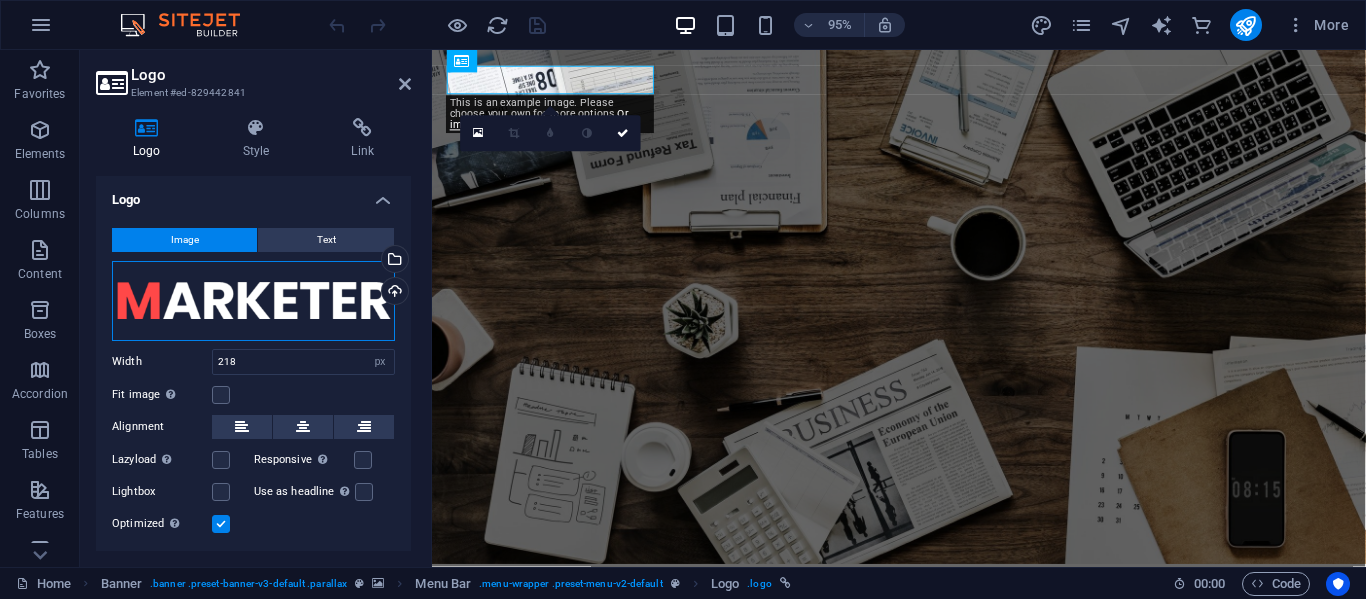 click on "Drag files here, click to choose files or select files from Files or our free stock photos & videos" at bounding box center [253, 301] 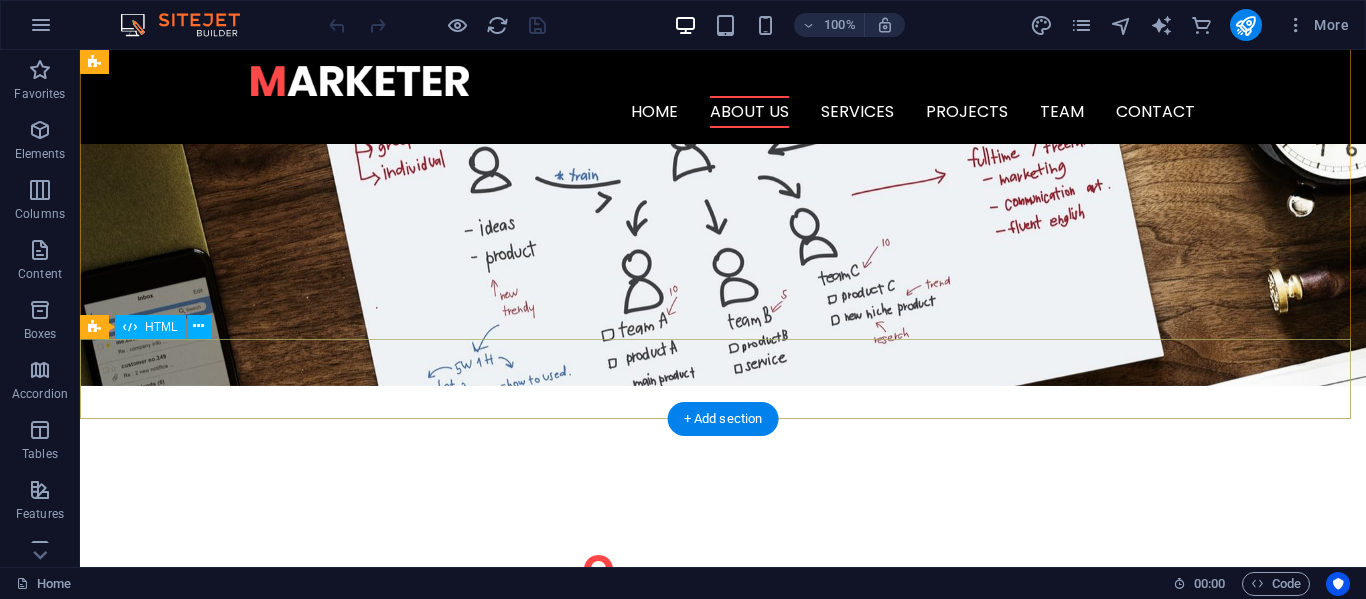 scroll, scrollTop: 0, scrollLeft: 0, axis: both 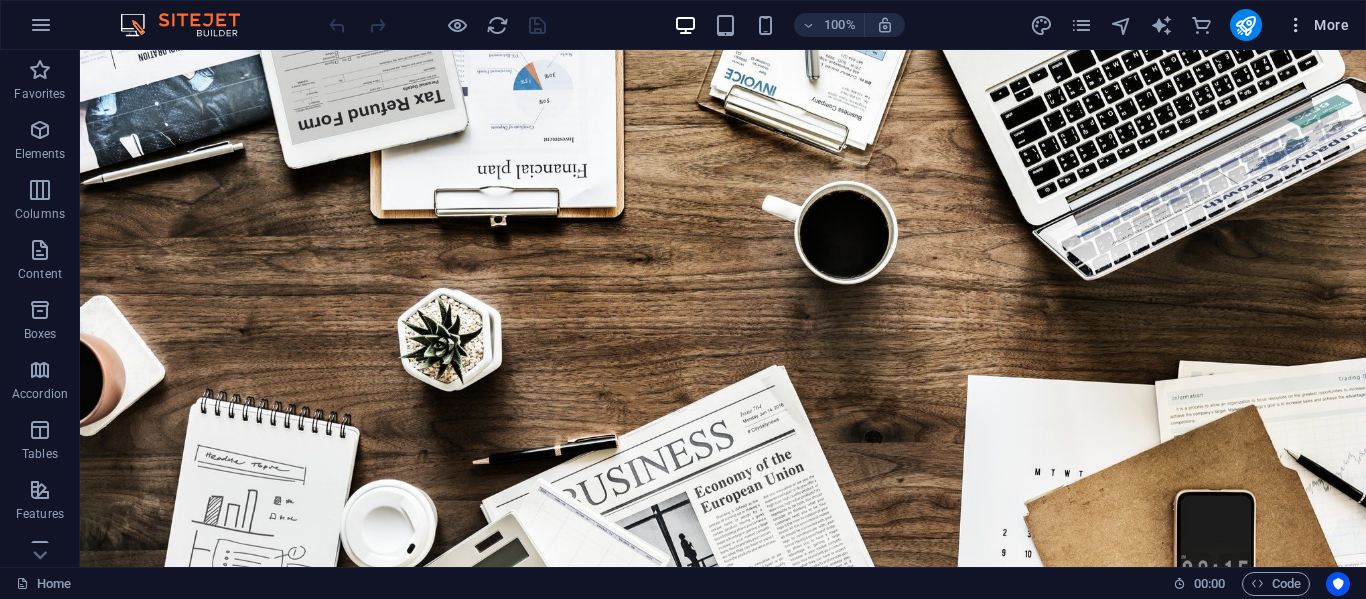 click on "More" at bounding box center (1317, 25) 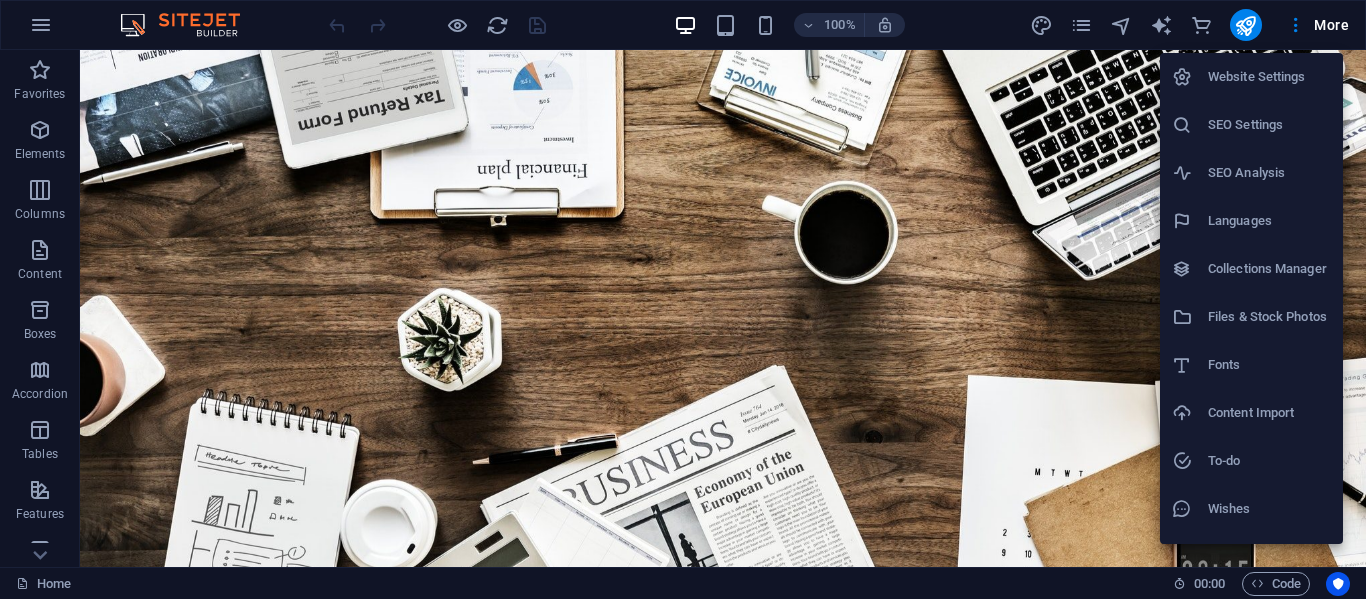 click on "Languages" at bounding box center [1269, 221] 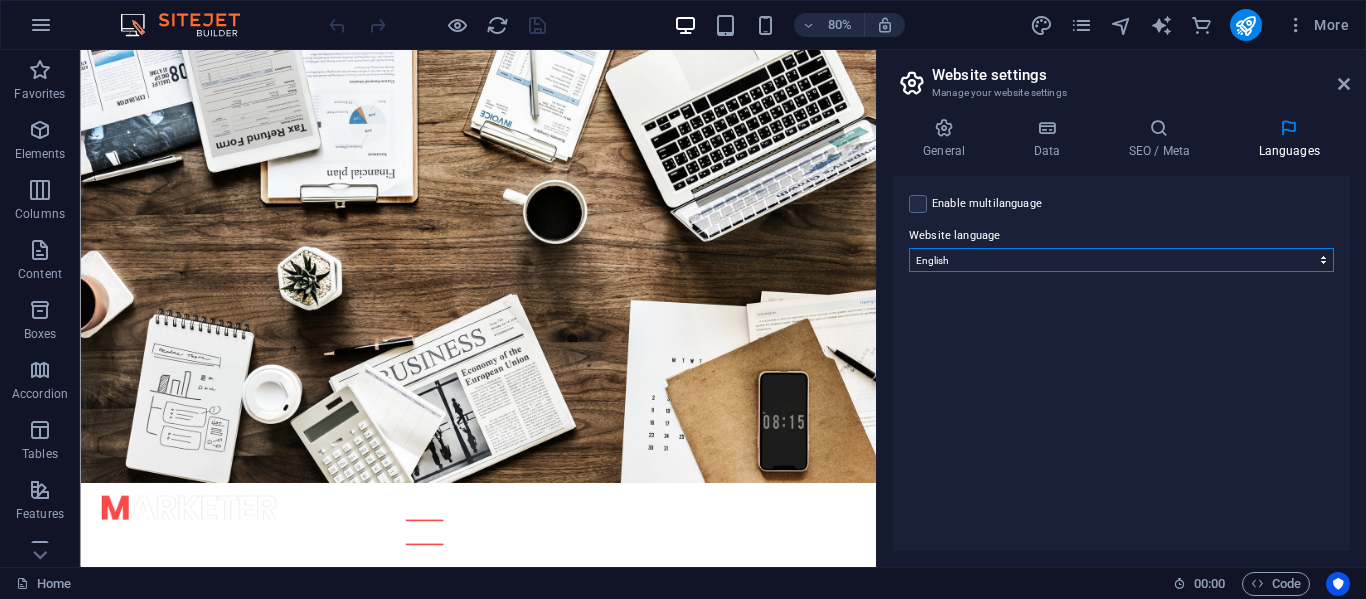 click on "Abkhazian Afar Afrikaans Akan Albanian Amharic Arabic Aragonese Armenian Assamese Avaric Avestan Aymara Azerbaijani Bambara Bashkir Basque Belarusian Bengali Bihari languages Bislama Bokmål Bosnian Breton Bulgarian Burmese Catalan Central Khmer Chamorro Chechen Chinese Church Slavic Chuvash Cornish Corsican Cree Croatian Czech Danish Dutch Dzongkha English Esperanto Estonian Ewe Faroese Farsi (Persian) Fijian Finnish French Fulah Gaelic Galician Ganda Georgian German Greek Greenlandic Guaraní Gujarati Haitian Creole Hausa Hebrew Herero Hindi Hiri Motu Hungarian Icelandic Ido Igbo Indonesian Interlingua Interlingue Inuktitut Inupiaq Irish Italian Japanese Javanese Kannada Kanuri Kashmiri Kazakh Kikuyu Kinyarwanda Komi Kongo Korean Kurdish Kwanyama Kyrgyz Lao Latin Latvian Limburgish Lingala Lithuanian Luba-Katanga Luxembourgish Macedonian Malagasy Malay Malayalam Maldivian Maltese Manx Maori Marathi Marshallese Mongolian Nauru Navajo Ndonga Nepali North Ndebele Northern Sami Norwegian Norwegian Nynorsk Nuosu" at bounding box center [1121, 260] 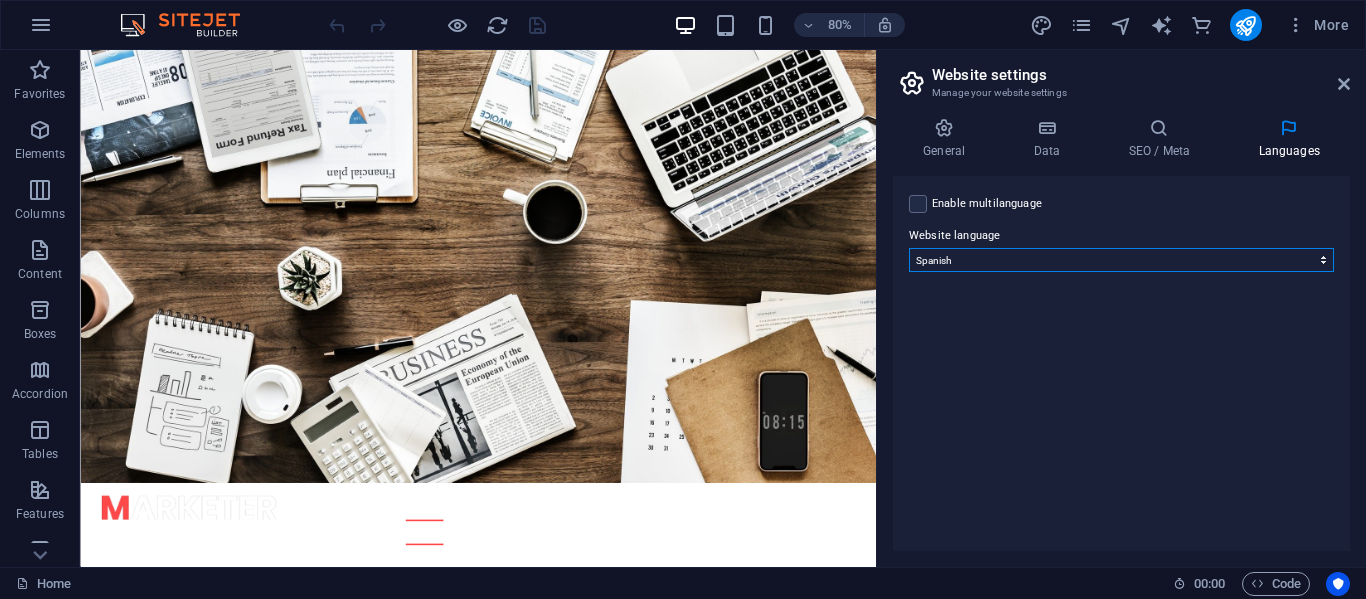 click on "Abkhazian Afar Afrikaans Akan Albanian Amharic Arabic Aragonese Armenian Assamese Avaric Avestan Aymara Azerbaijani Bambara Bashkir Basque Belarusian Bengali Bihari languages Bislama Bokmål Bosnian Breton Bulgarian Burmese Catalan Central Khmer Chamorro Chechen Chinese Church Slavic Chuvash Cornish Corsican Cree Croatian Czech Danish Dutch Dzongkha English Esperanto Estonian Ewe Faroese Farsi (Persian) Fijian Finnish French Fulah Gaelic Galician Ganda Georgian German Greek Greenlandic Guaraní Gujarati Haitian Creole Hausa Hebrew Herero Hindi Hiri Motu Hungarian Icelandic Ido Igbo Indonesian Interlingua Interlingue Inuktitut Inupiaq Irish Italian Japanese Javanese Kannada Kanuri Kashmiri Kazakh Kikuyu Kinyarwanda Komi Kongo Korean Kurdish Kwanyama Kyrgyz Lao Latin Latvian Limburgish Lingala Lithuanian Luba-Katanga Luxembourgish Macedonian Malagasy Malay Malayalam Maldivian Maltese Manx Maori Marathi Marshallese Mongolian Nauru Navajo Ndonga Nepali North Ndebele Northern Sami Norwegian Norwegian Nynorsk Nuosu" at bounding box center (1121, 260) 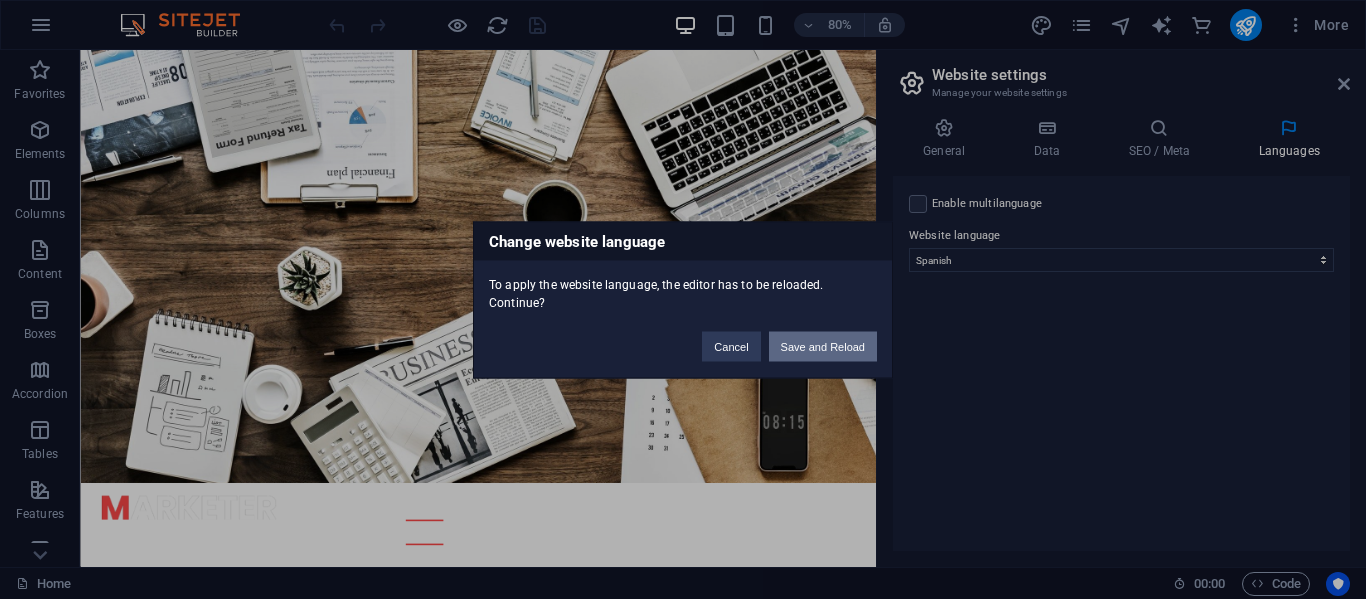 click on "Save and Reload" at bounding box center (823, 346) 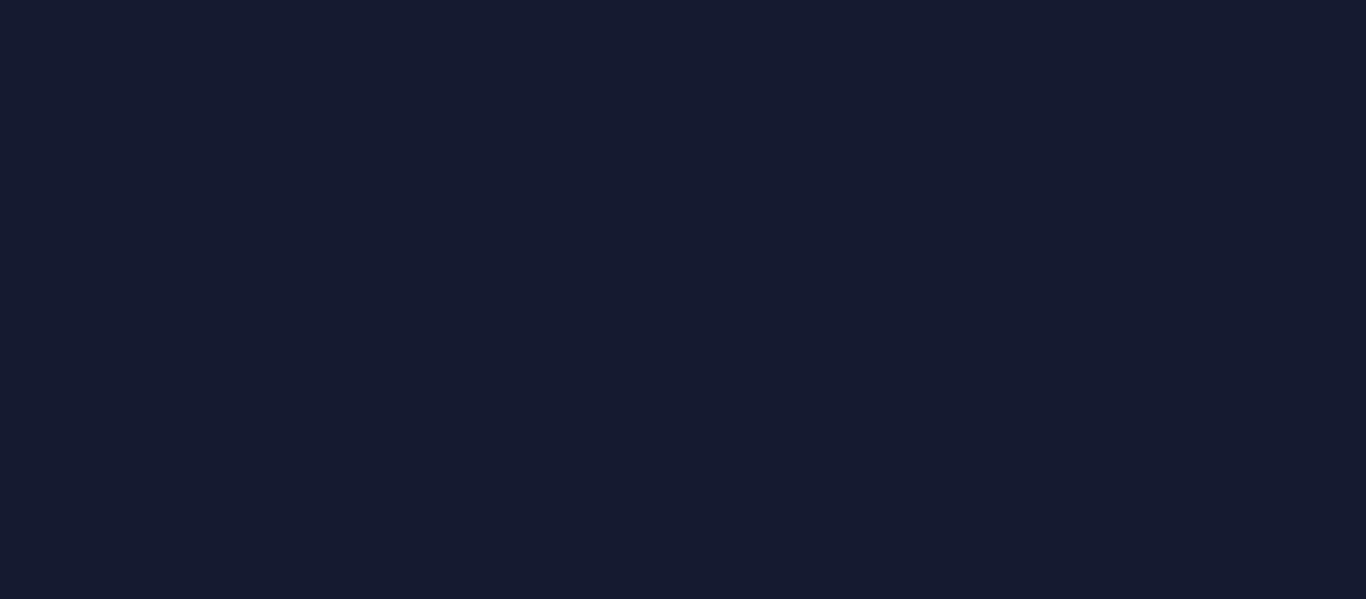 scroll, scrollTop: 0, scrollLeft: 0, axis: both 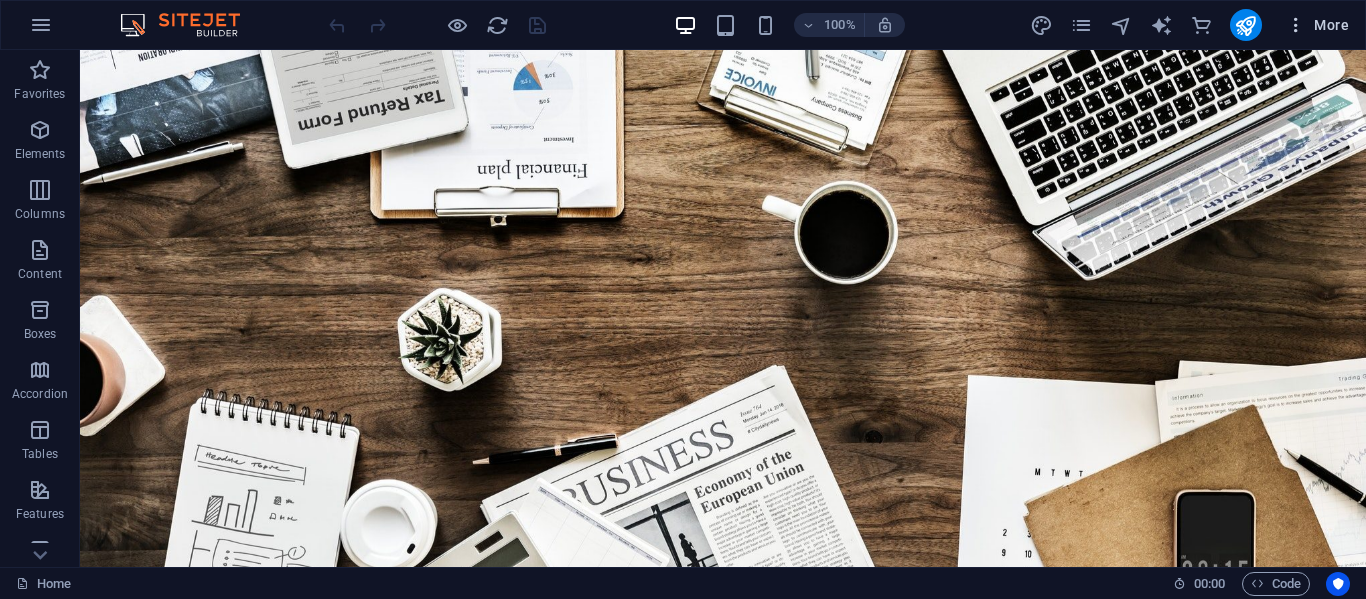 click at bounding box center (1296, 25) 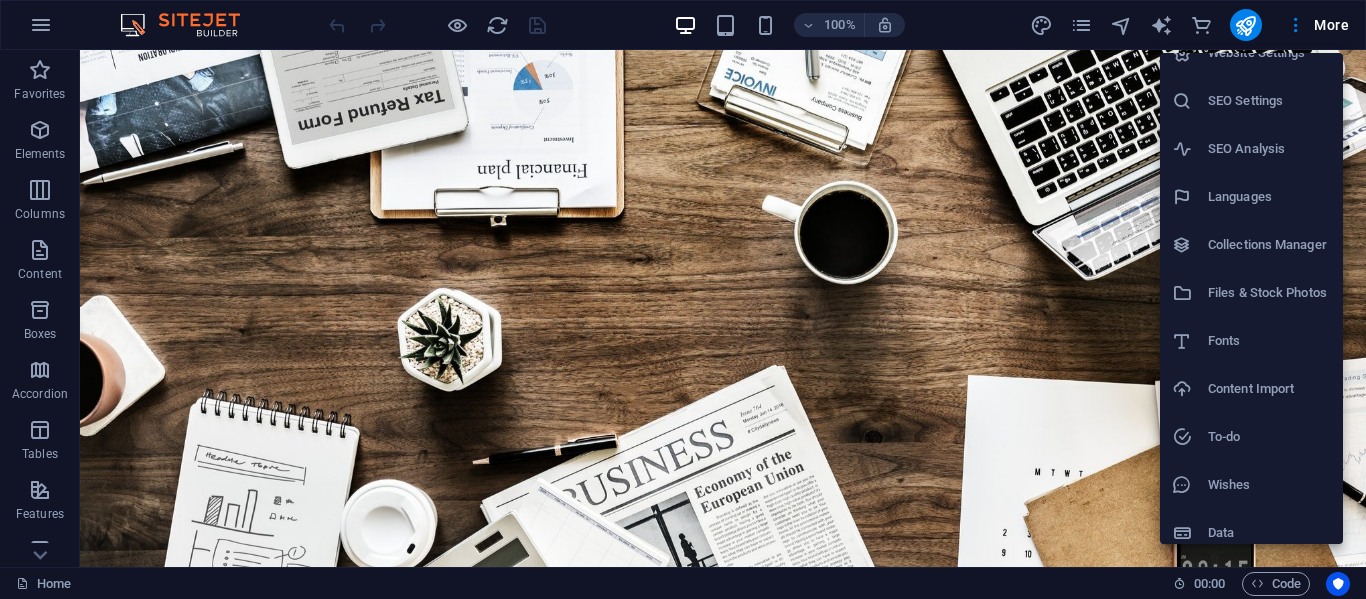 scroll, scrollTop: 37, scrollLeft: 0, axis: vertical 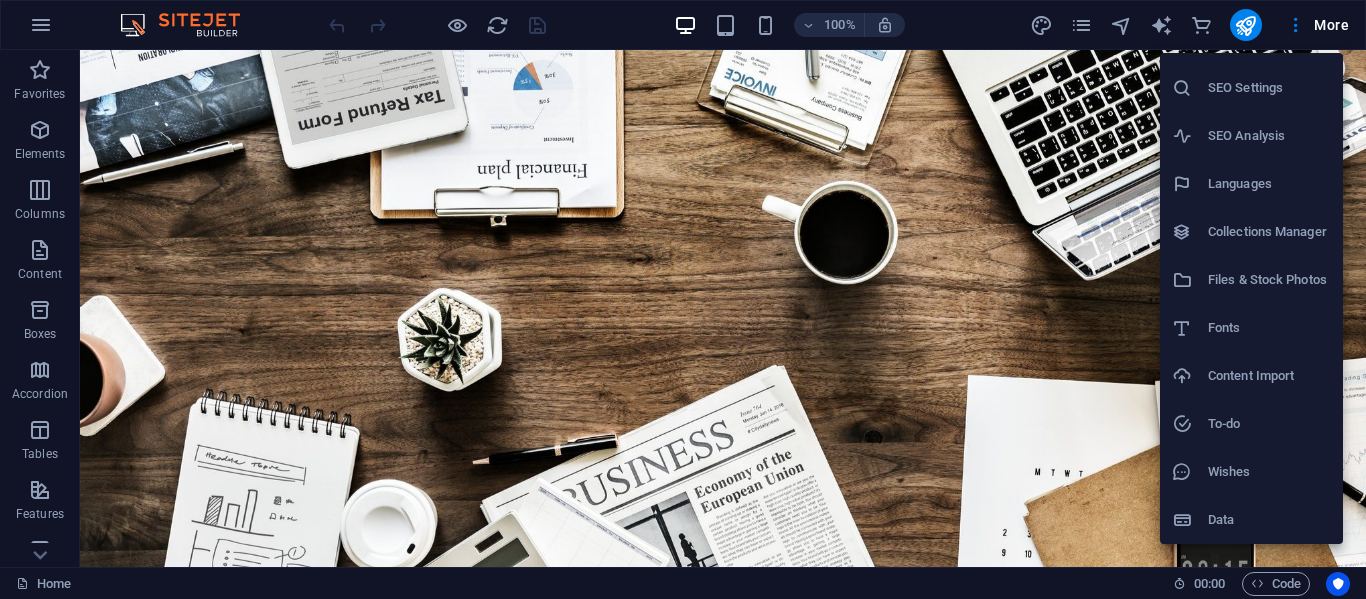 click on "Languages" at bounding box center (1269, 184) 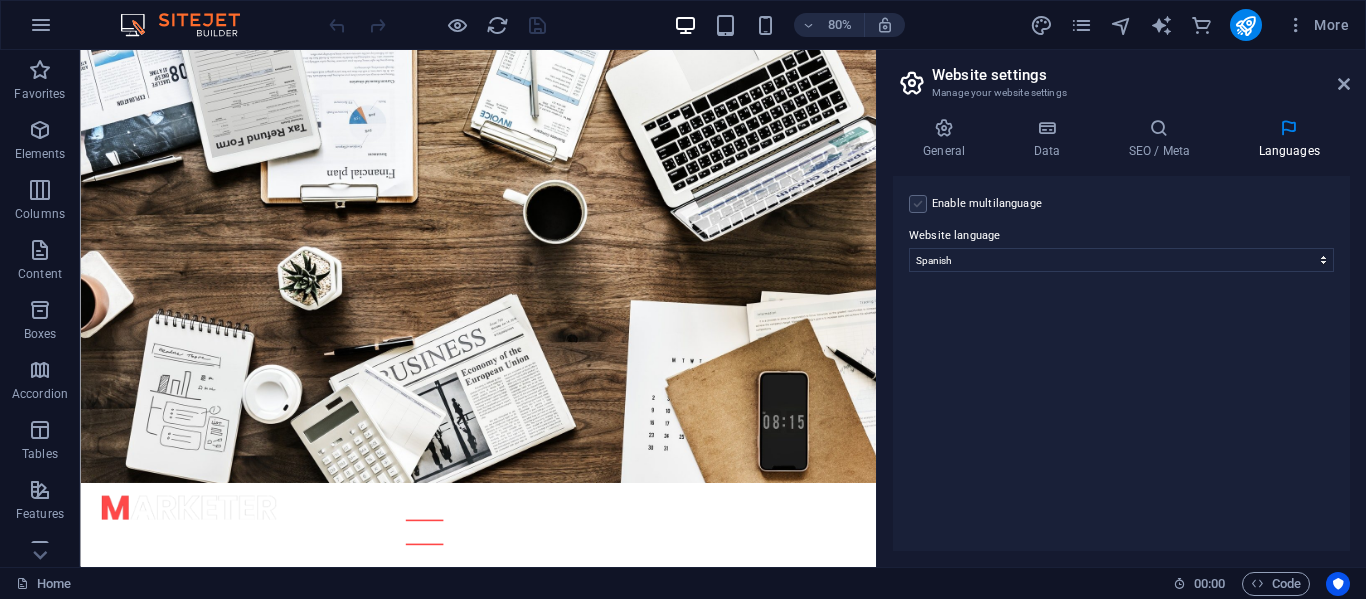click at bounding box center (918, 204) 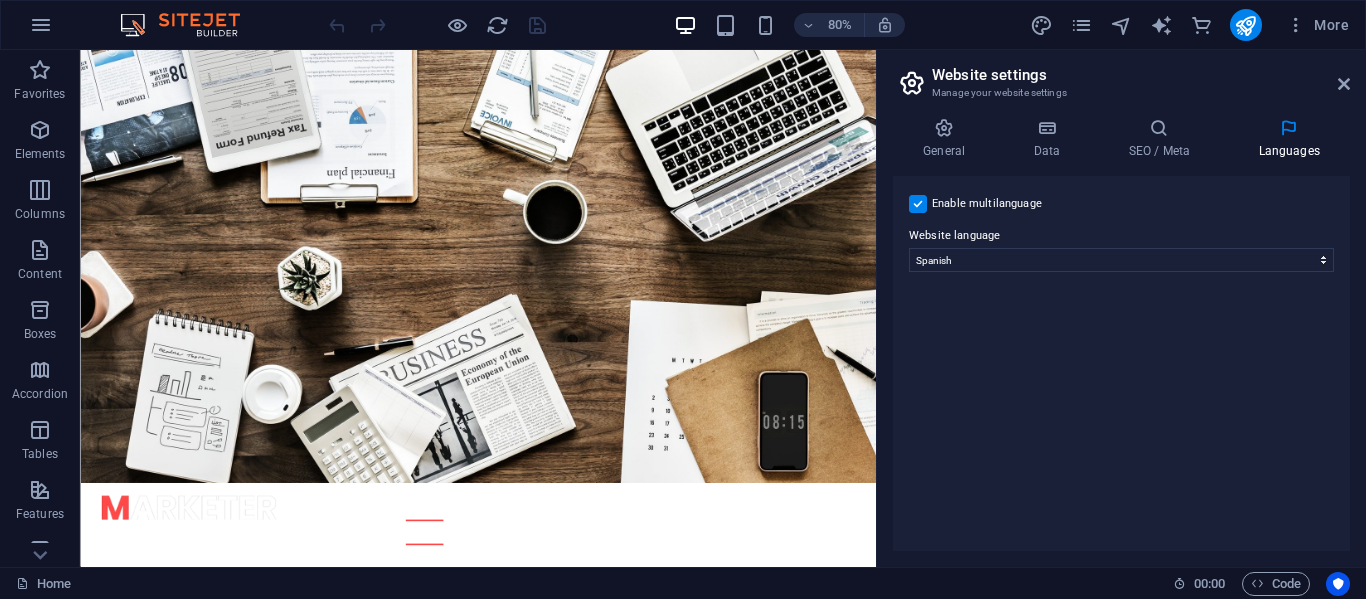 select 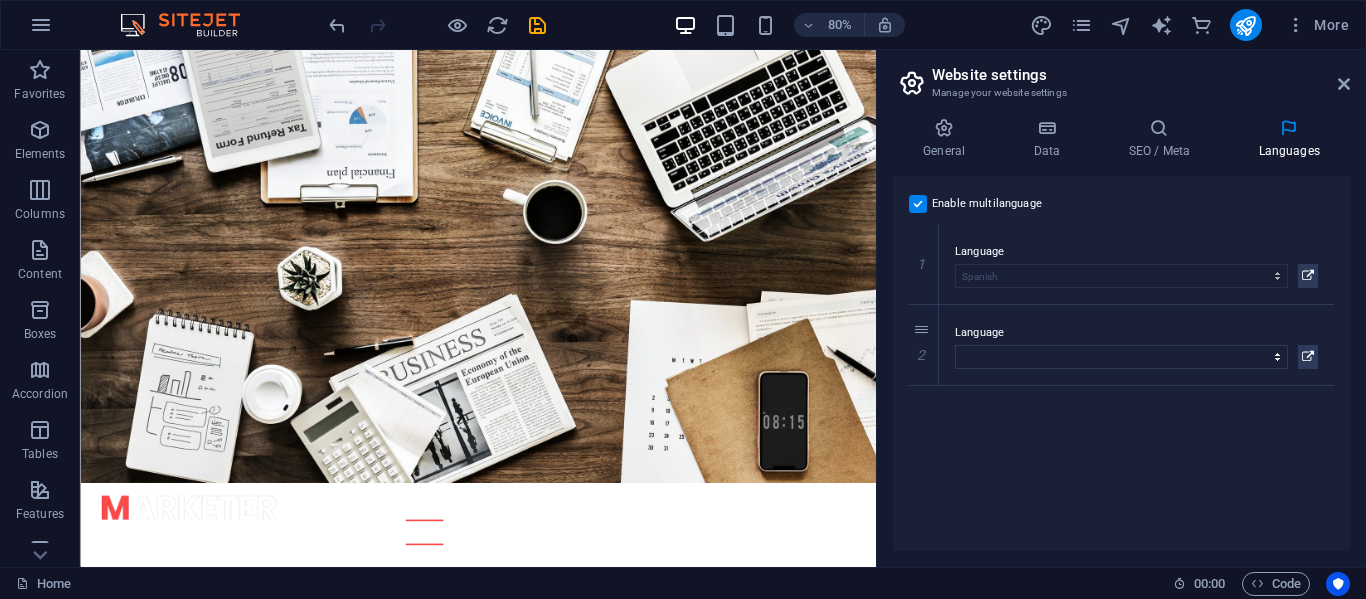 click at bounding box center [918, 204] 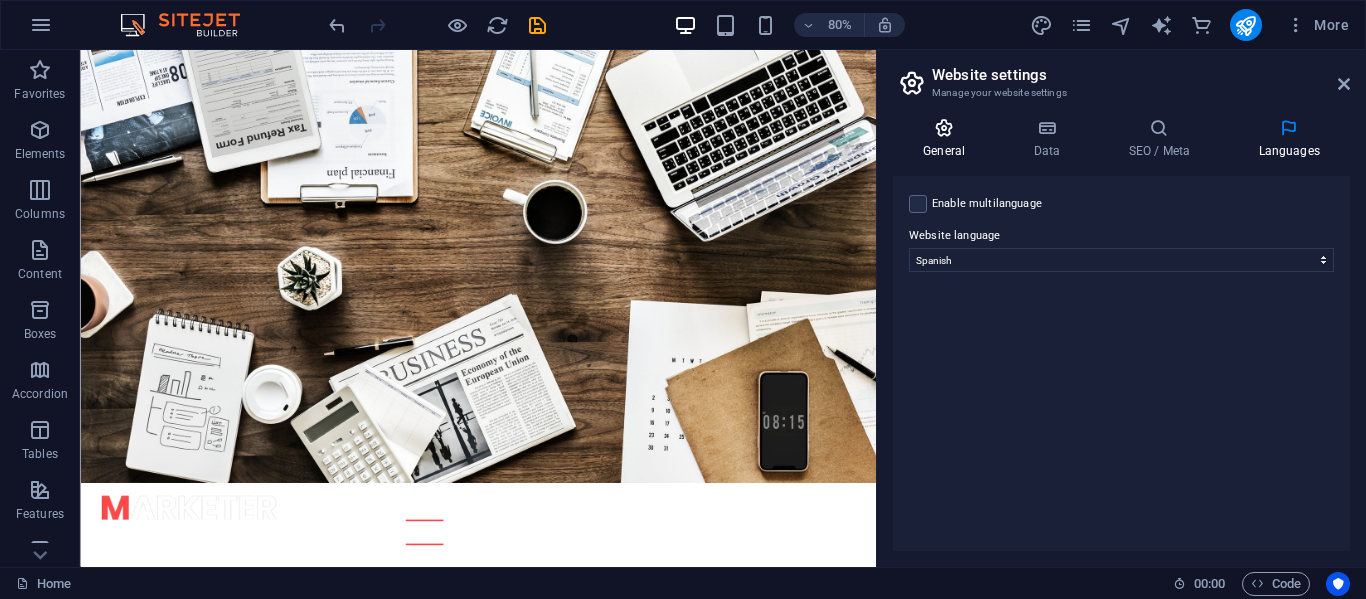 click at bounding box center [944, 128] 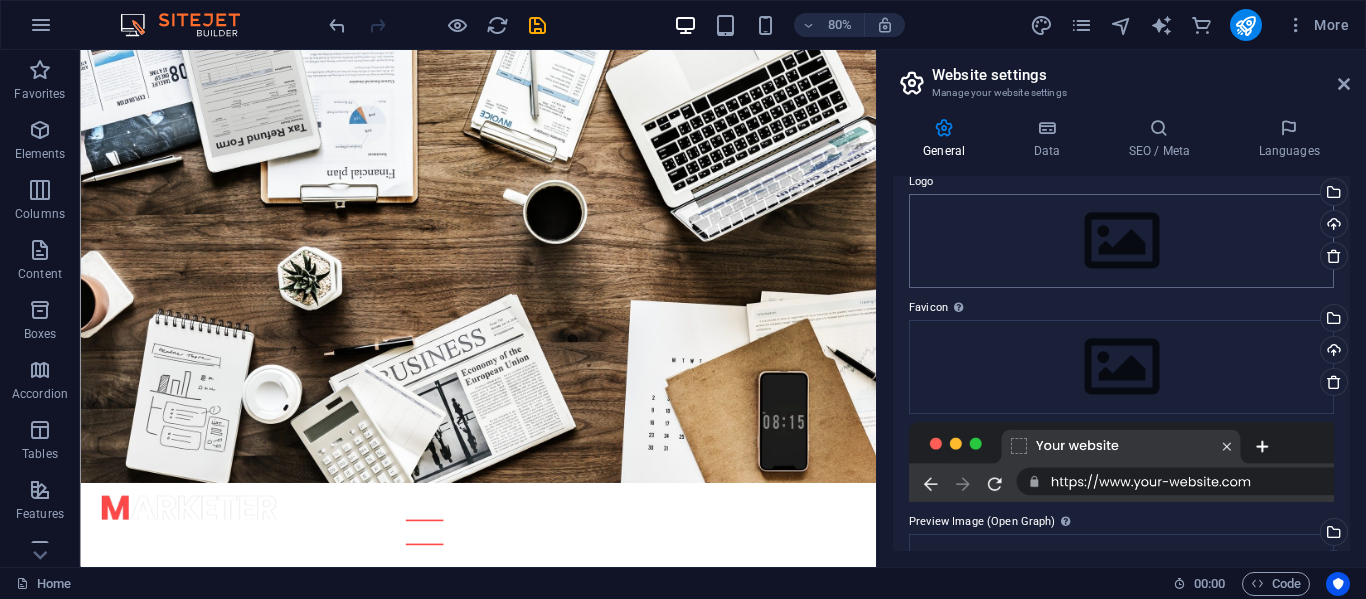 scroll, scrollTop: 0, scrollLeft: 0, axis: both 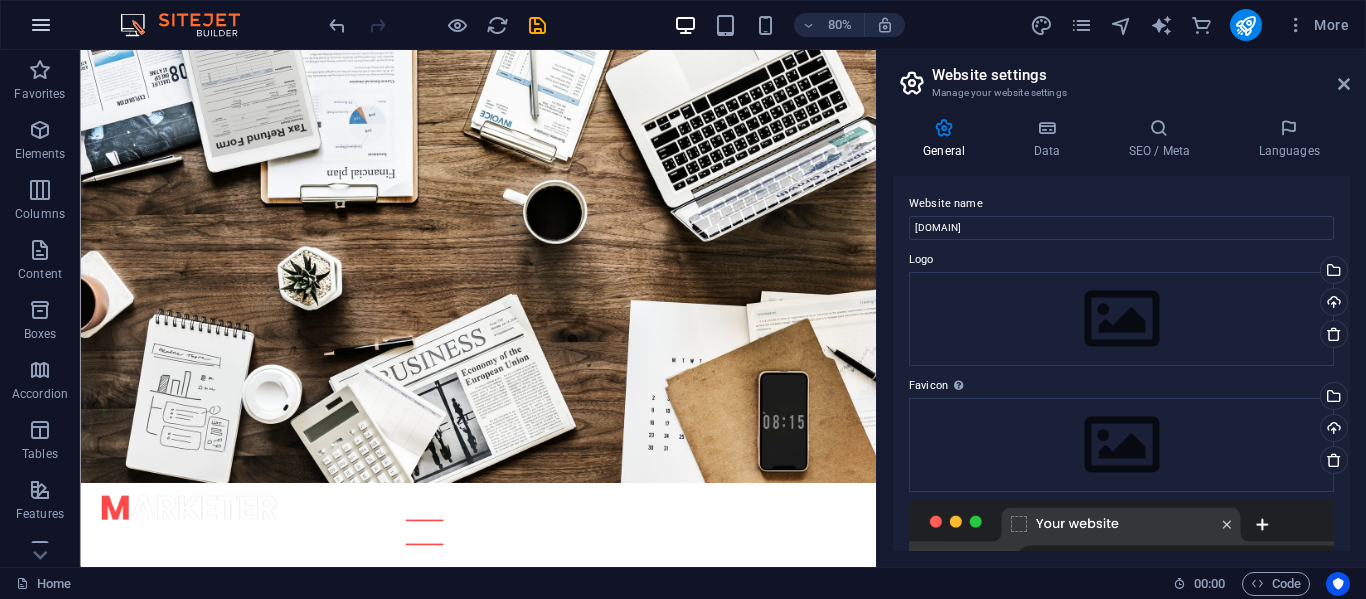 click at bounding box center (41, 25) 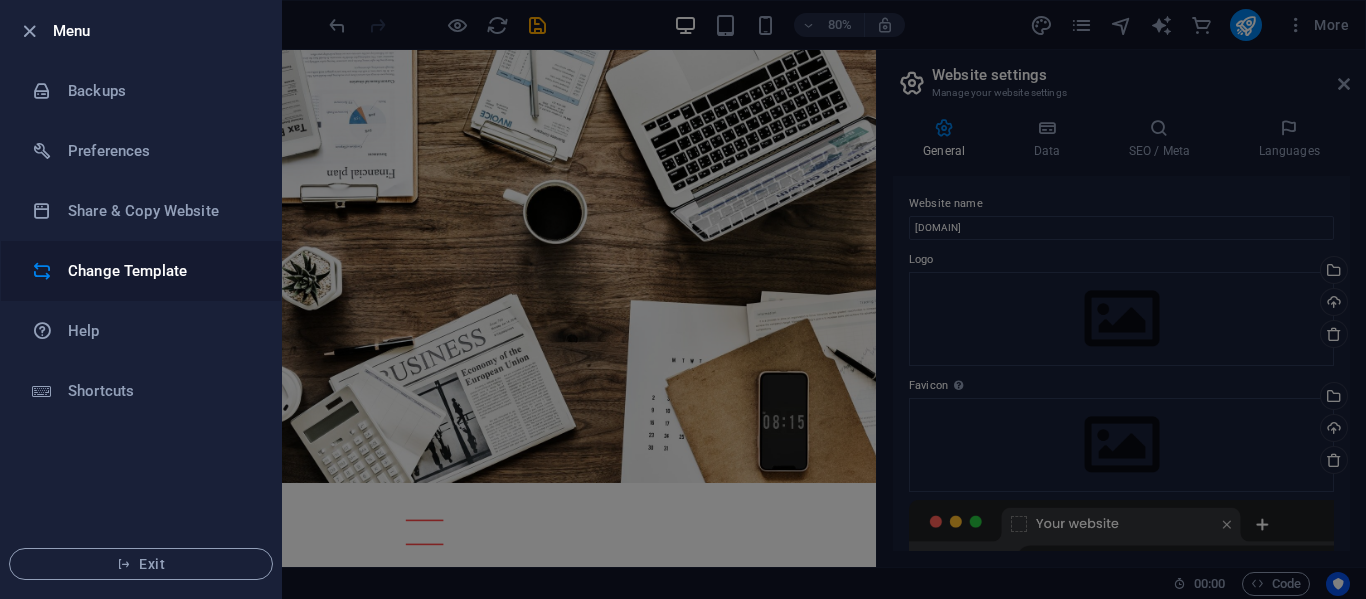 click on "Change Template" at bounding box center [141, 271] 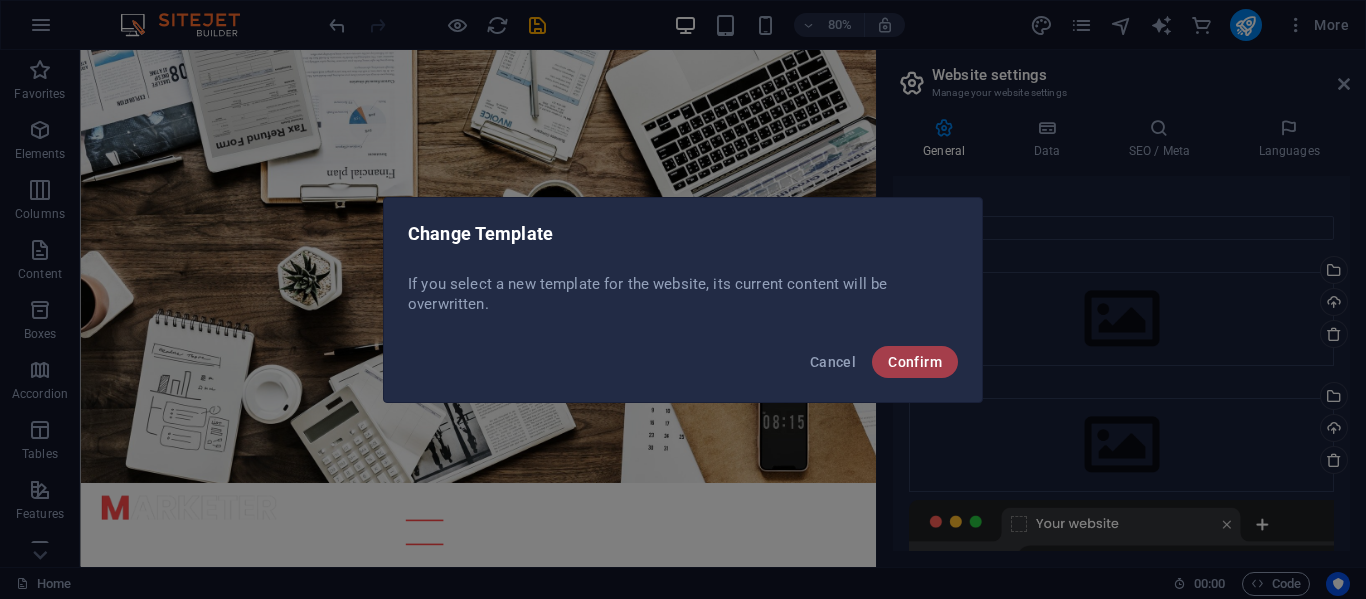 click on "Confirm" at bounding box center [915, 362] 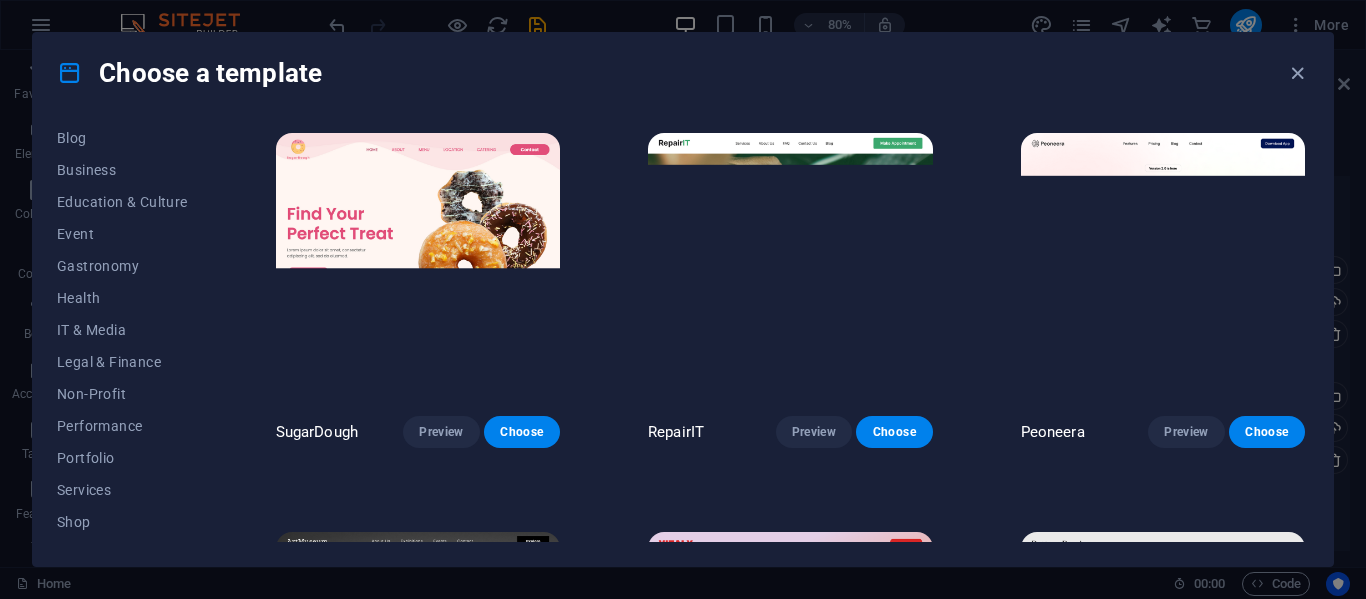 scroll, scrollTop: 419, scrollLeft: 0, axis: vertical 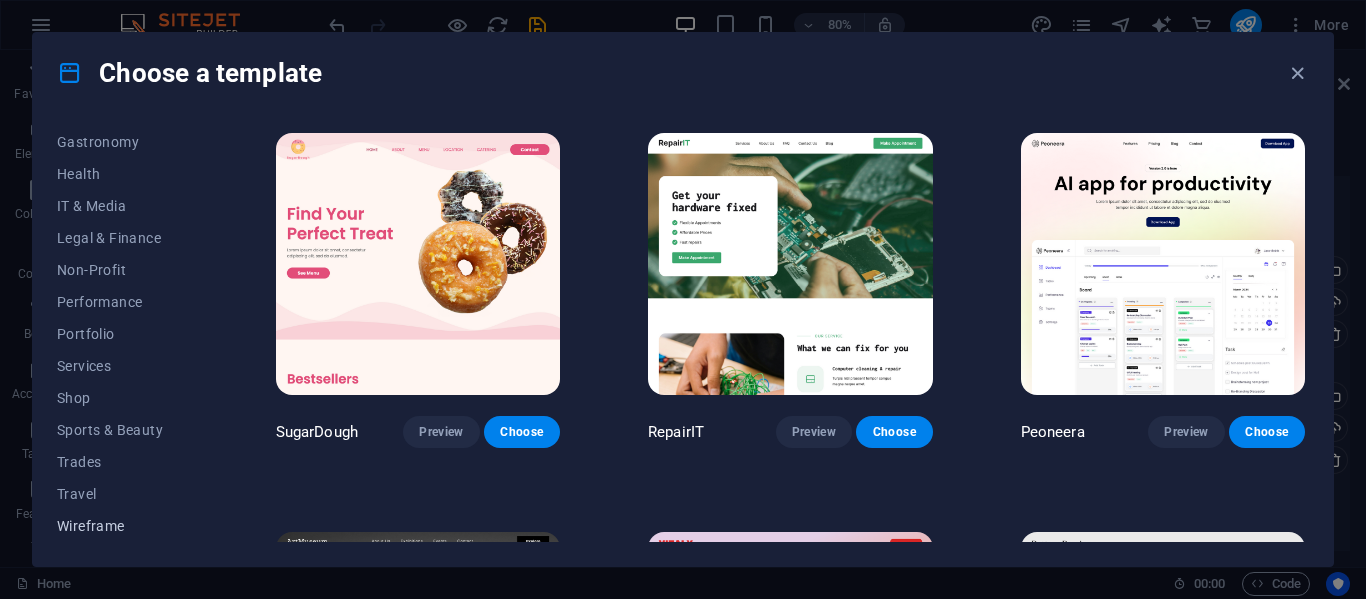 click on "Wireframe" at bounding box center (122, 526) 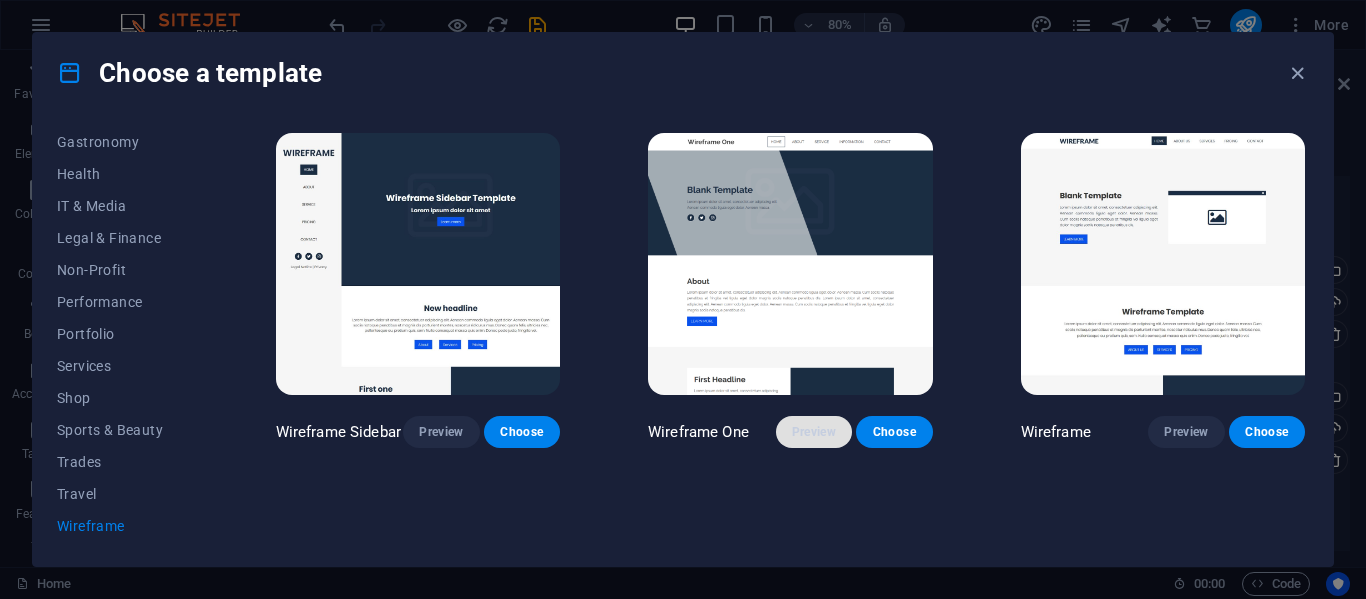 click on "Preview" at bounding box center (814, 432) 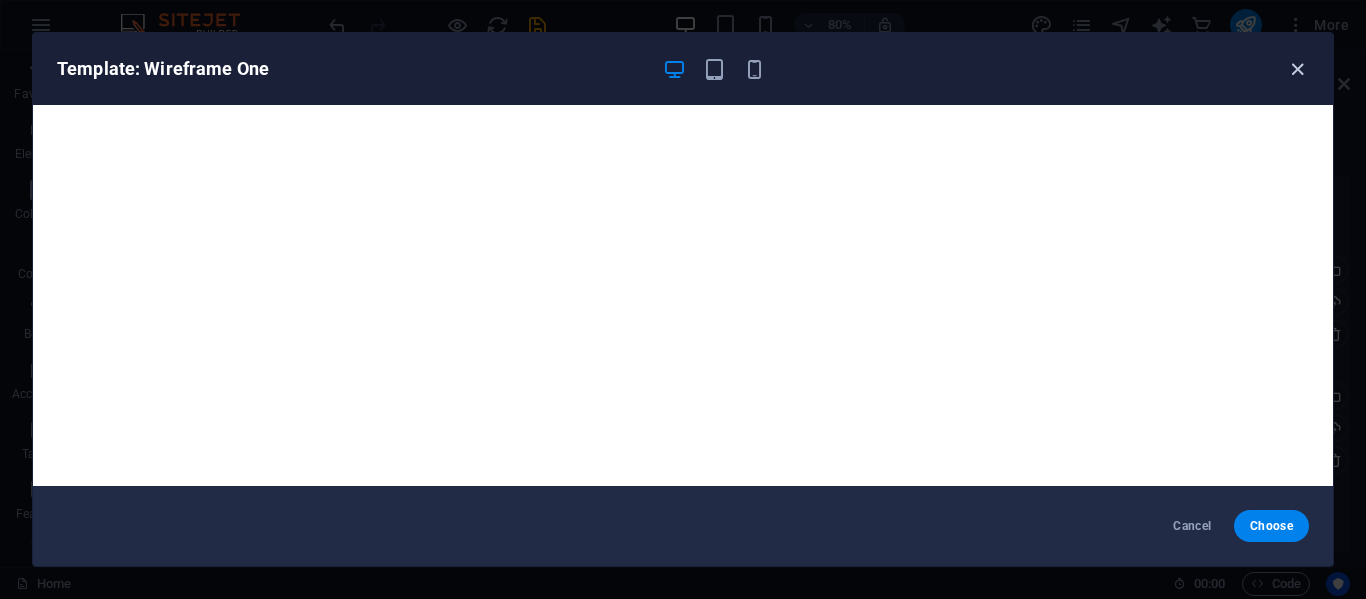 click at bounding box center (1297, 69) 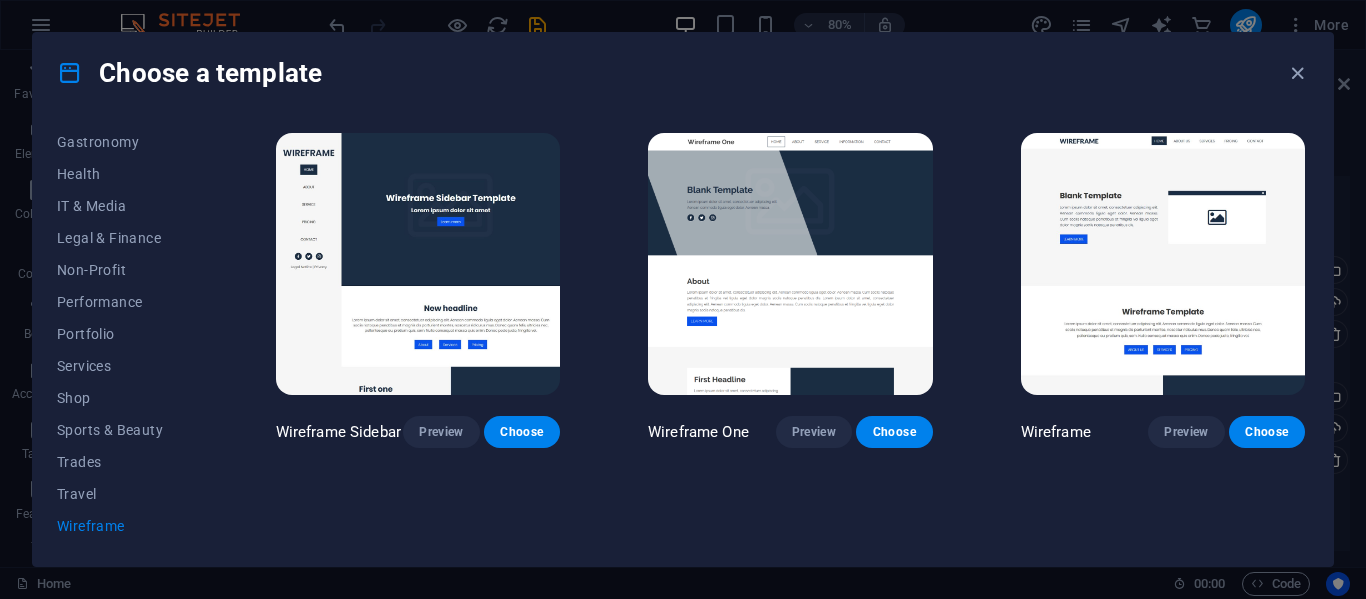 click at bounding box center (1163, 264) 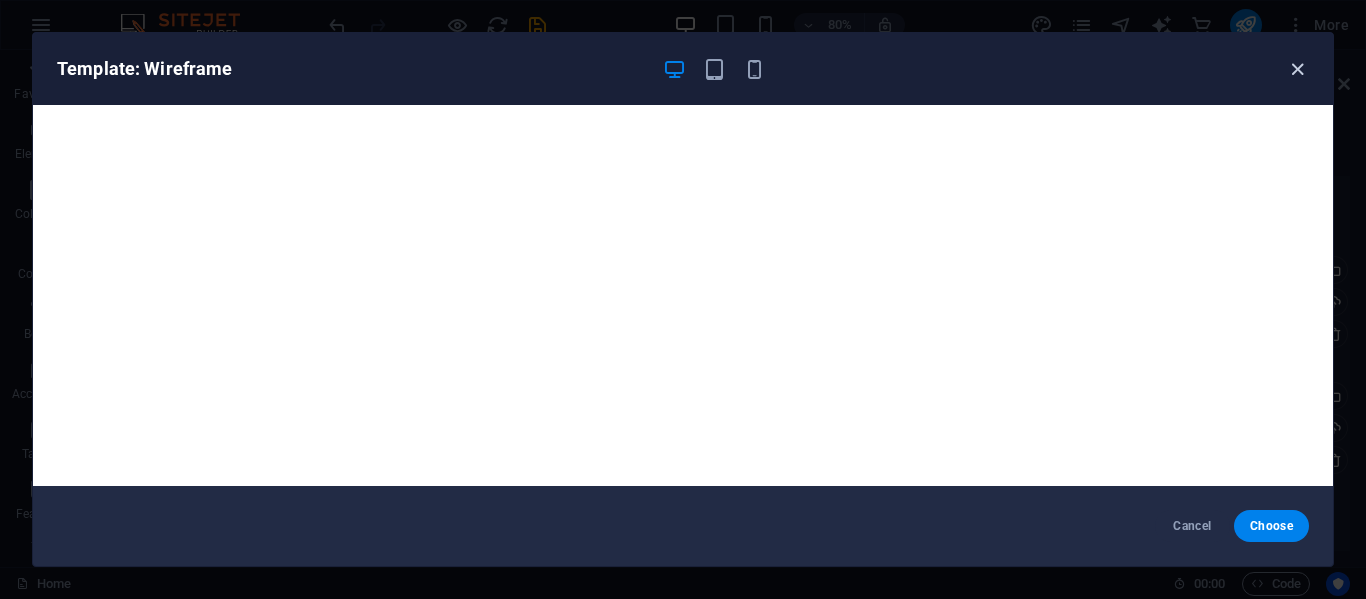 click at bounding box center (1297, 69) 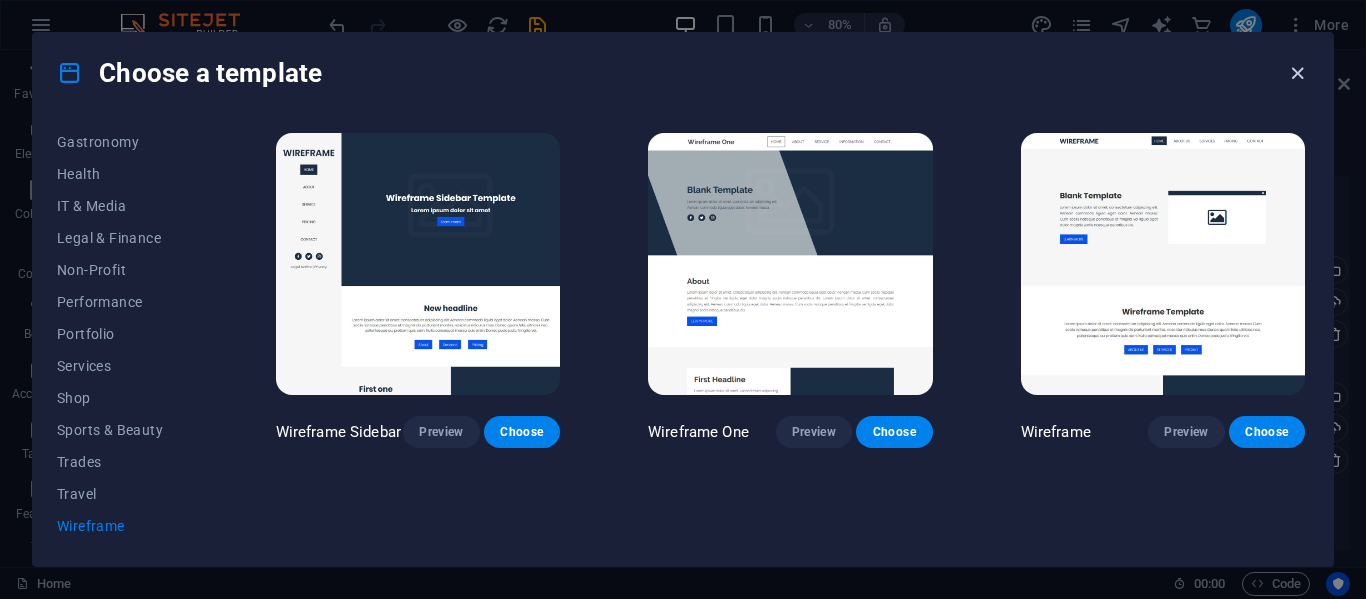 click at bounding box center [1297, 73] 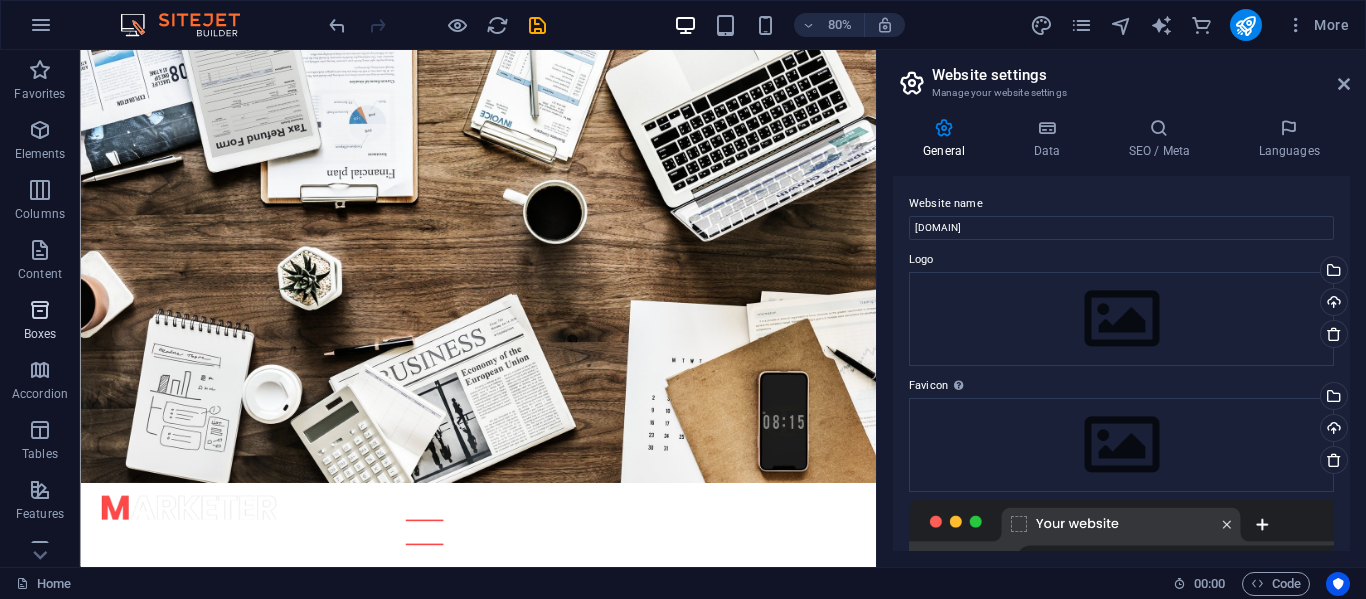 scroll, scrollTop: 443, scrollLeft: 0, axis: vertical 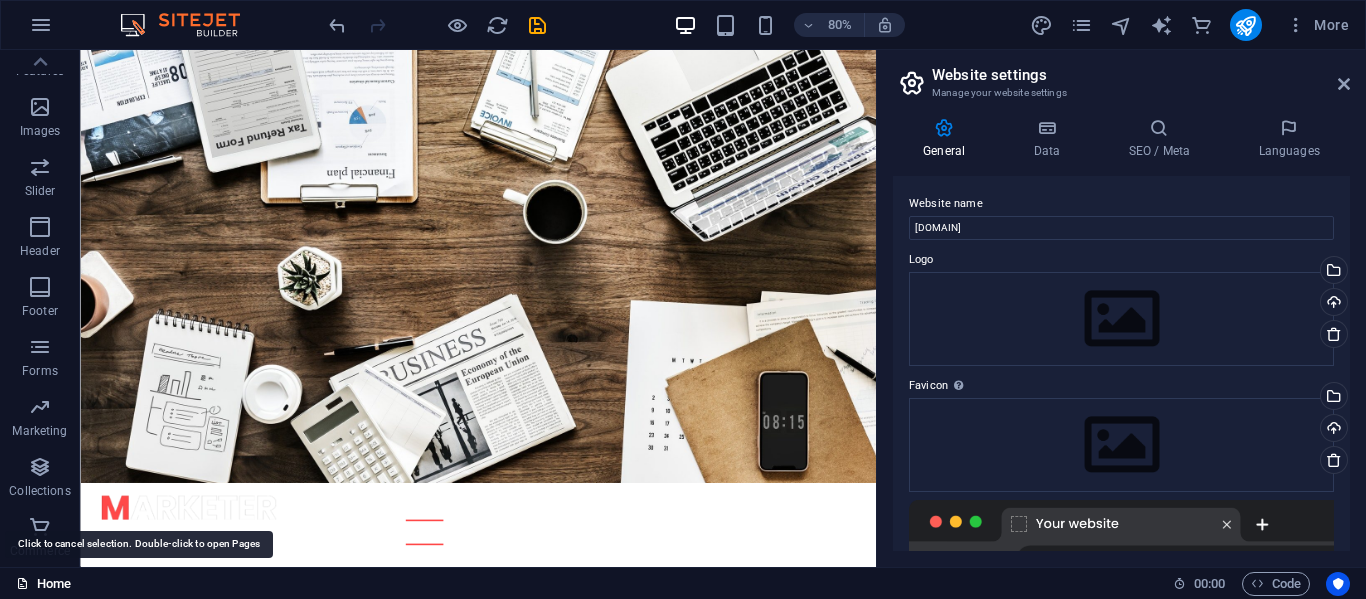 click on "Home" at bounding box center (43, 584) 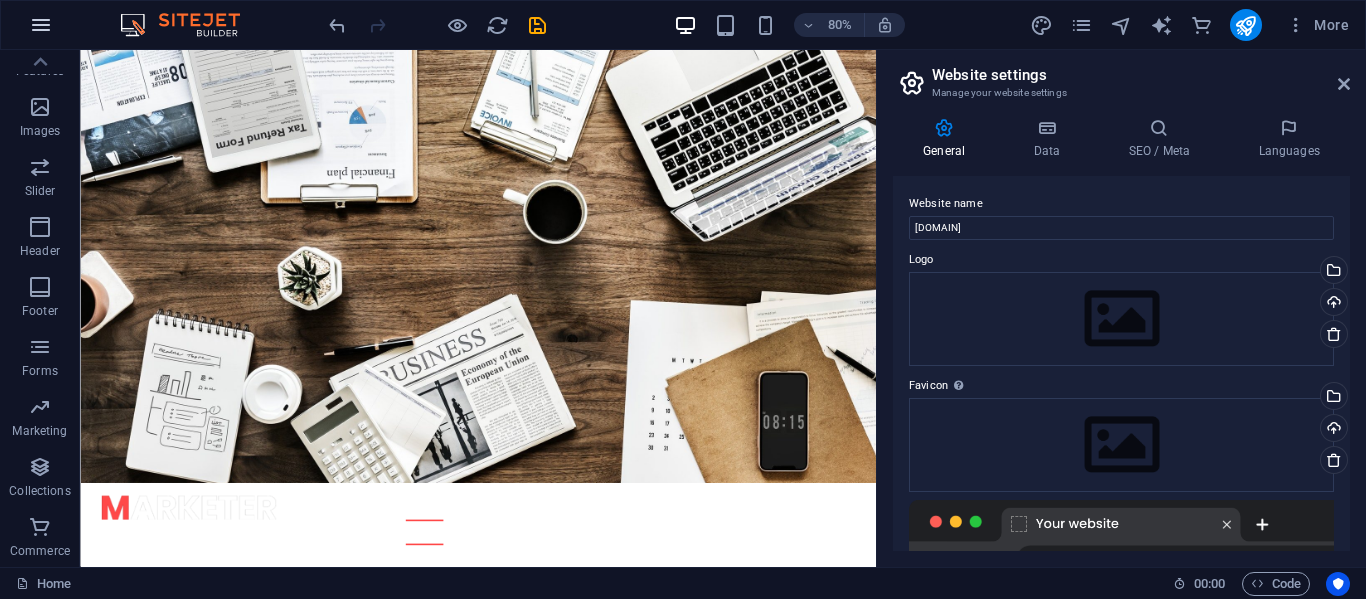 click at bounding box center [41, 25] 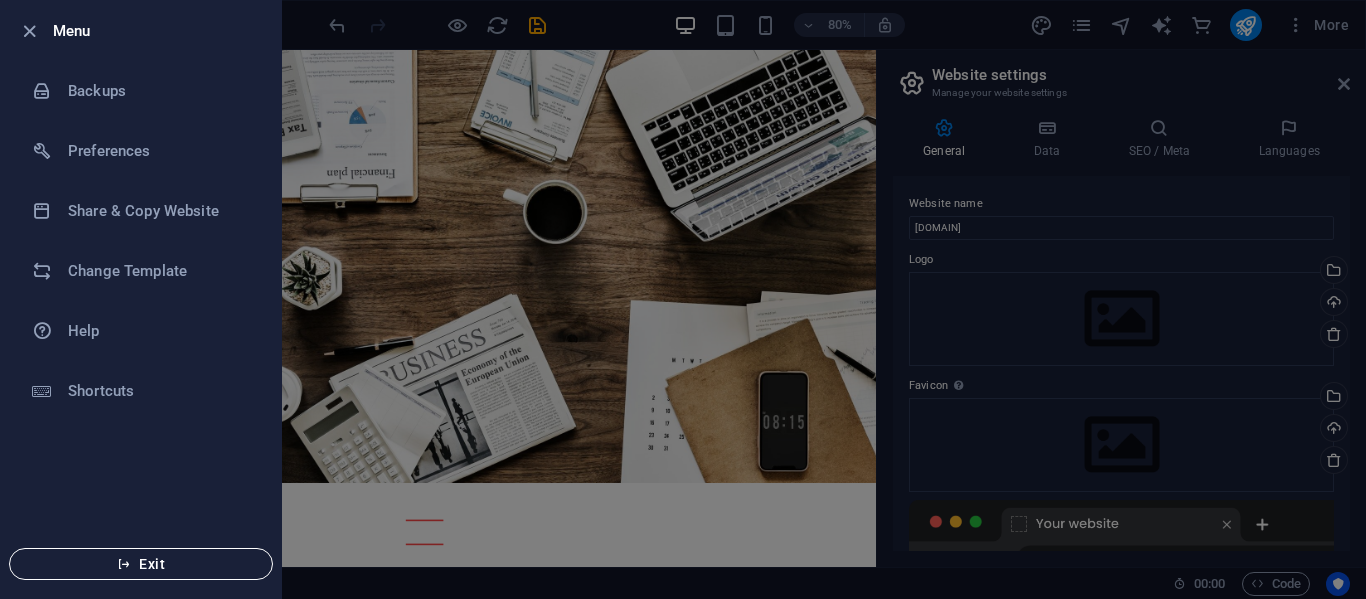 click on "Exit" at bounding box center [141, 564] 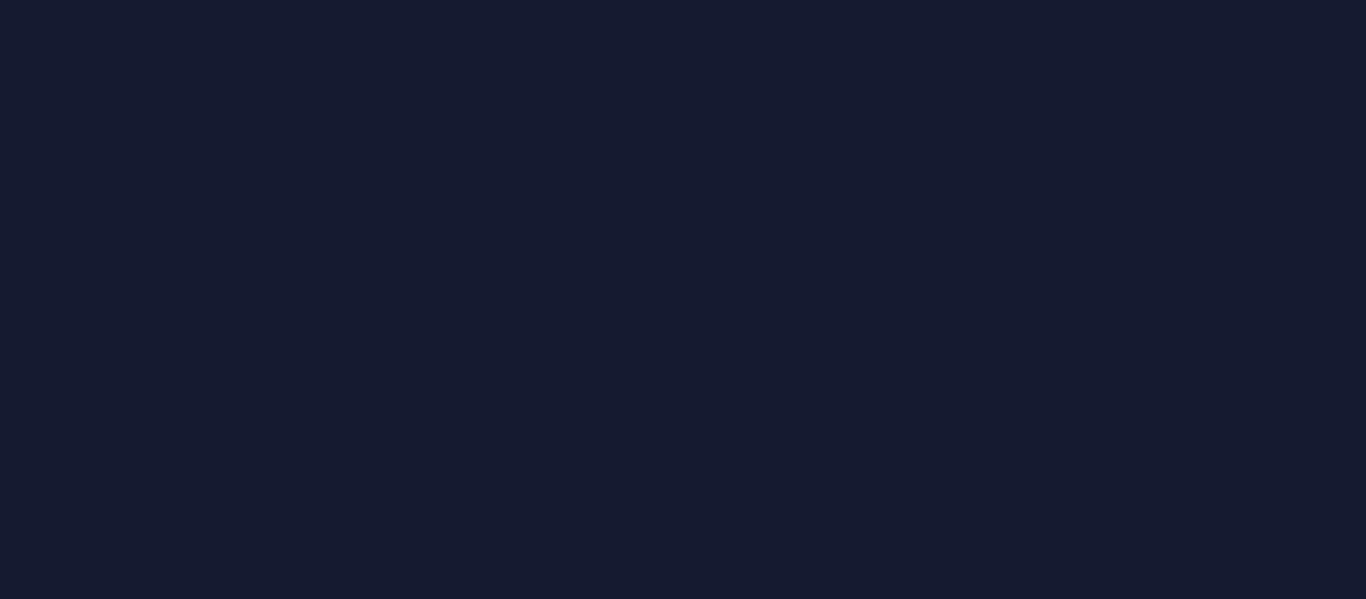 scroll, scrollTop: 0, scrollLeft: 0, axis: both 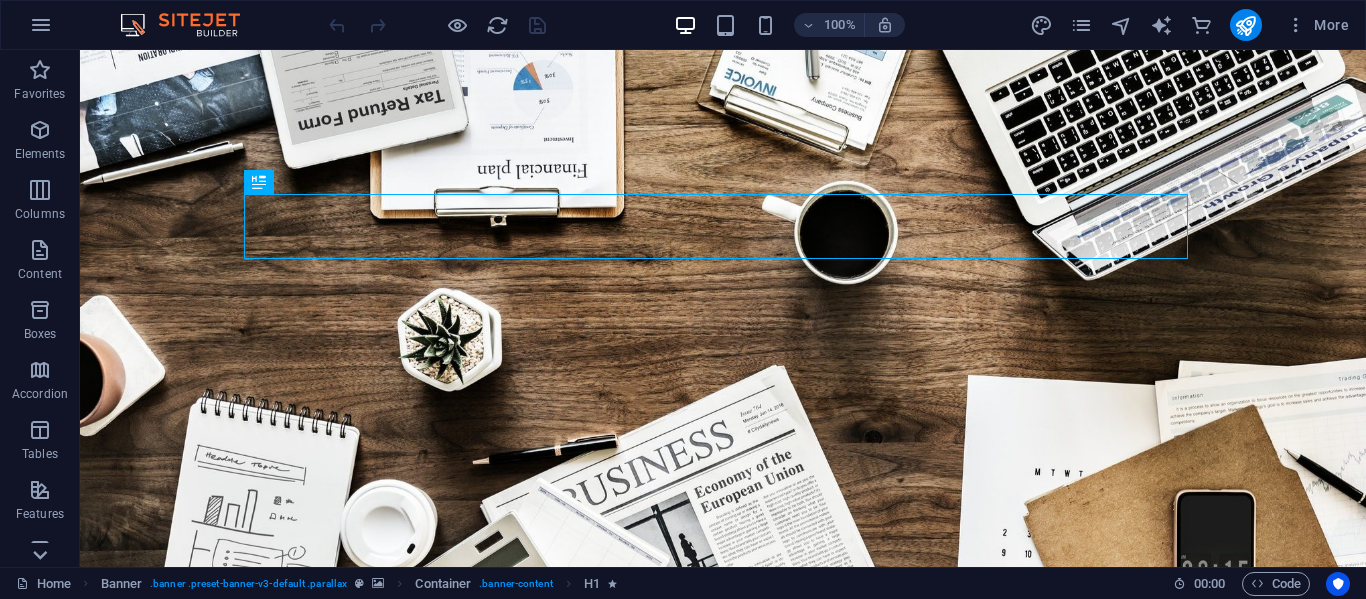 click 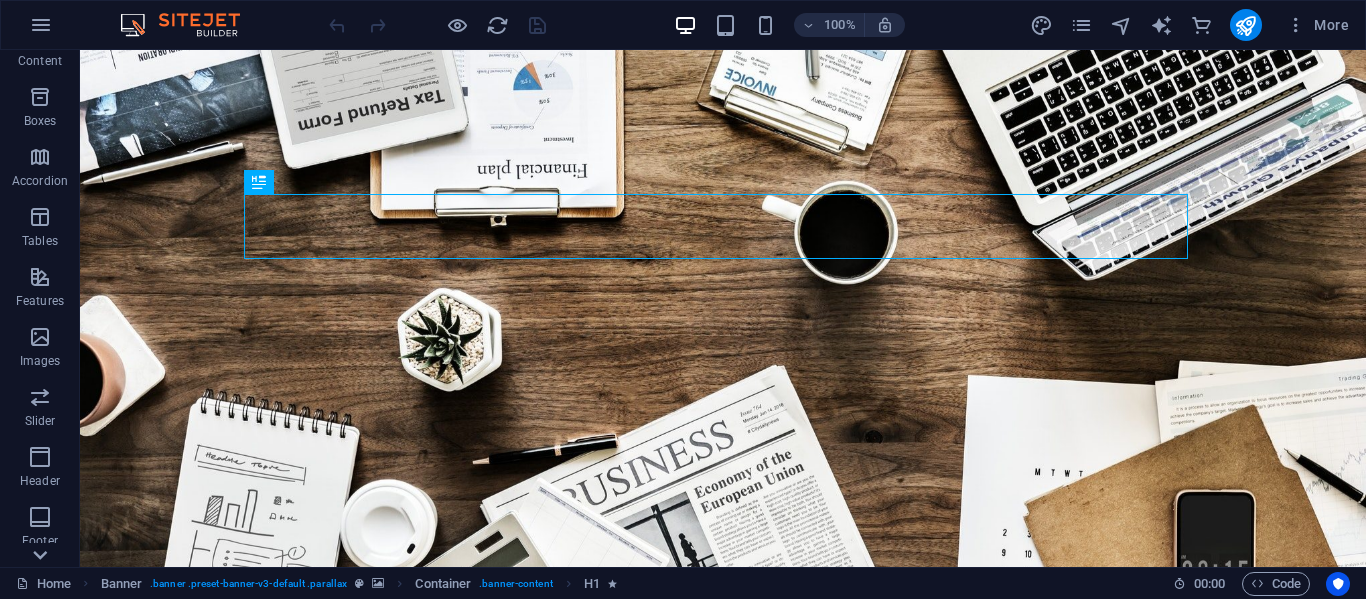 scroll, scrollTop: 443, scrollLeft: 0, axis: vertical 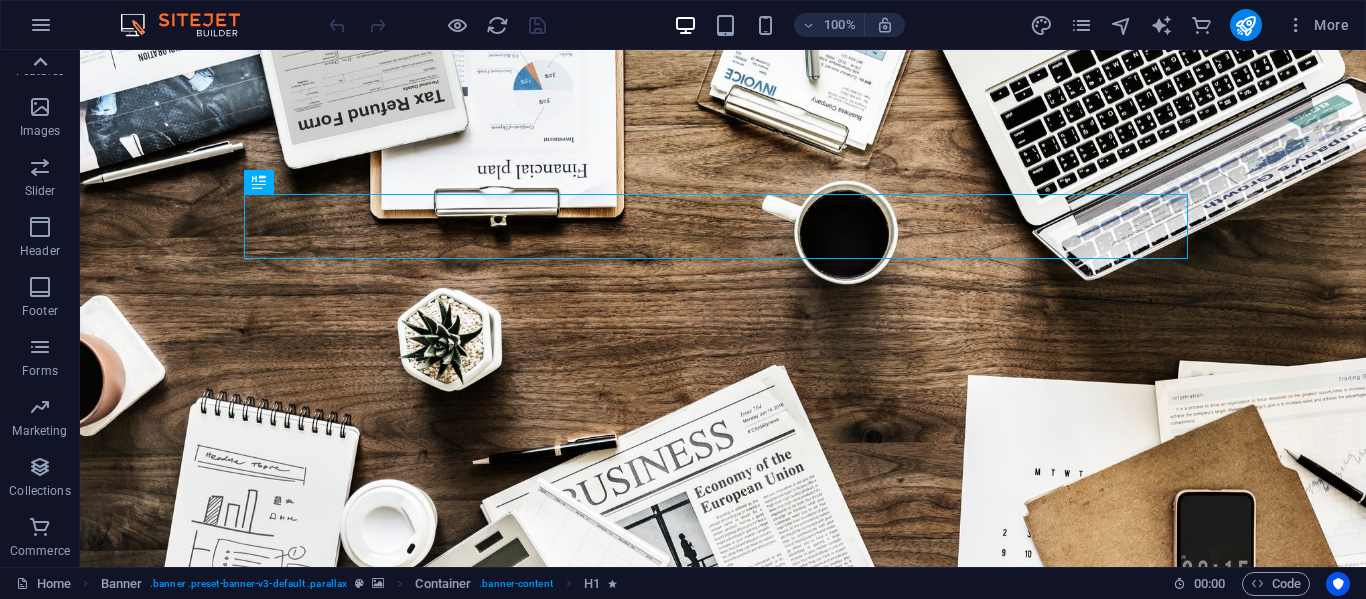 click 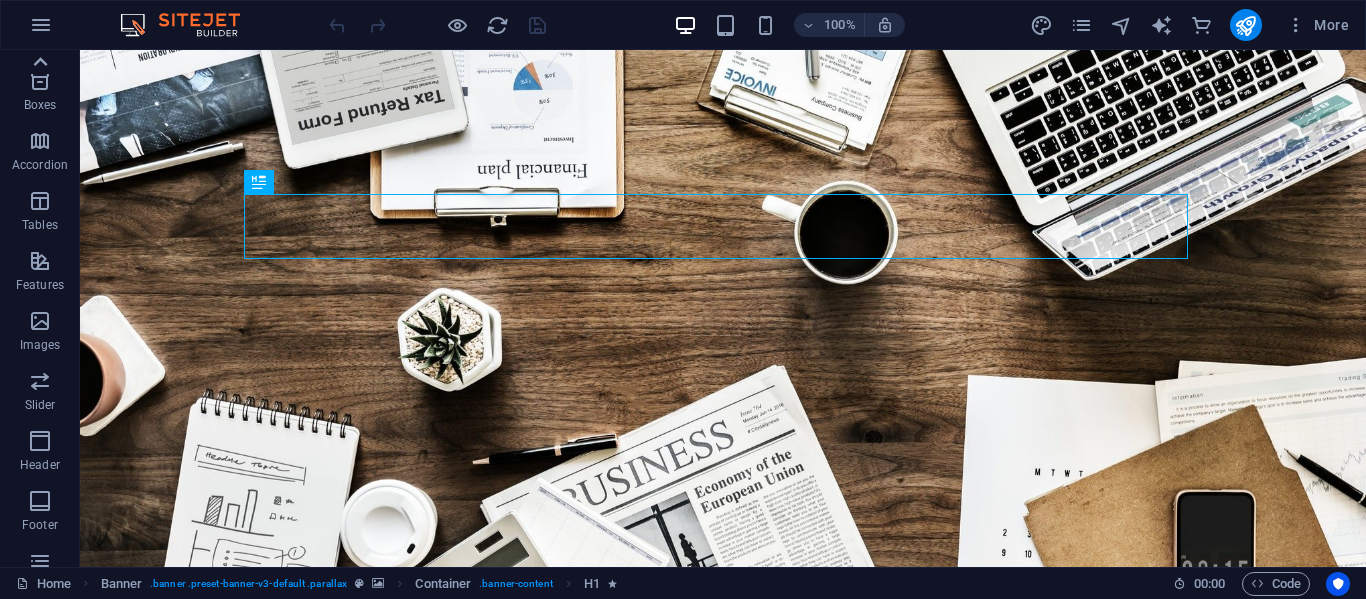 scroll, scrollTop: 0, scrollLeft: 0, axis: both 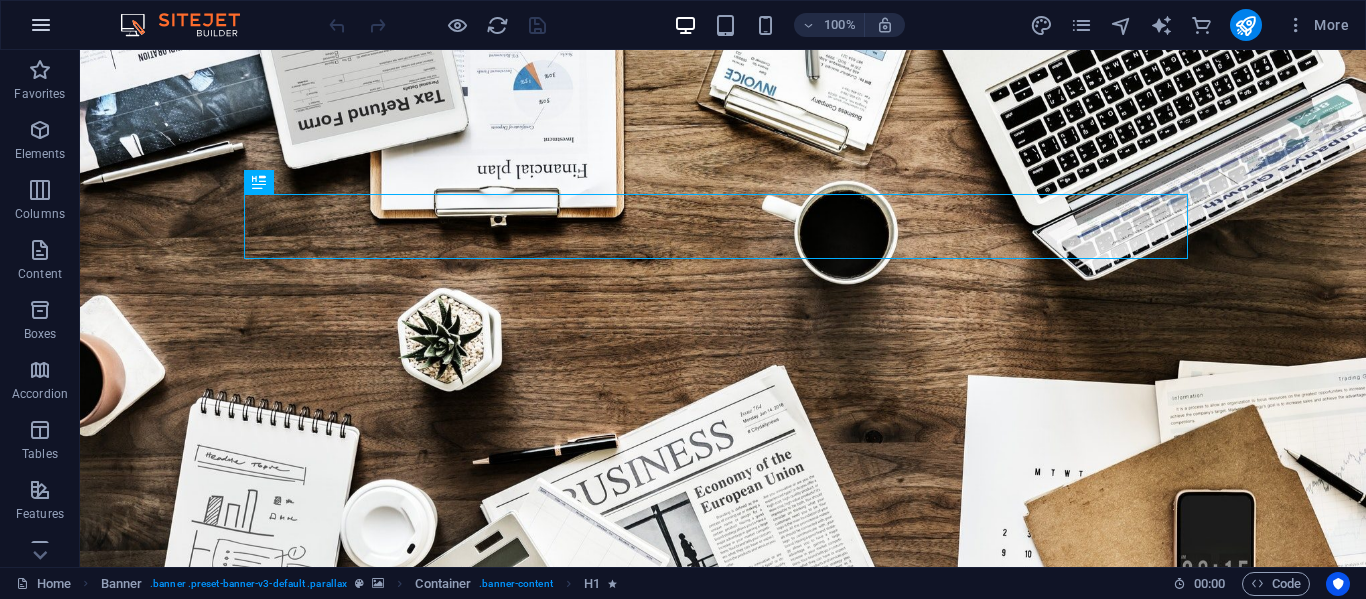 click at bounding box center [41, 25] 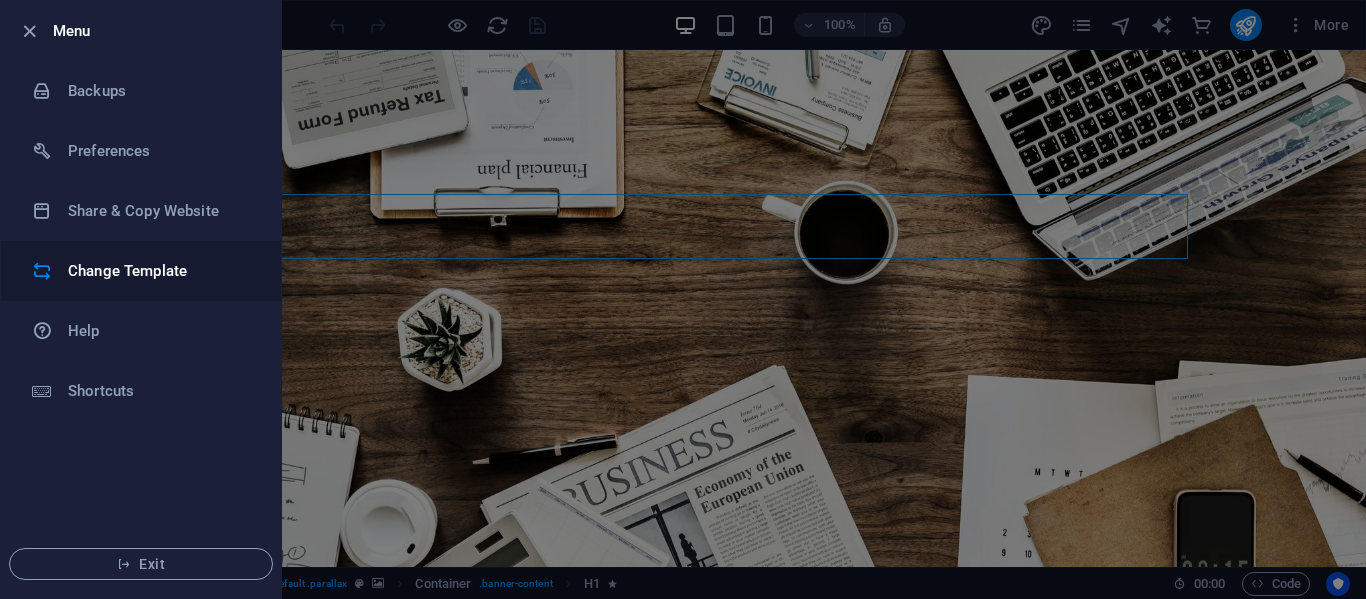 click on "Change Template" at bounding box center (160, 271) 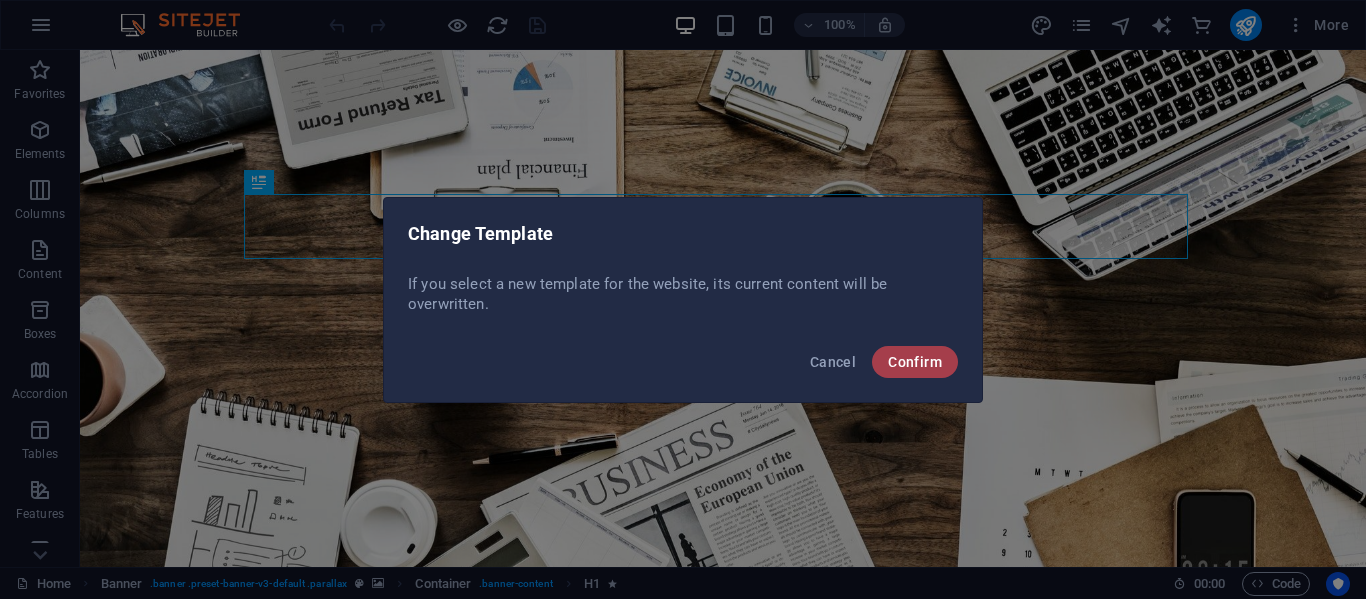 click on "Confirm" at bounding box center (915, 362) 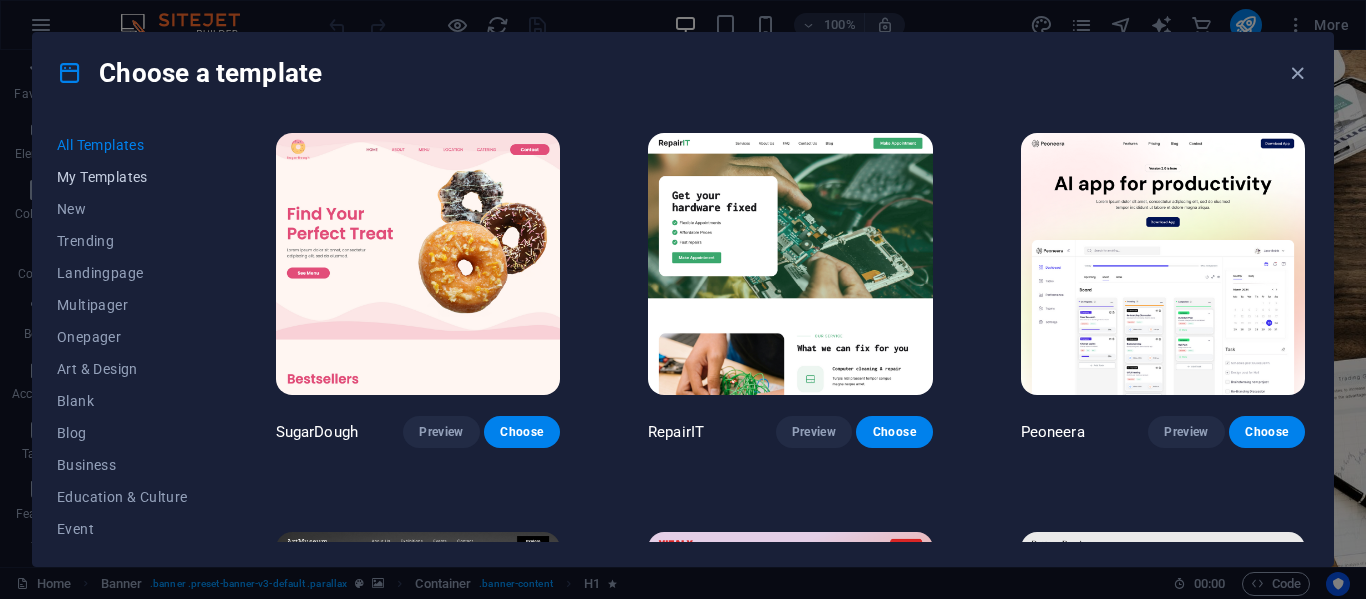 click on "My Templates" at bounding box center (122, 177) 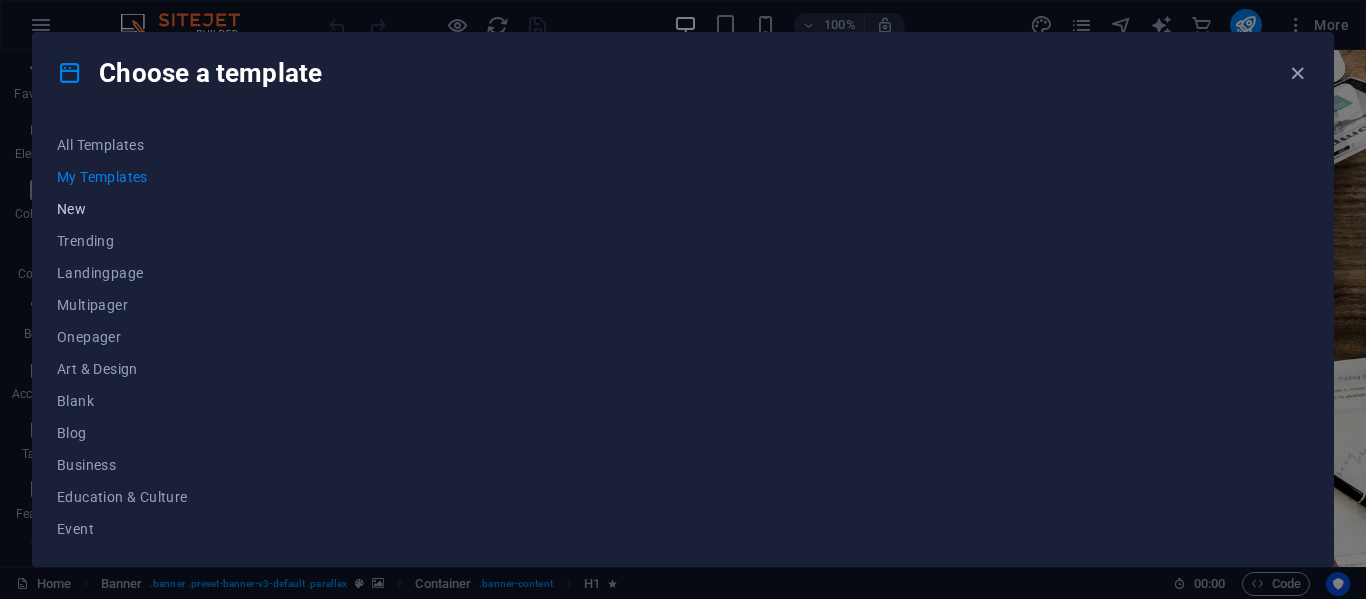click on "New" at bounding box center (122, 209) 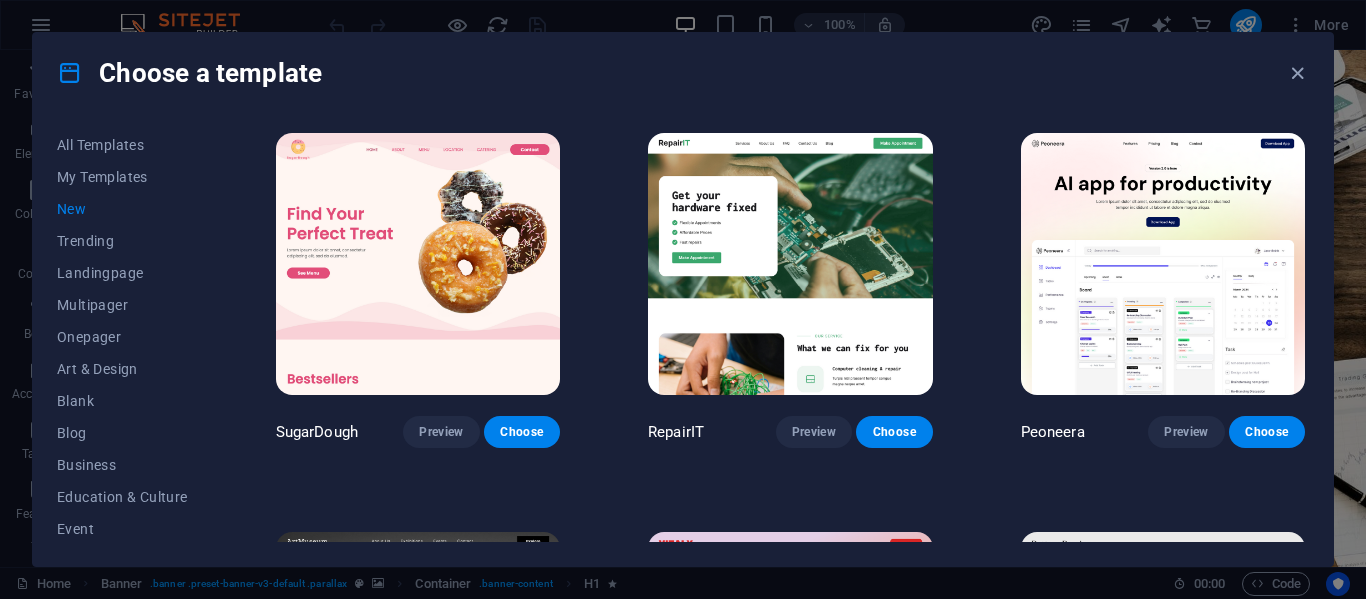click on "New" at bounding box center (122, 209) 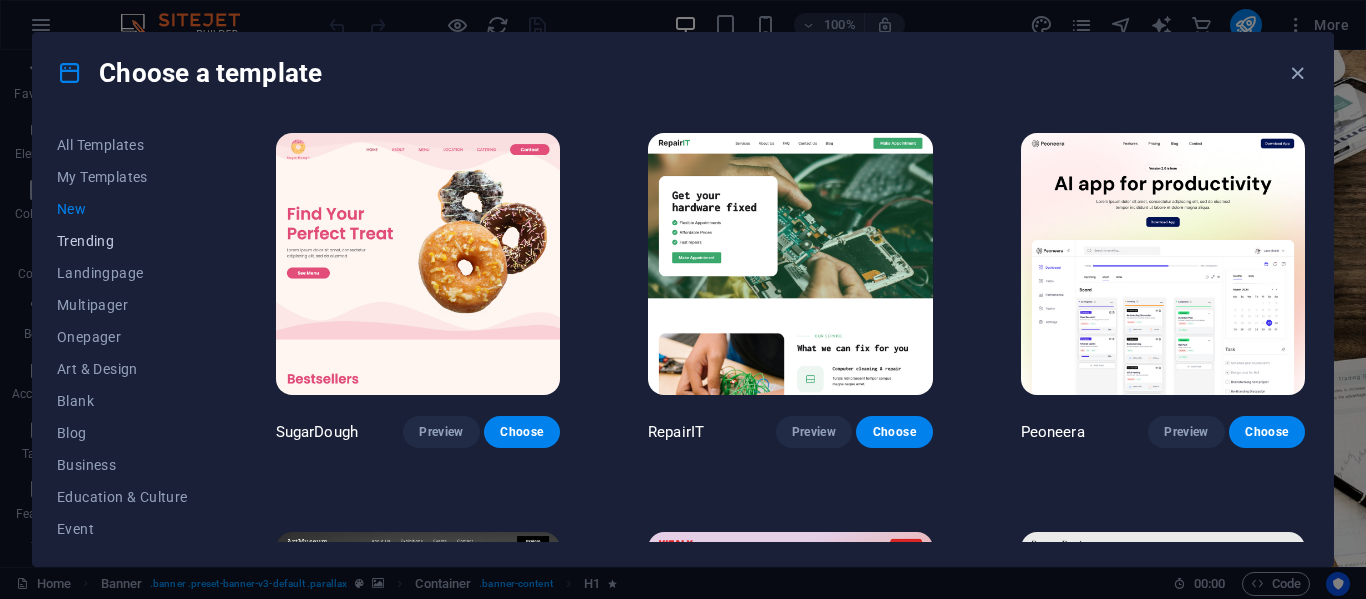 click on "Trending" at bounding box center [122, 241] 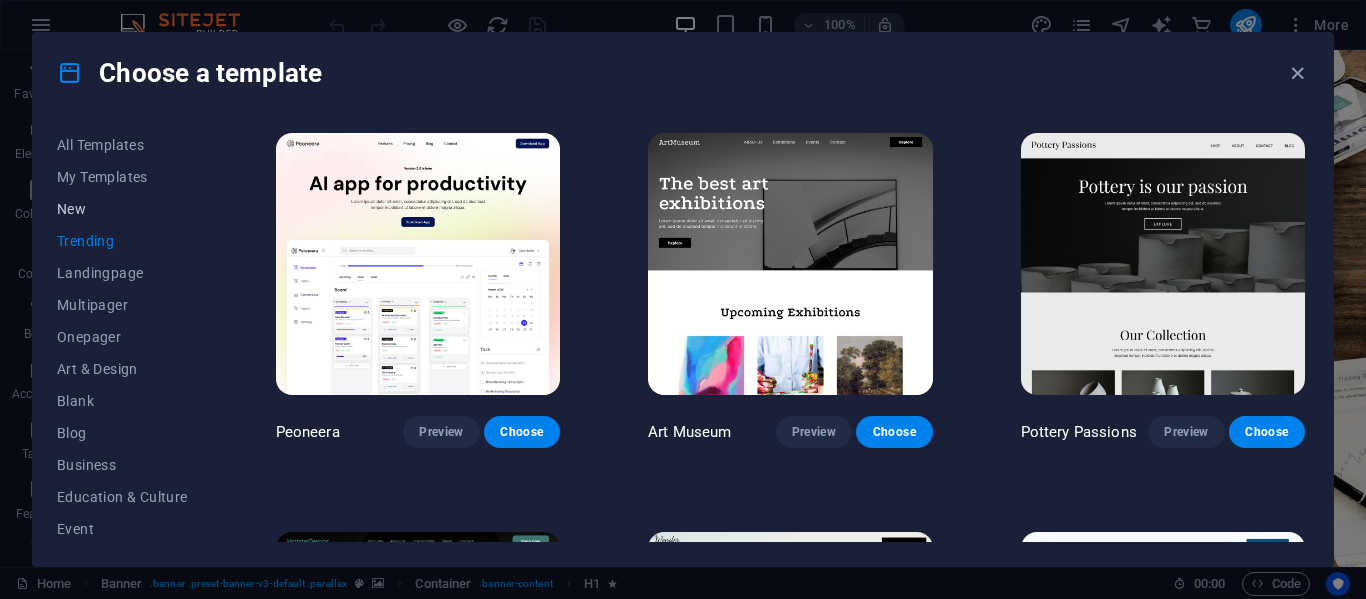 click on "New" at bounding box center [122, 209] 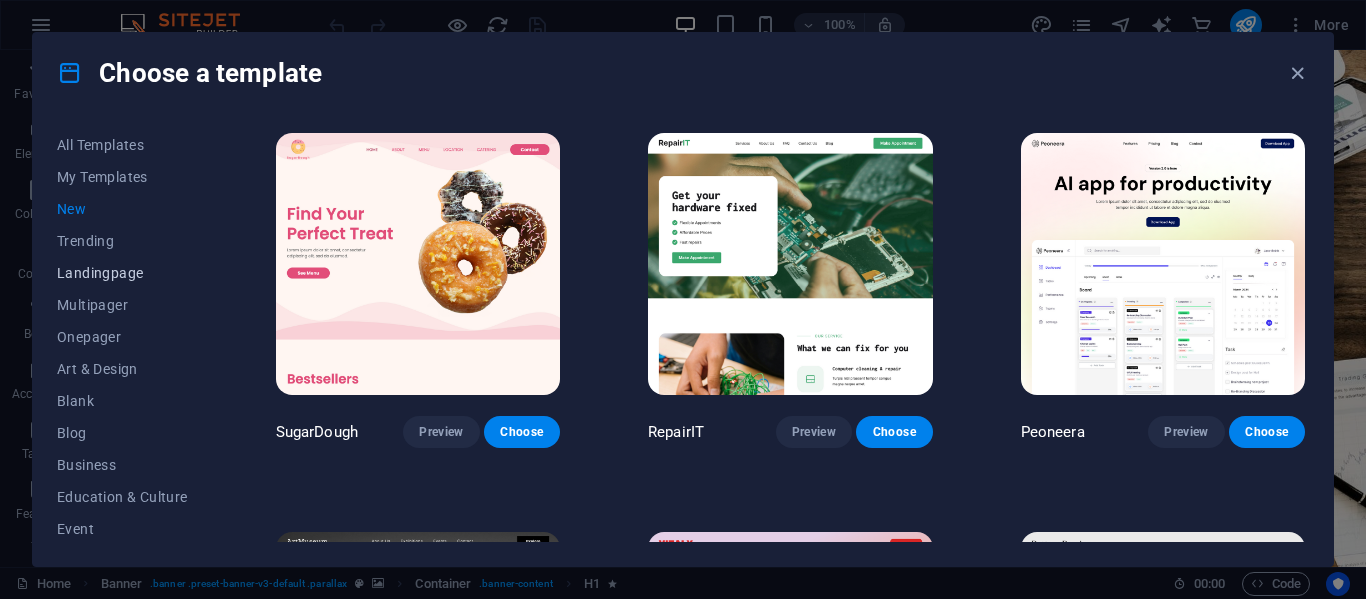 click on "Landingpage" at bounding box center (122, 273) 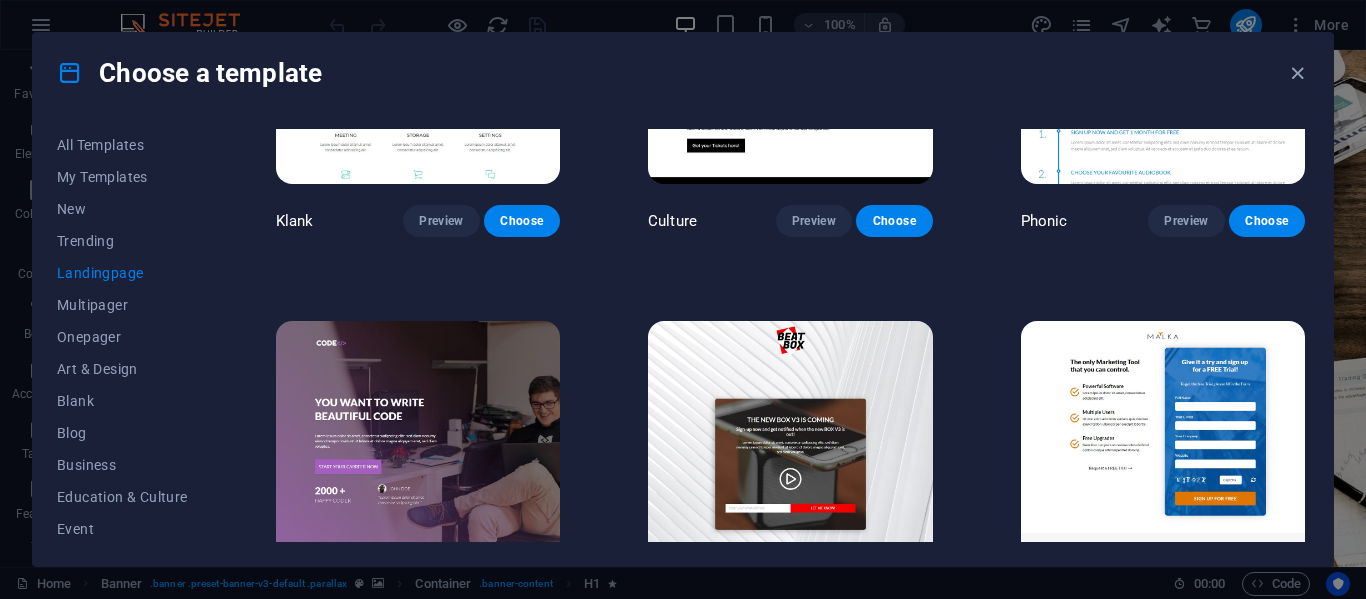scroll, scrollTop: 0, scrollLeft: 0, axis: both 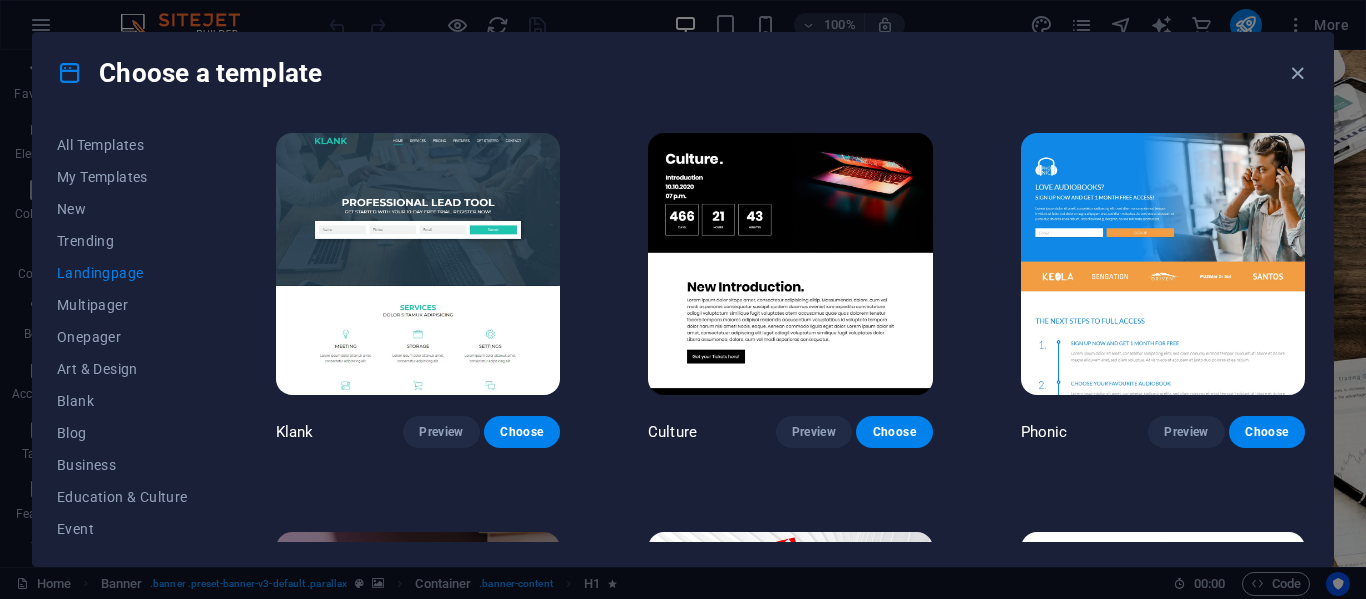 click at bounding box center [790, 264] 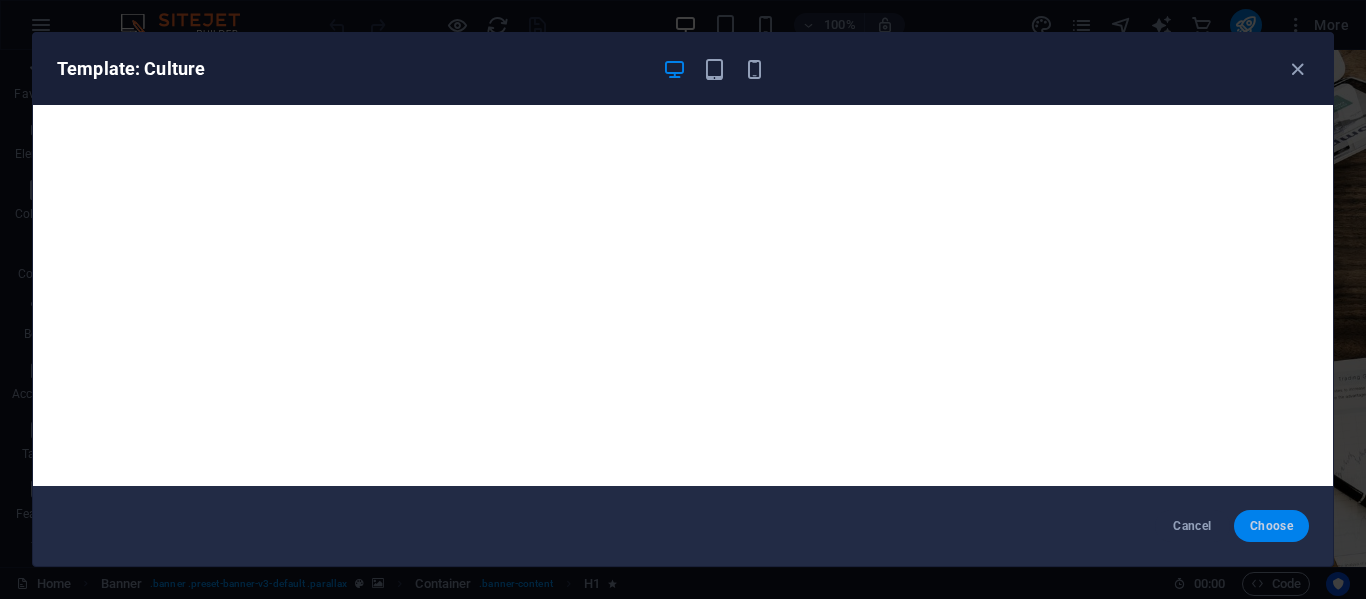 click on "Choose" at bounding box center [1271, 526] 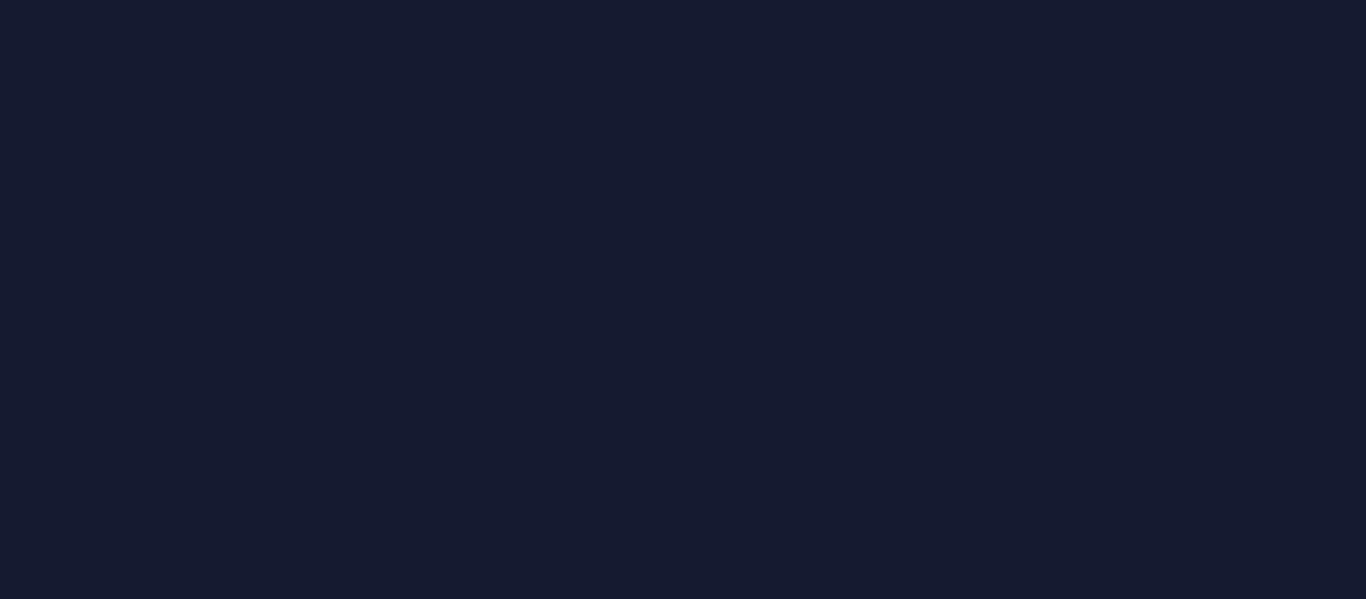 scroll, scrollTop: 0, scrollLeft: 0, axis: both 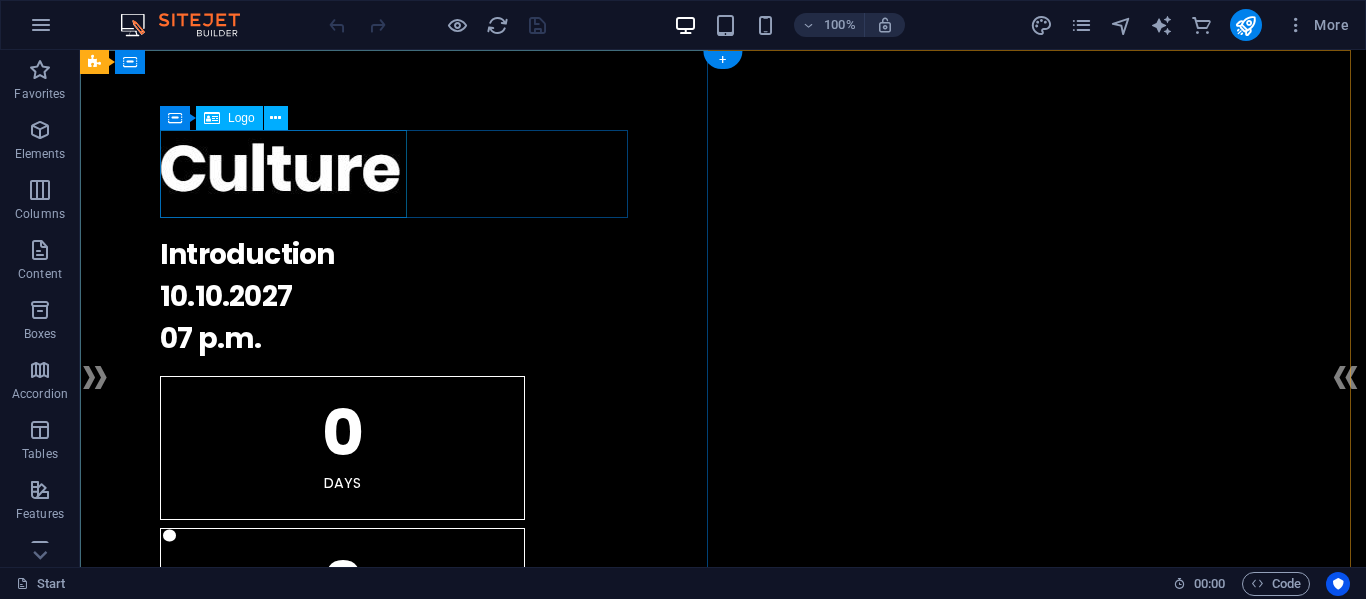 click at bounding box center [723, 174] 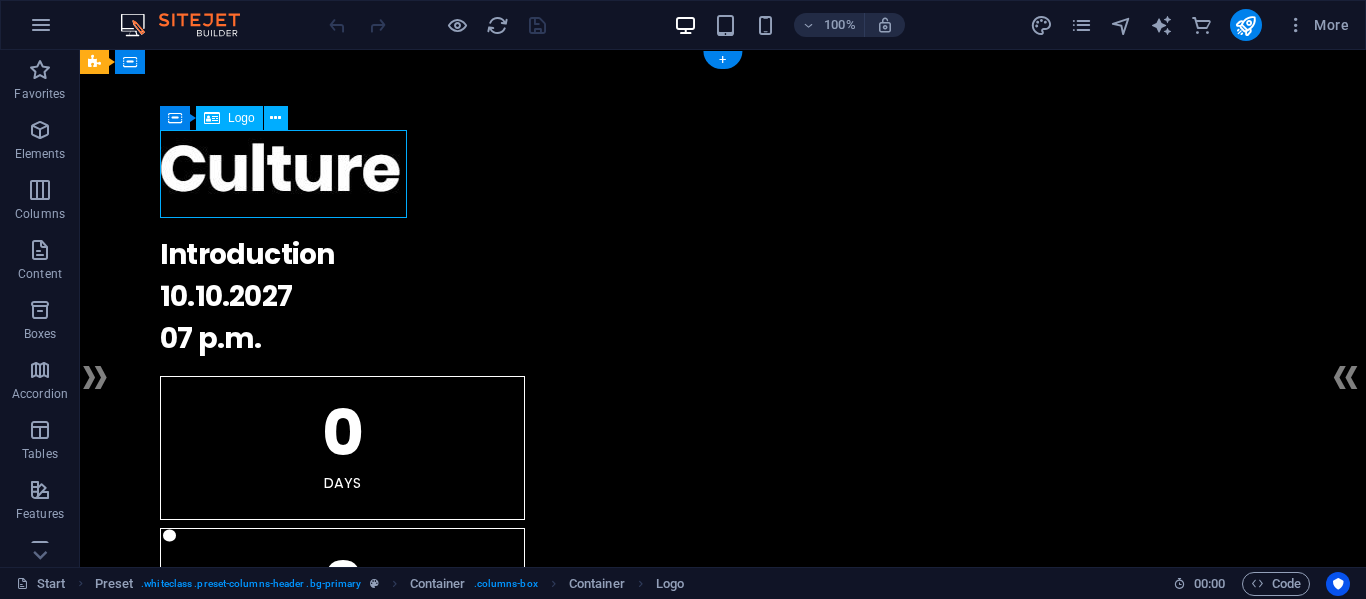click at bounding box center (723, 174) 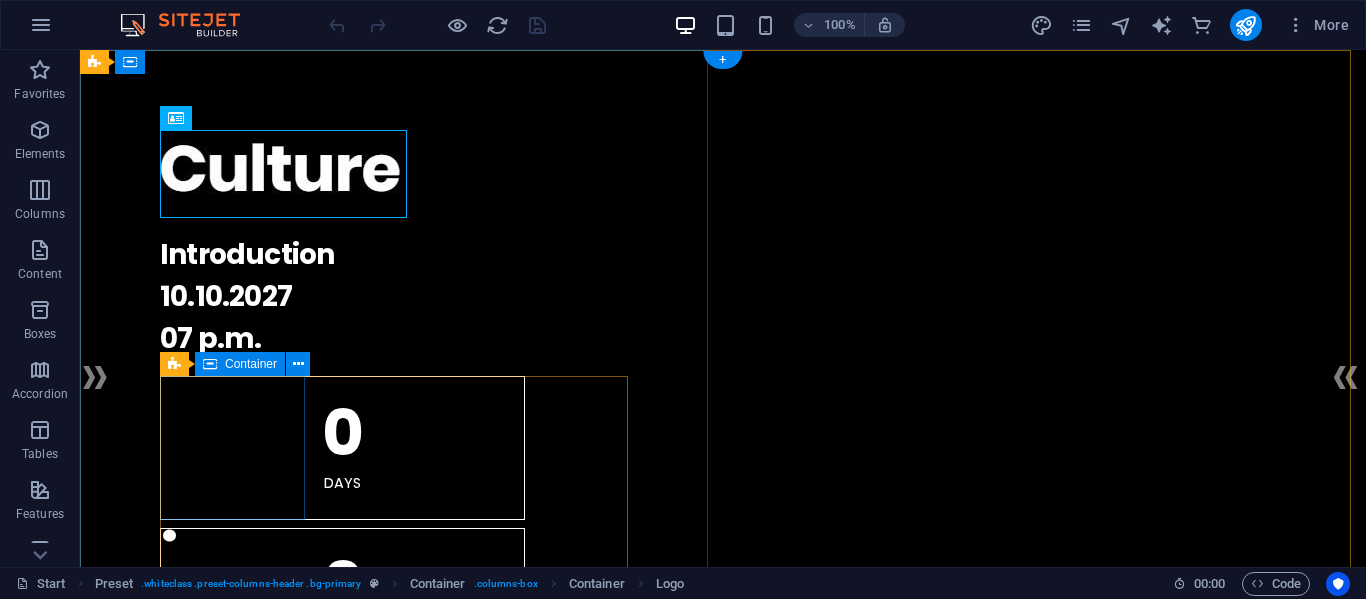 click on "0 Days" at bounding box center [342, 448] 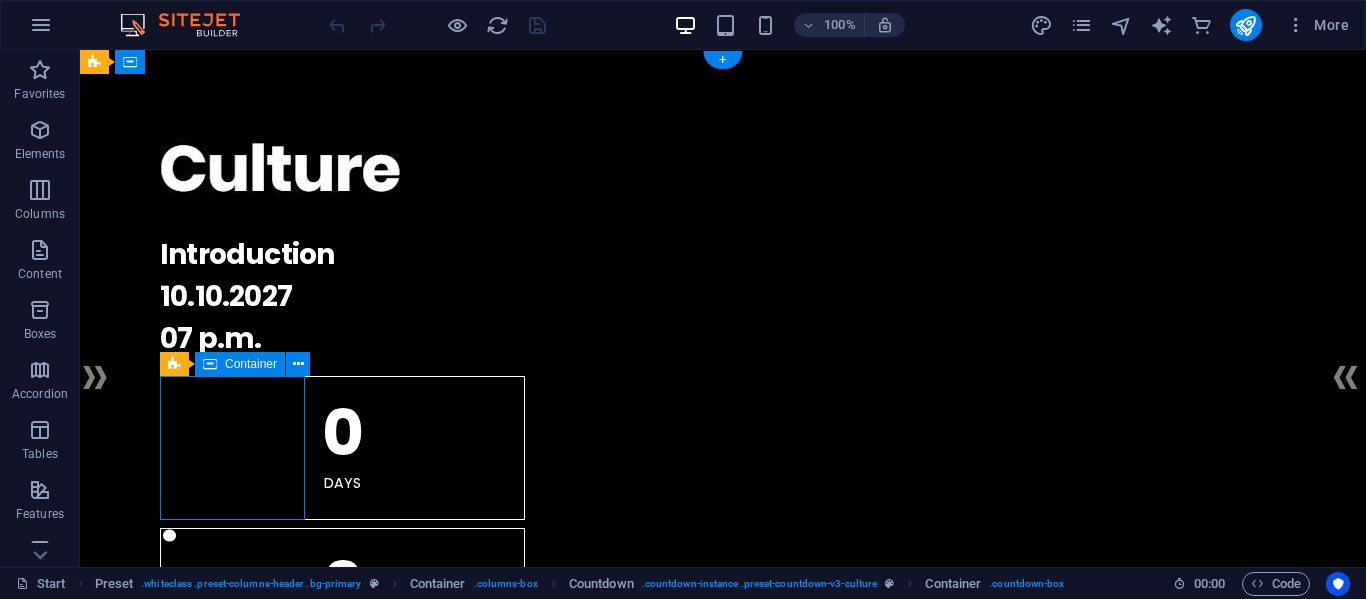 click on "0 Days" at bounding box center [342, 448] 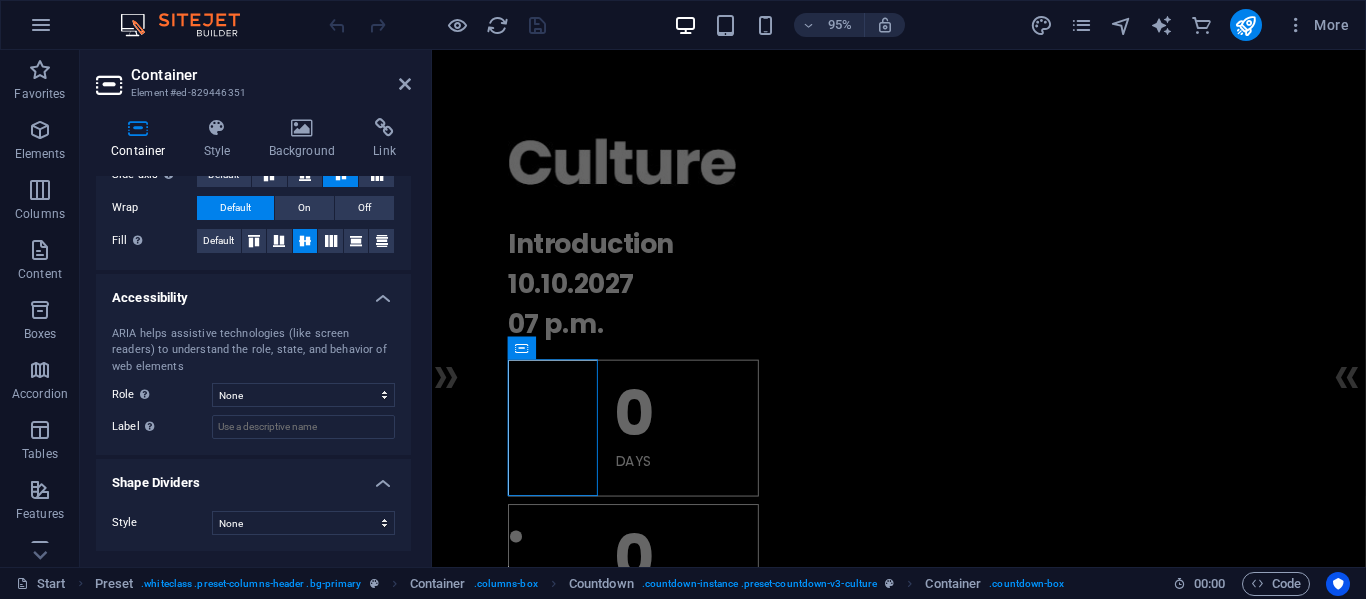 scroll, scrollTop: 0, scrollLeft: 0, axis: both 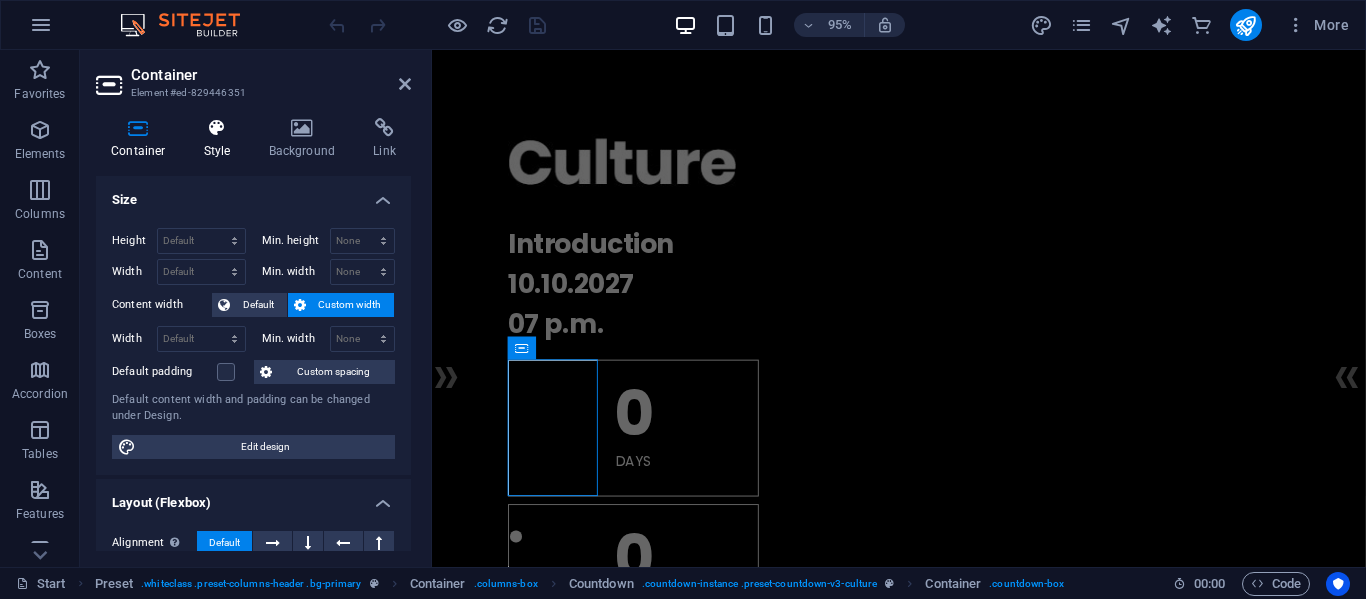 click on "Style" at bounding box center [221, 139] 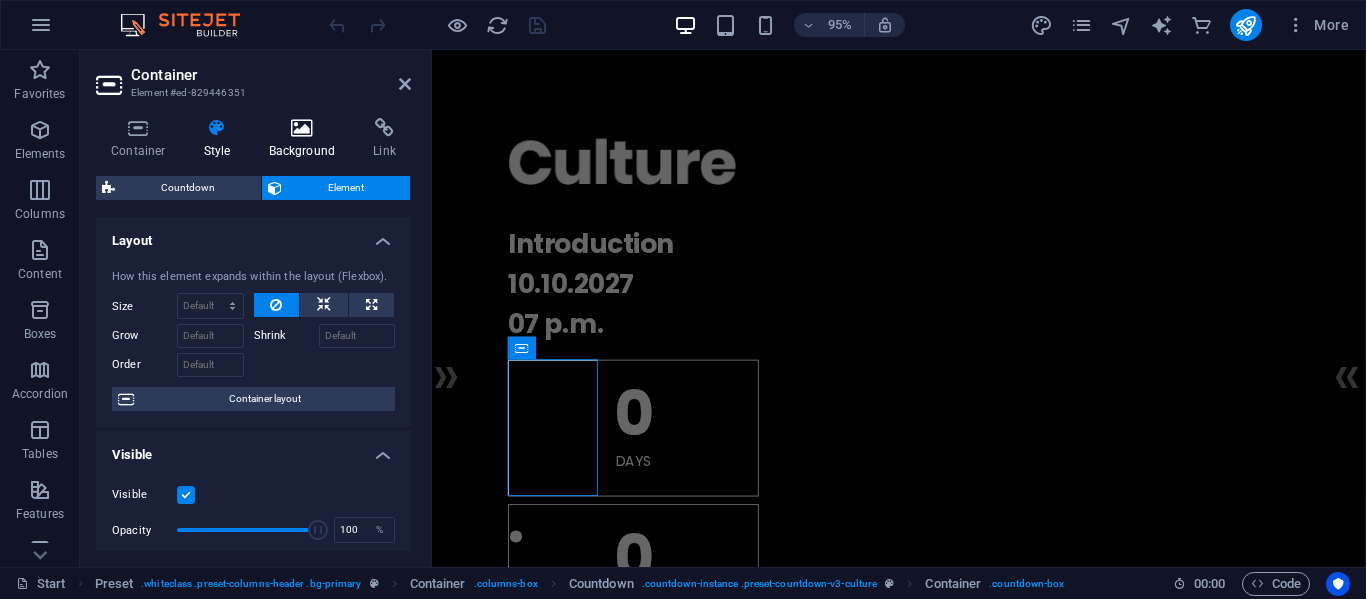 click at bounding box center [302, 128] 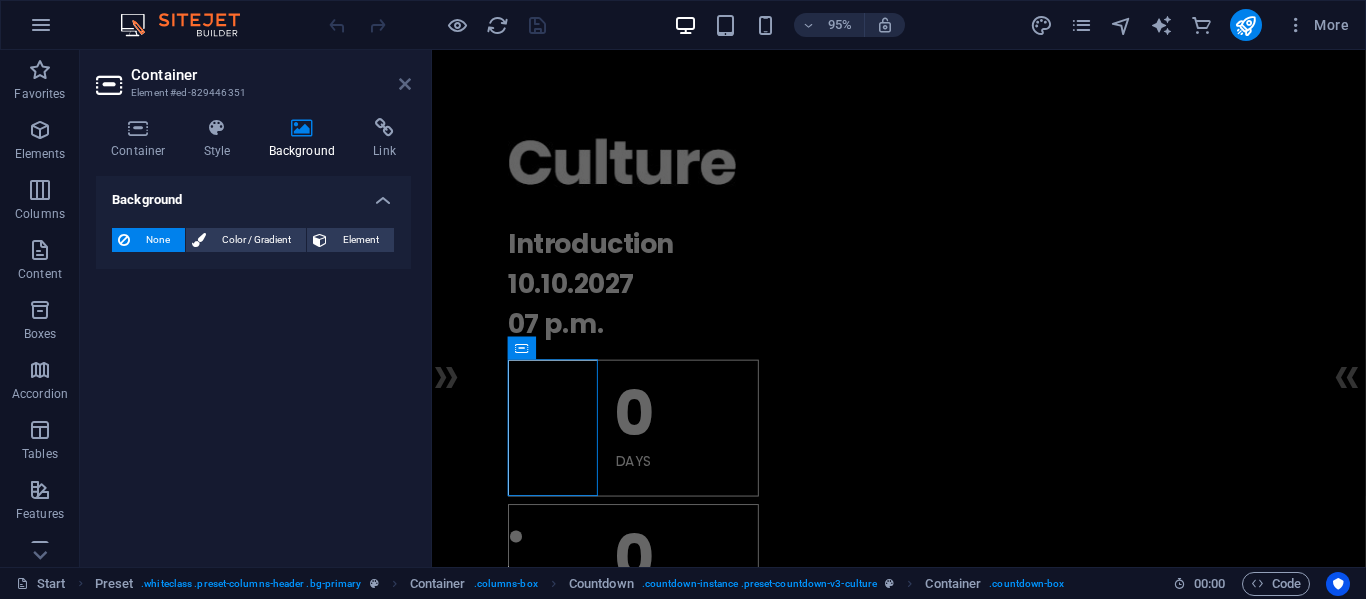 click at bounding box center [405, 84] 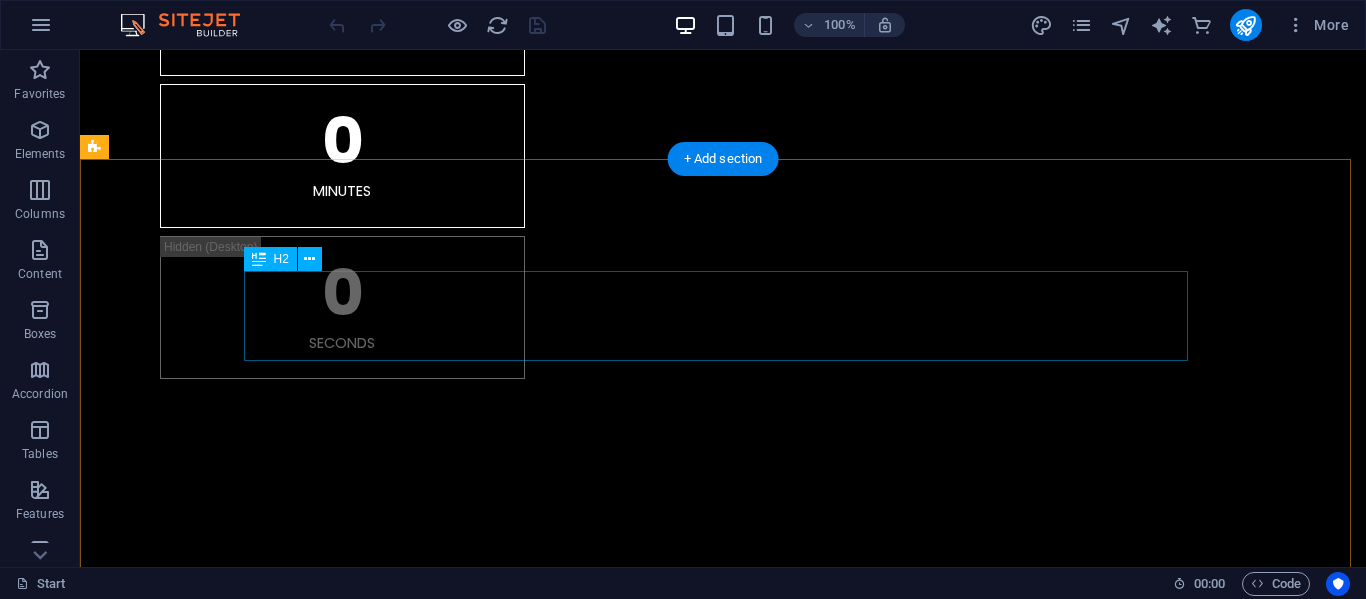 scroll, scrollTop: 600, scrollLeft: 0, axis: vertical 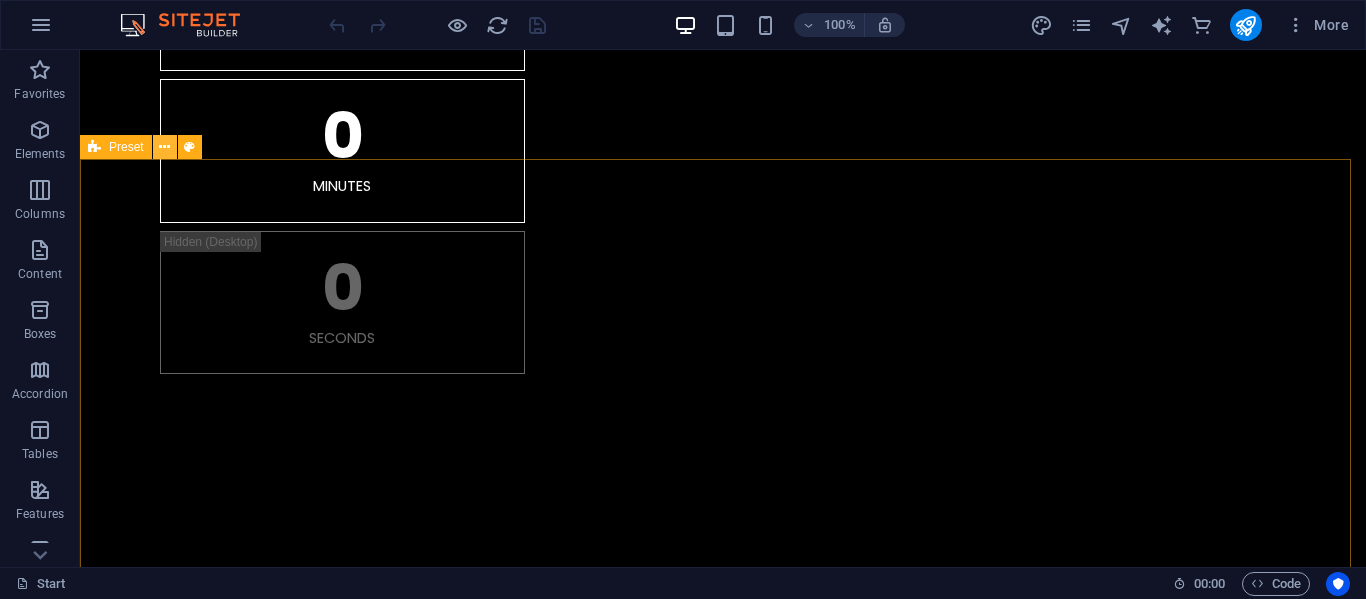 click at bounding box center [165, 147] 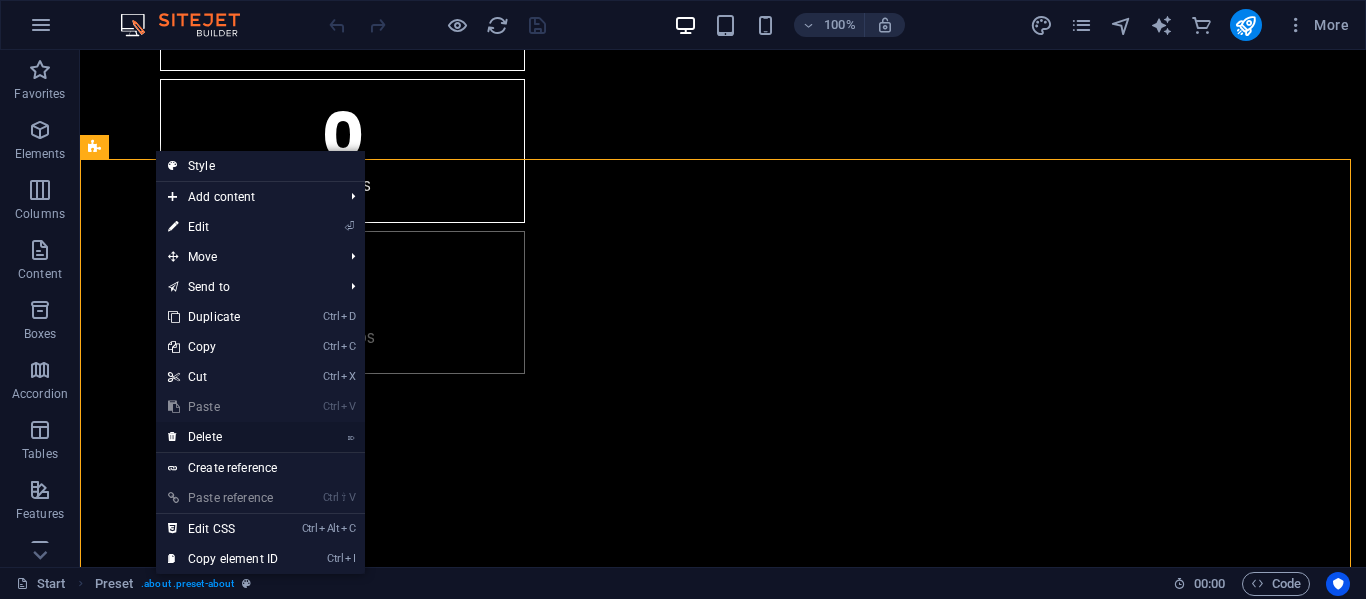 click on "⌦  Delete" at bounding box center (223, 437) 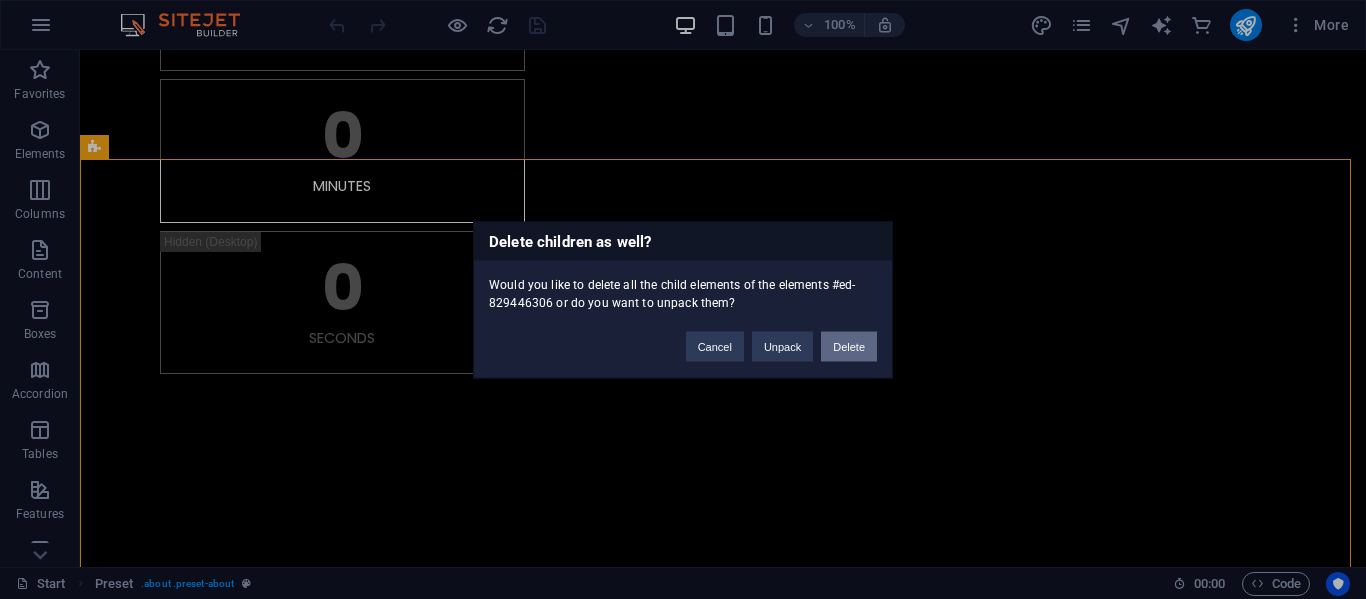 click on "Delete" at bounding box center [849, 346] 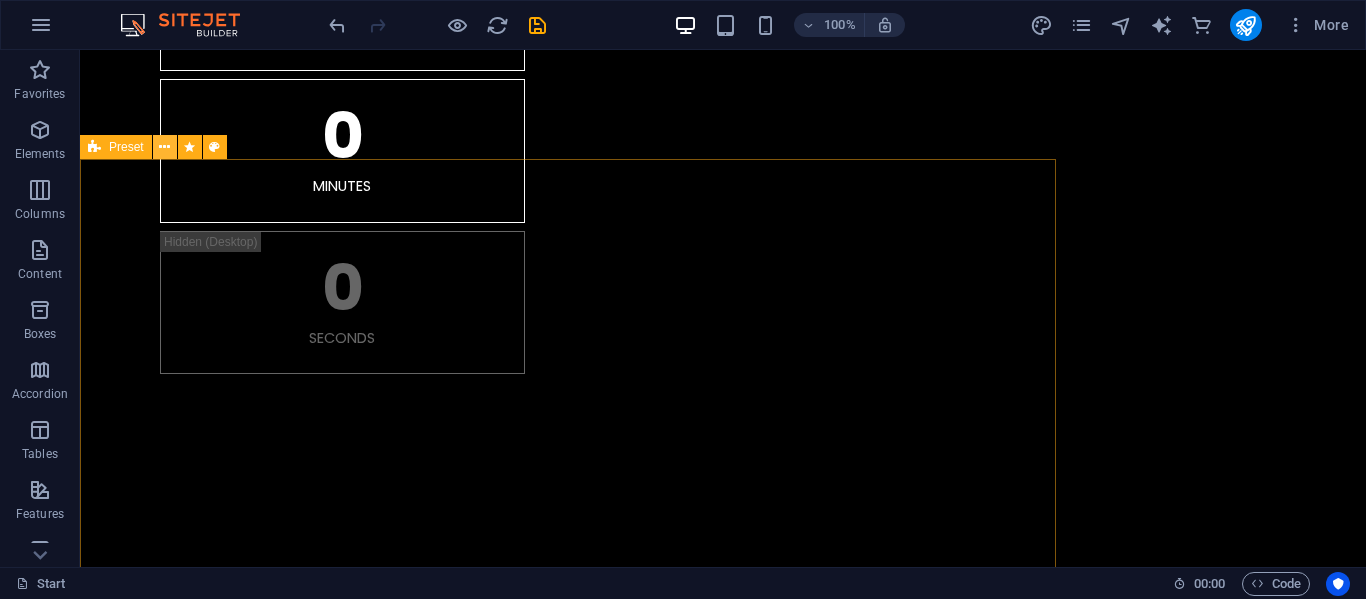 click at bounding box center [164, 147] 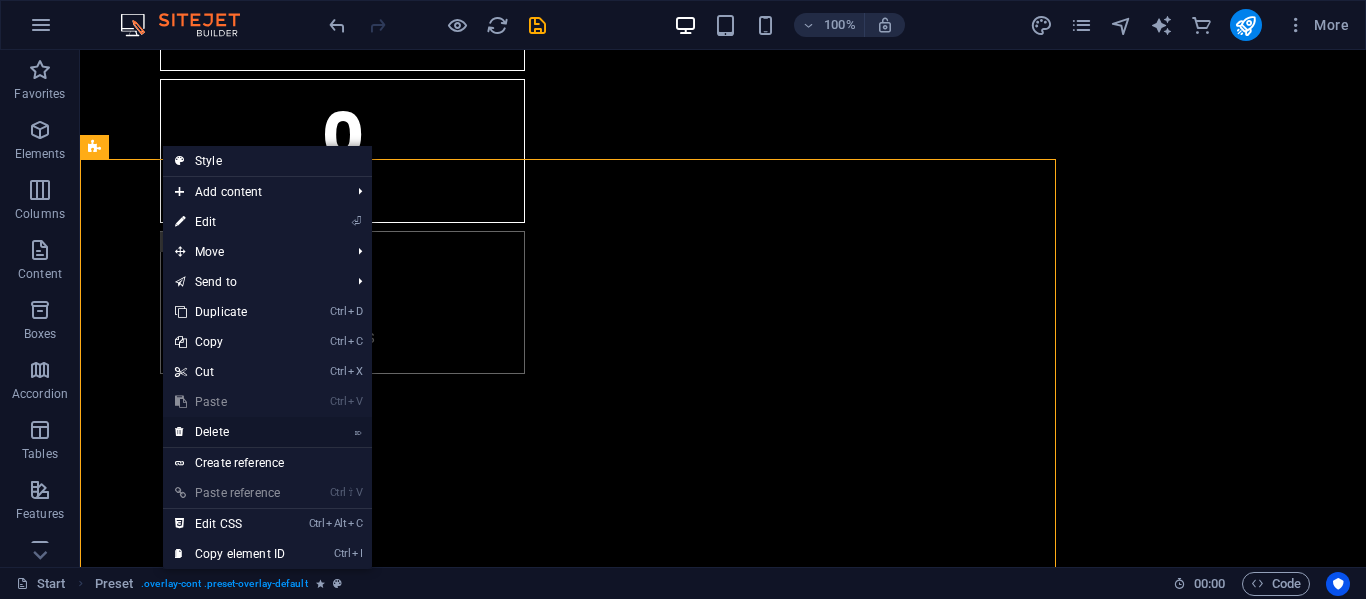 click on "⌦  Delete" at bounding box center [230, 432] 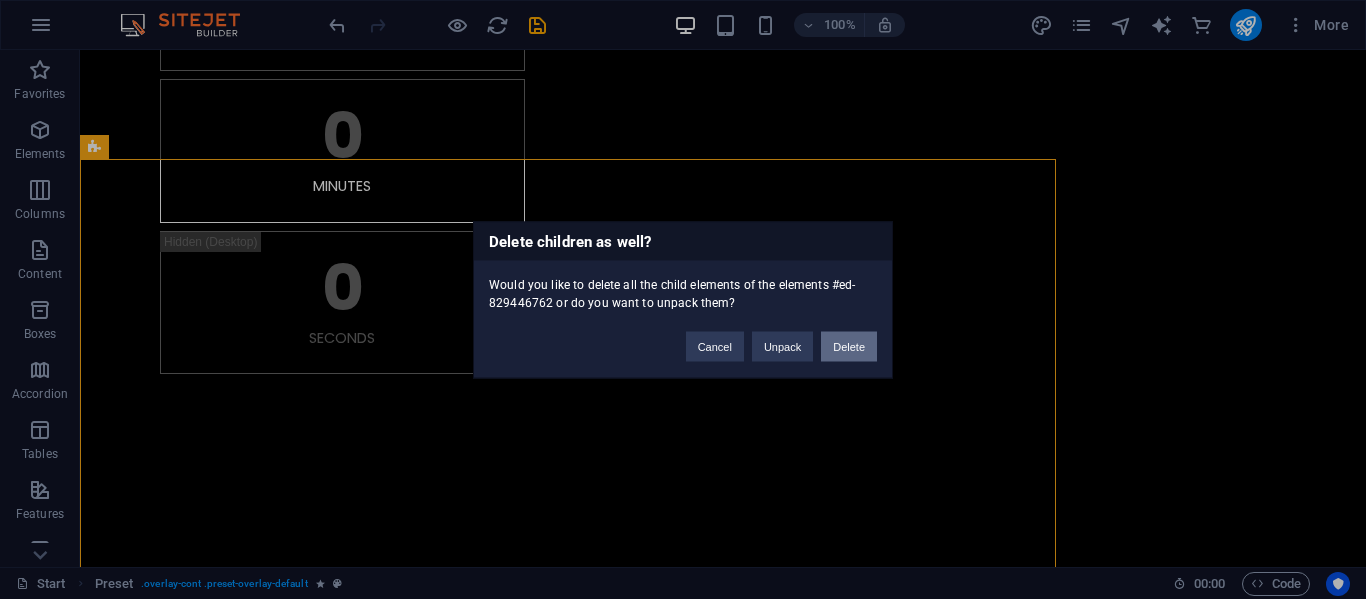 click on "Delete" at bounding box center (849, 346) 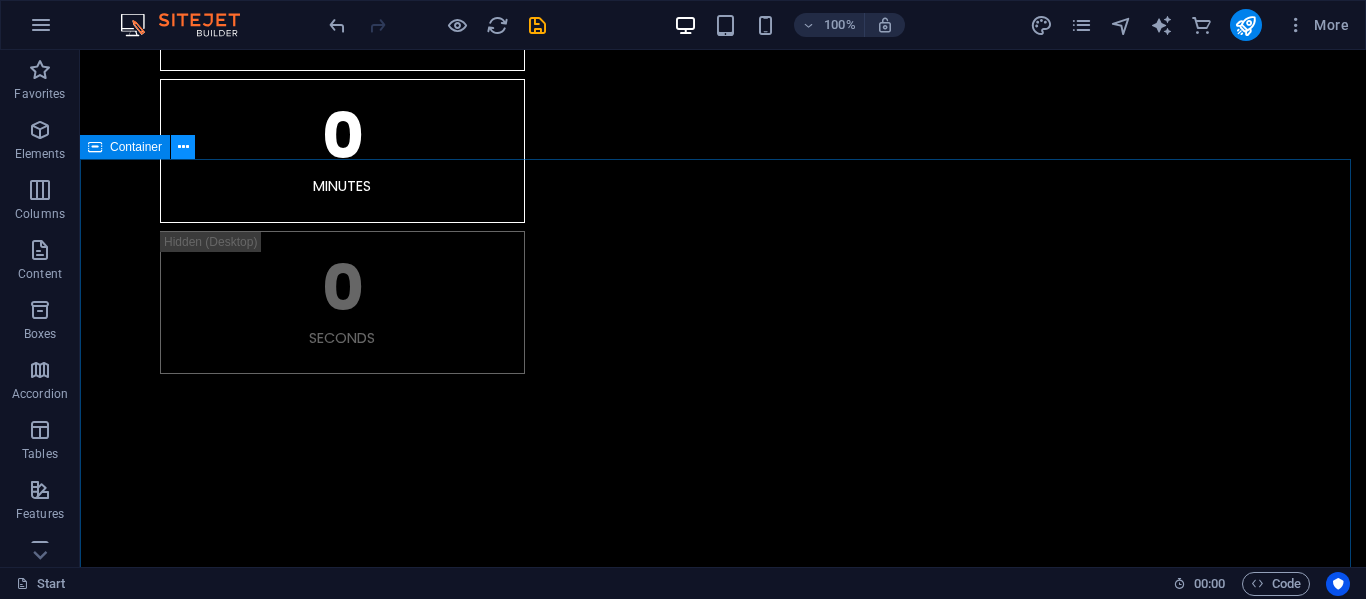 click at bounding box center [183, 147] 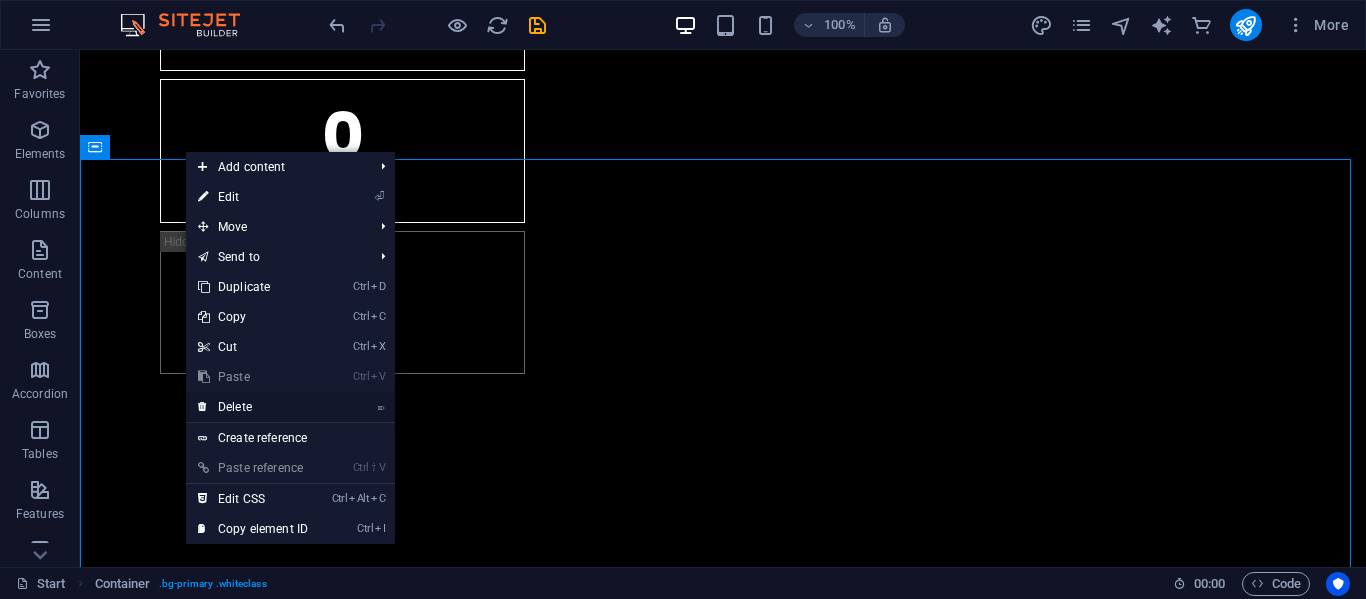 click on "⌦  Delete" at bounding box center (253, 407) 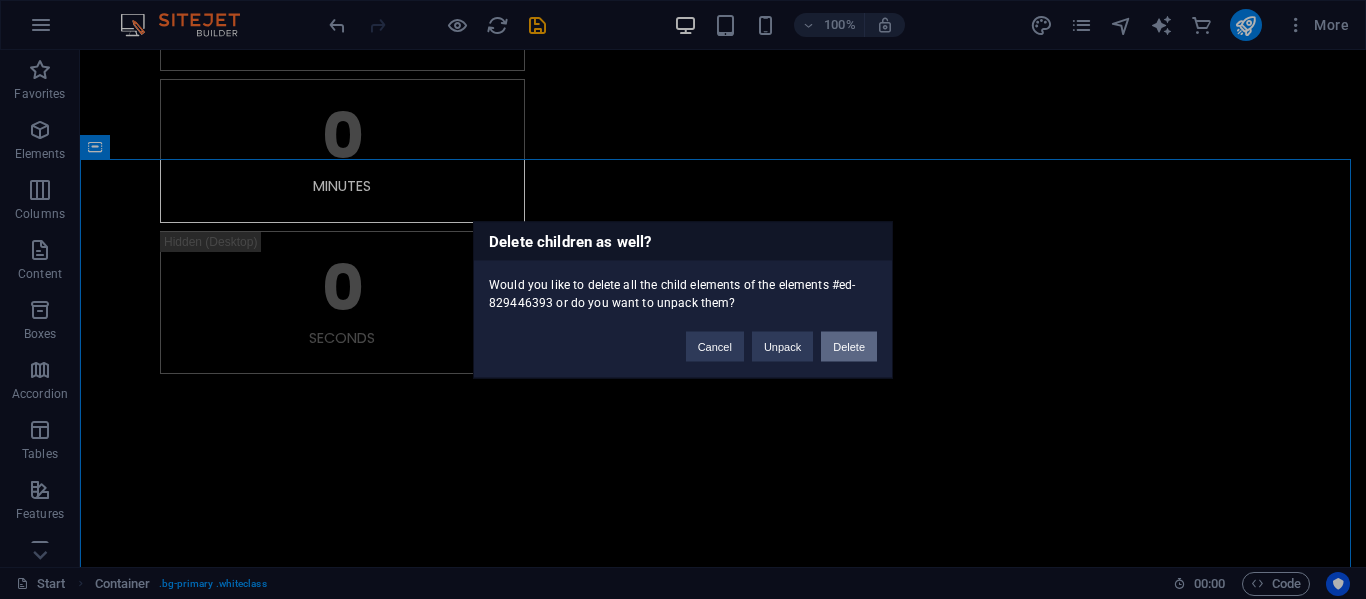 click on "Delete" at bounding box center [849, 346] 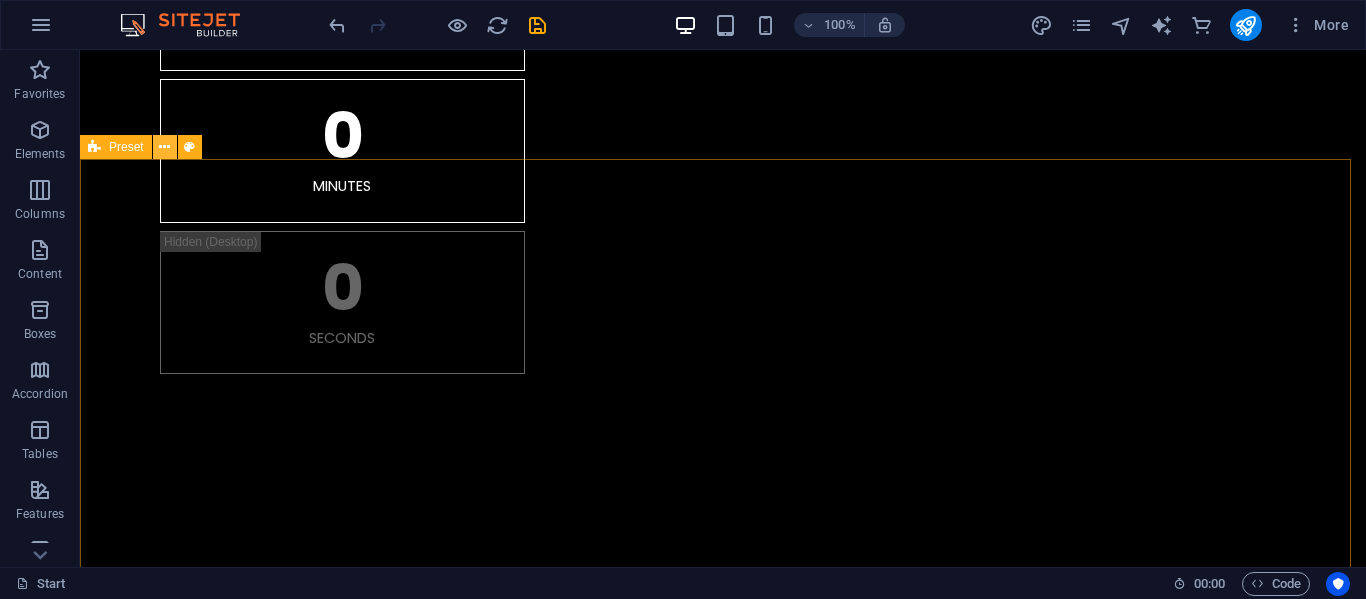 click at bounding box center (165, 147) 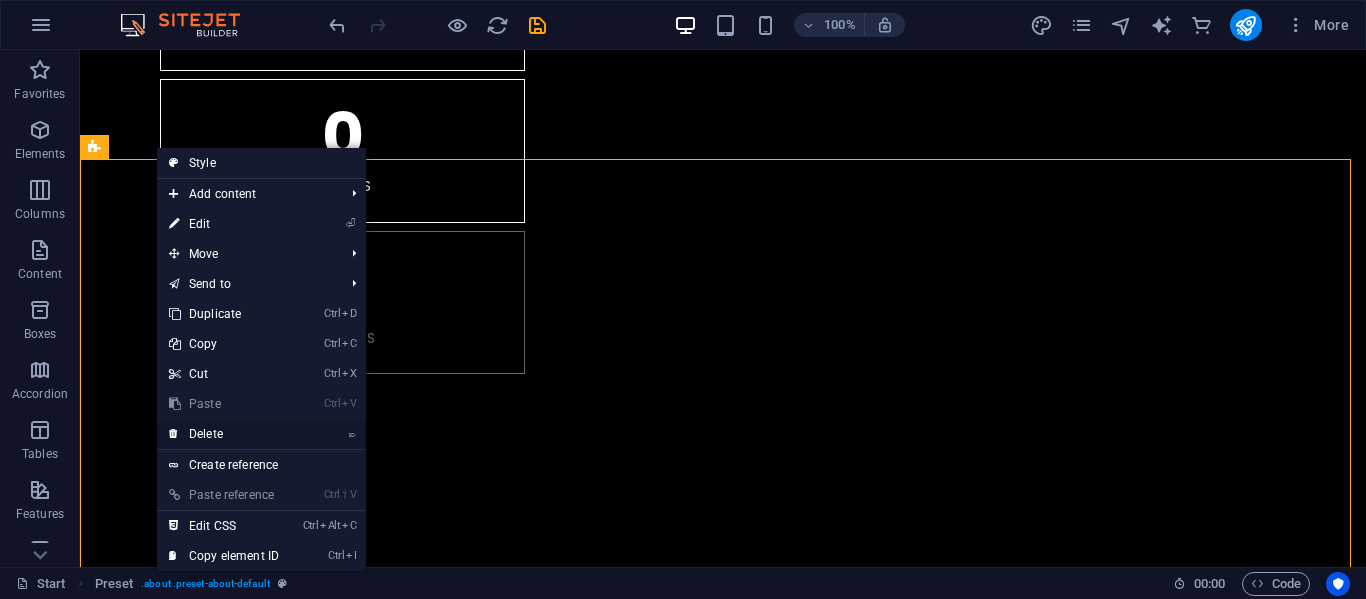click on "⌦  Delete" at bounding box center [224, 434] 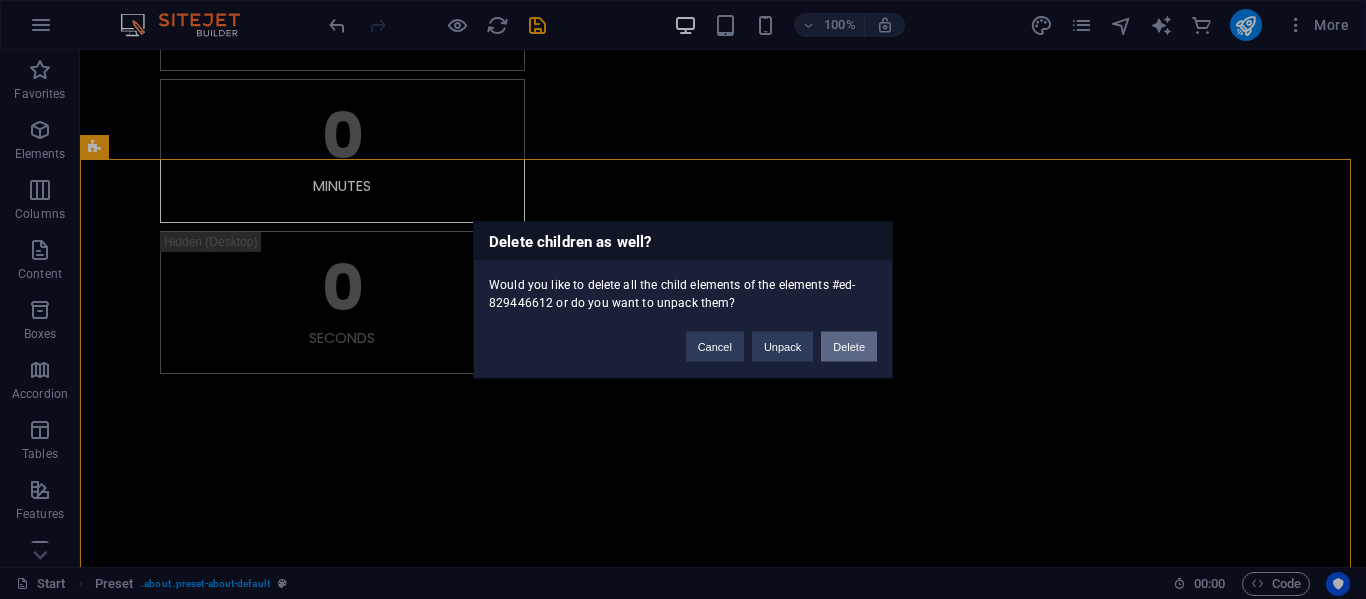 click on "Delete" at bounding box center [849, 346] 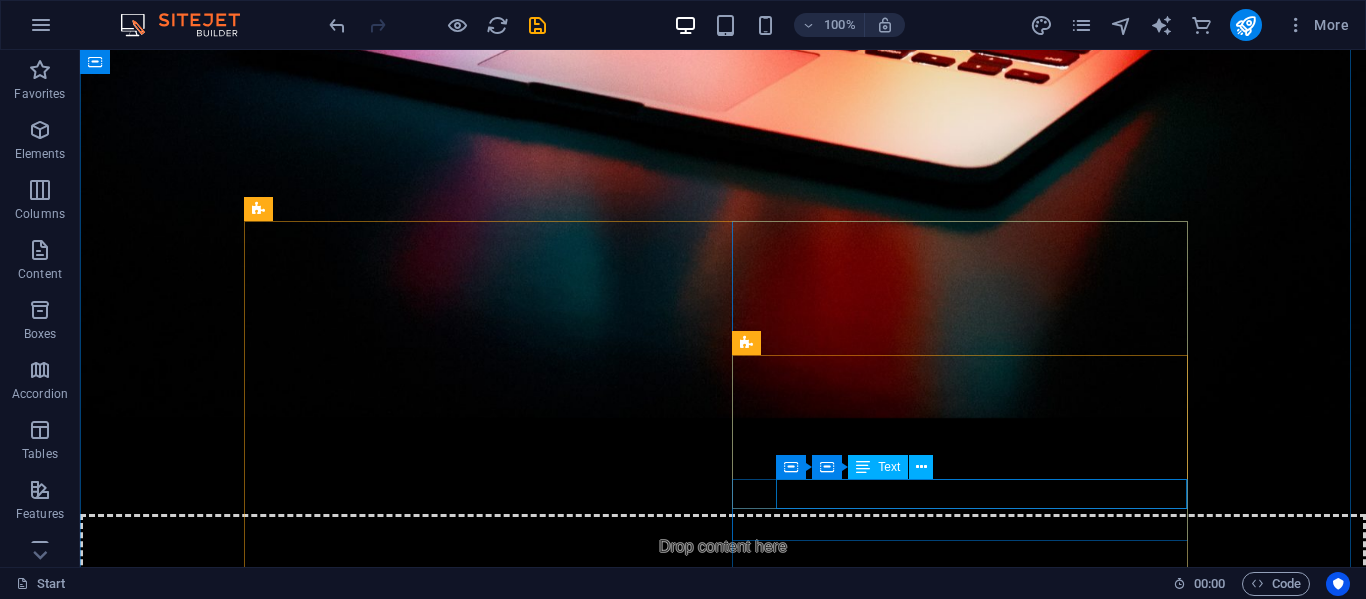 scroll, scrollTop: 1164, scrollLeft: 0, axis: vertical 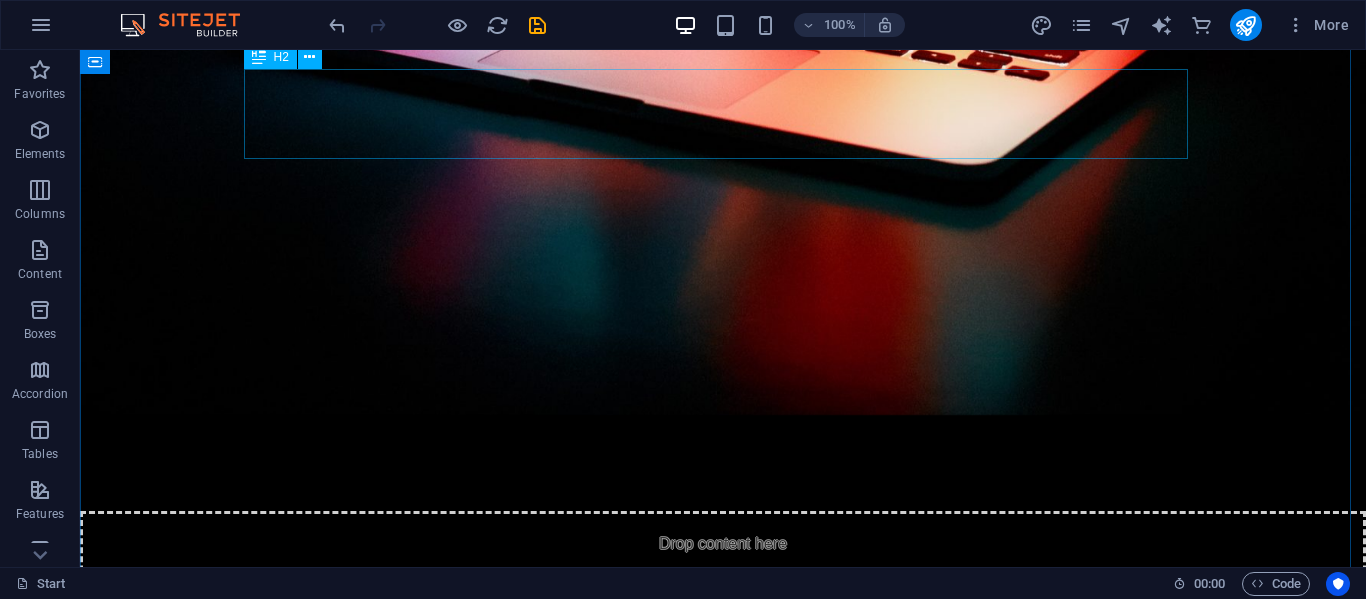click on "Location." at bounding box center [723, 1530] 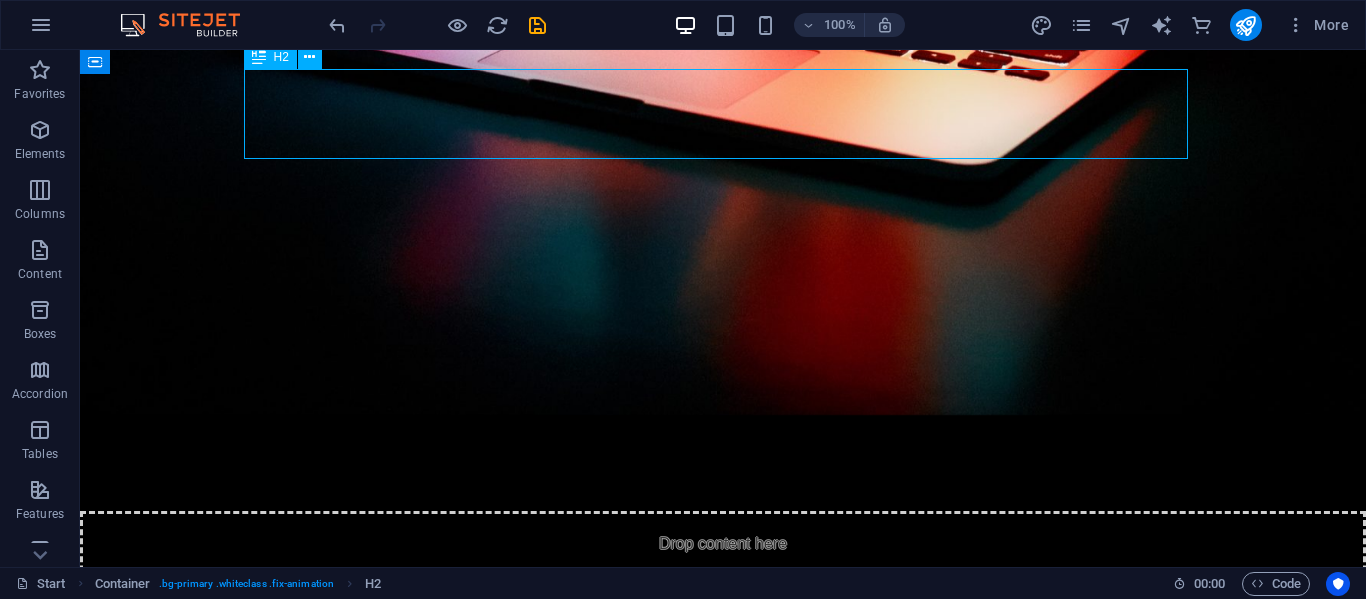 click on "Location." at bounding box center (723, 1530) 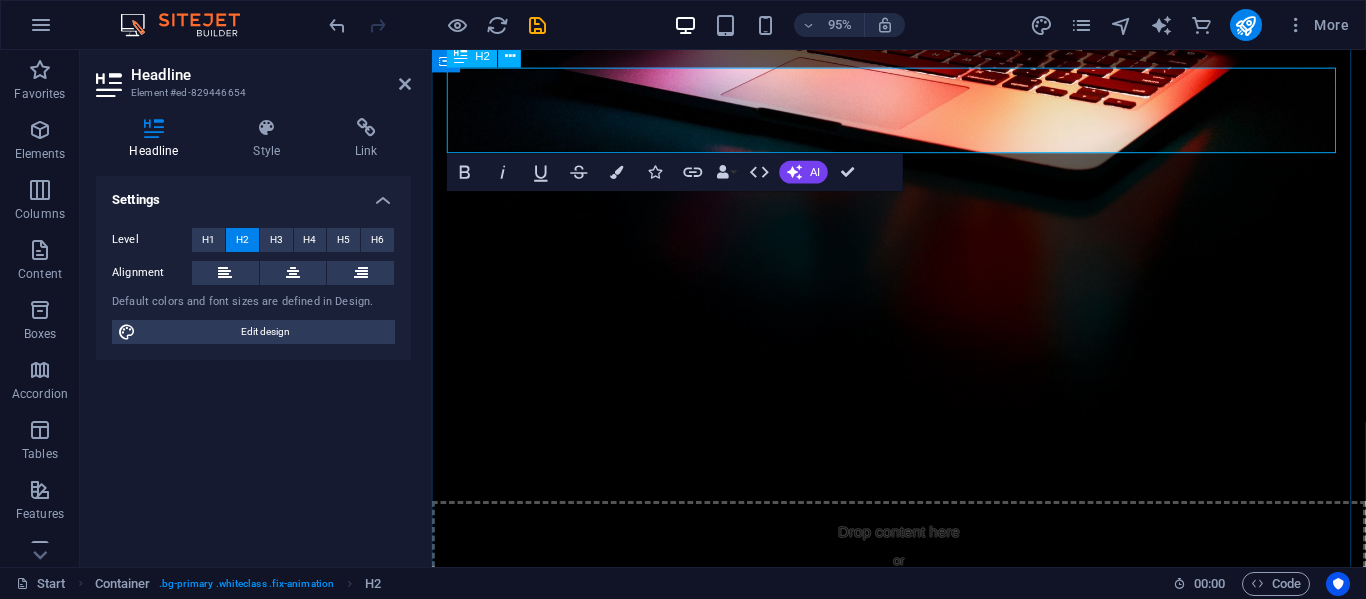 scroll, scrollTop: 1183, scrollLeft: 0, axis: vertical 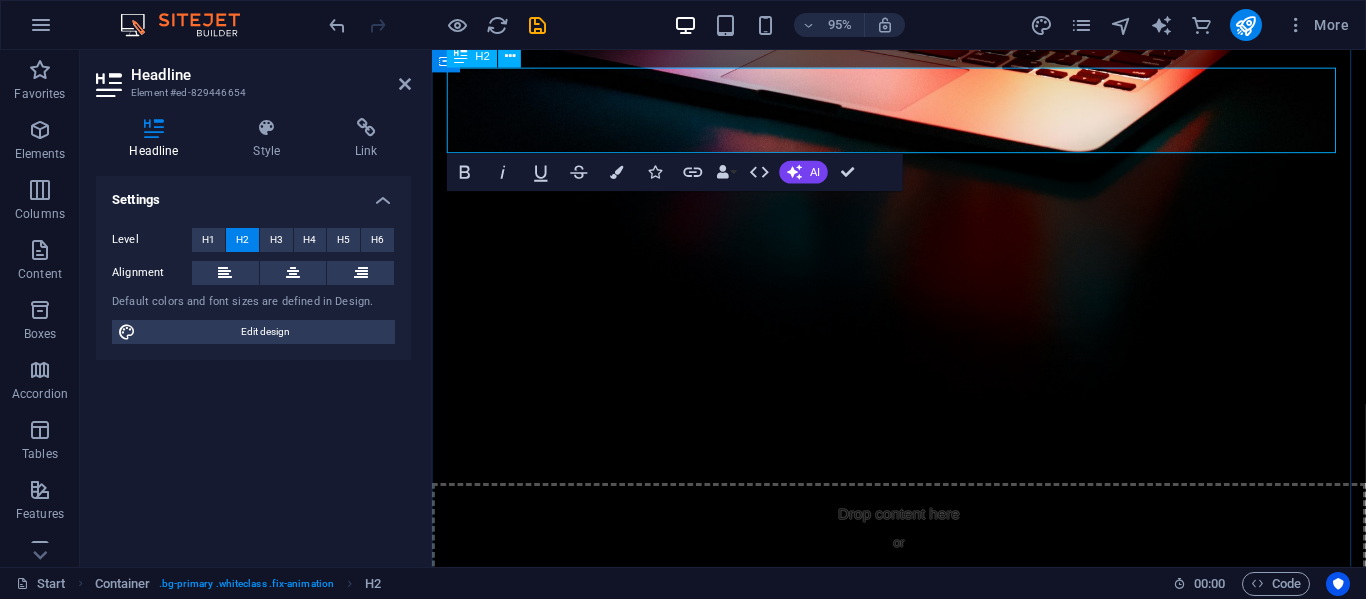 type 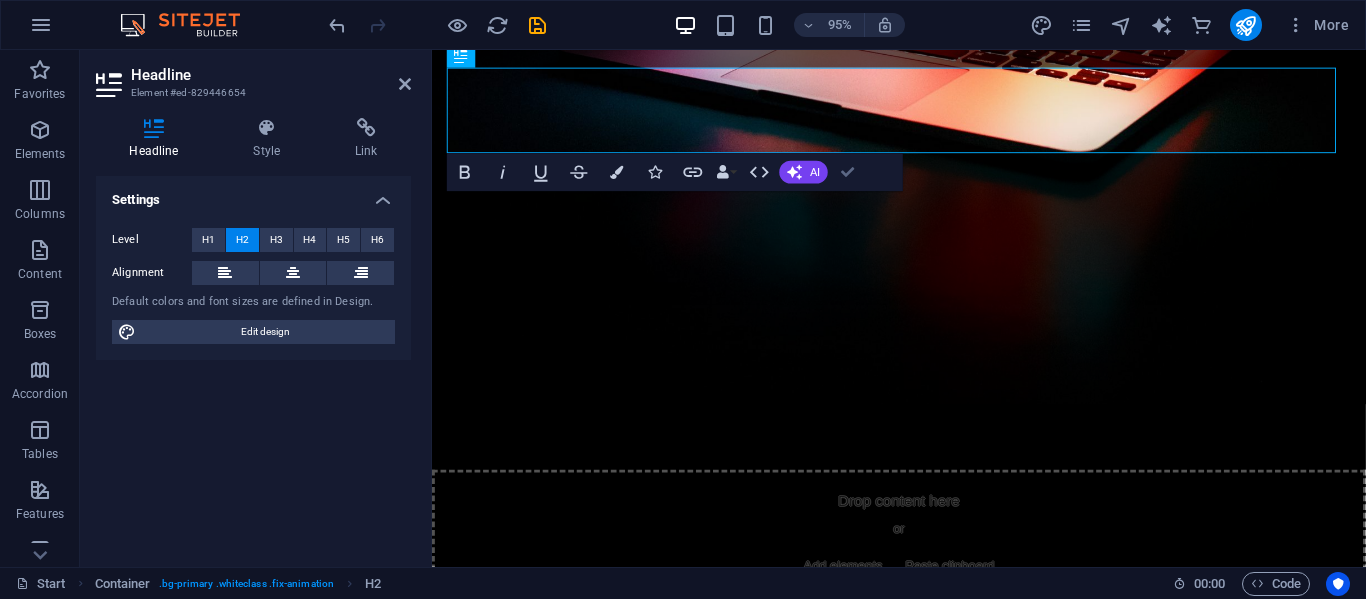 scroll, scrollTop: 1164, scrollLeft: 0, axis: vertical 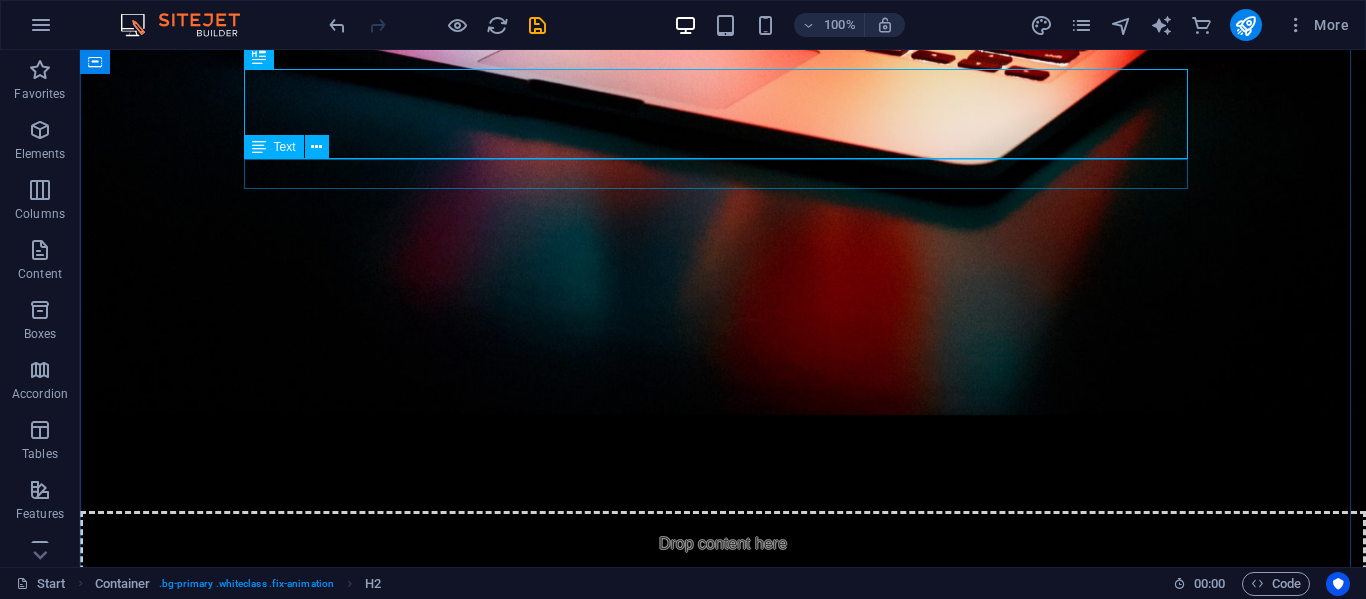 click on "Lorem ipsum dolor sitope amet, consectetur adipisicing elitip. Massumenda, dolore!" at bounding box center (723, 1590) 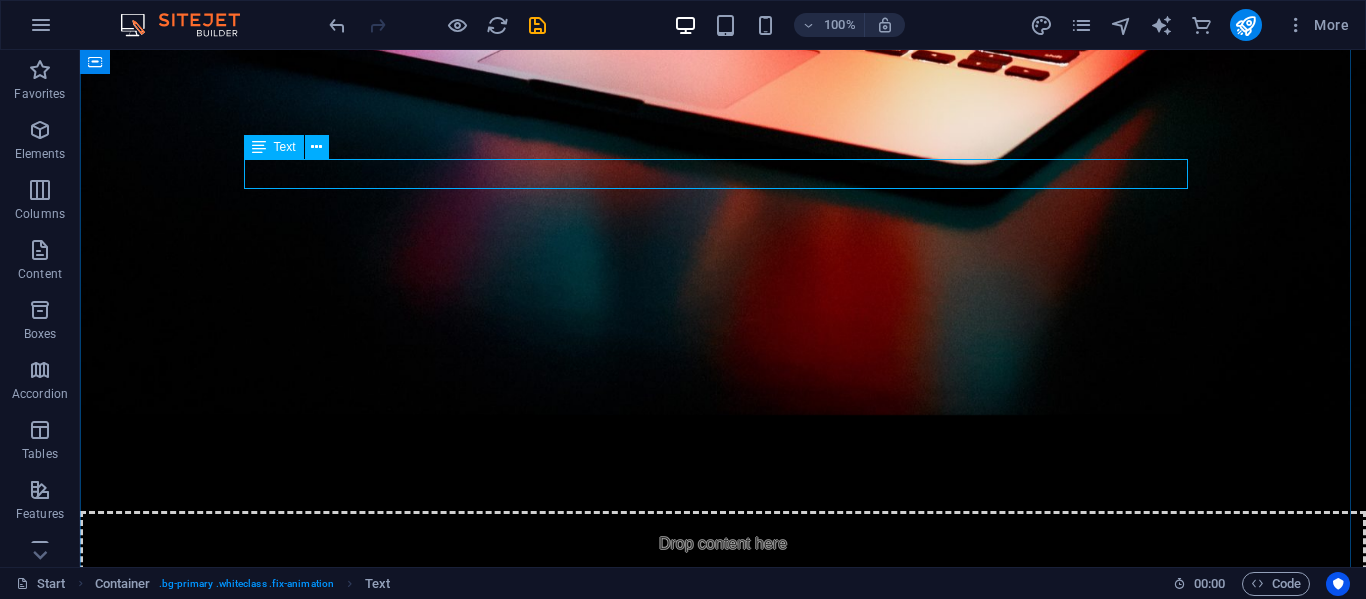 click on "Lorem ipsum dolor sitope amet, consectetur adipisicing elitip. Massumenda, dolore!" at bounding box center [723, 1590] 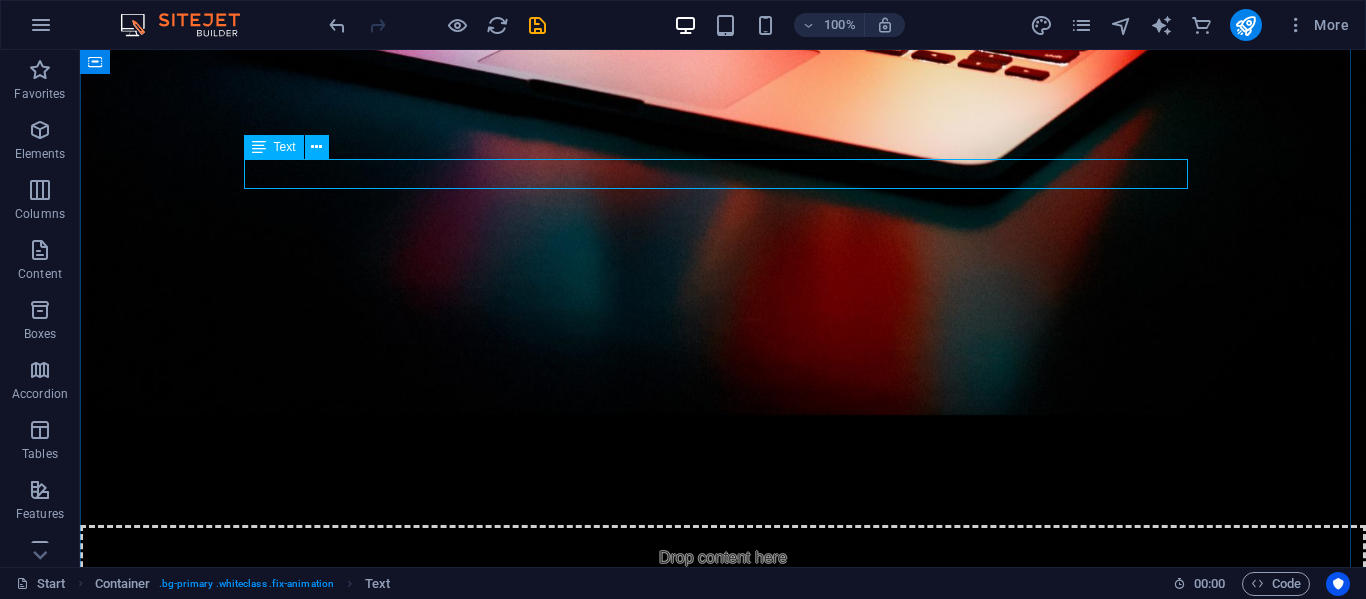 scroll, scrollTop: 1183, scrollLeft: 0, axis: vertical 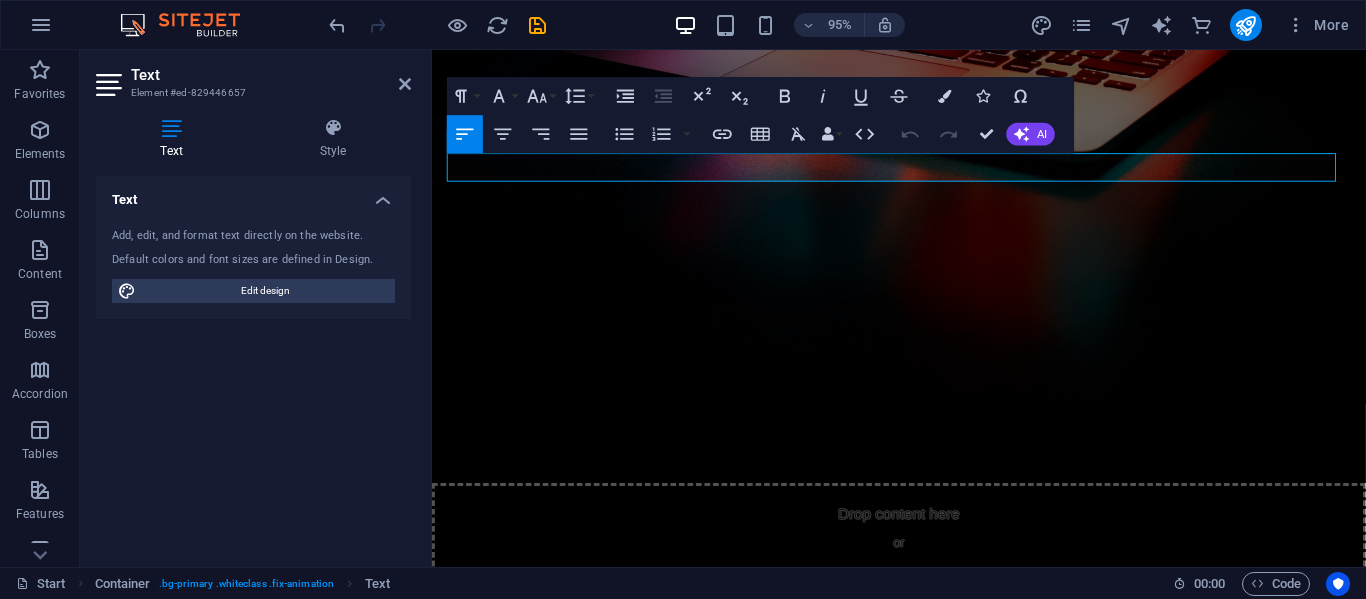 drag, startPoint x: 1302, startPoint y: 180, endPoint x: 258, endPoint y: 181, distance: 1044.0005 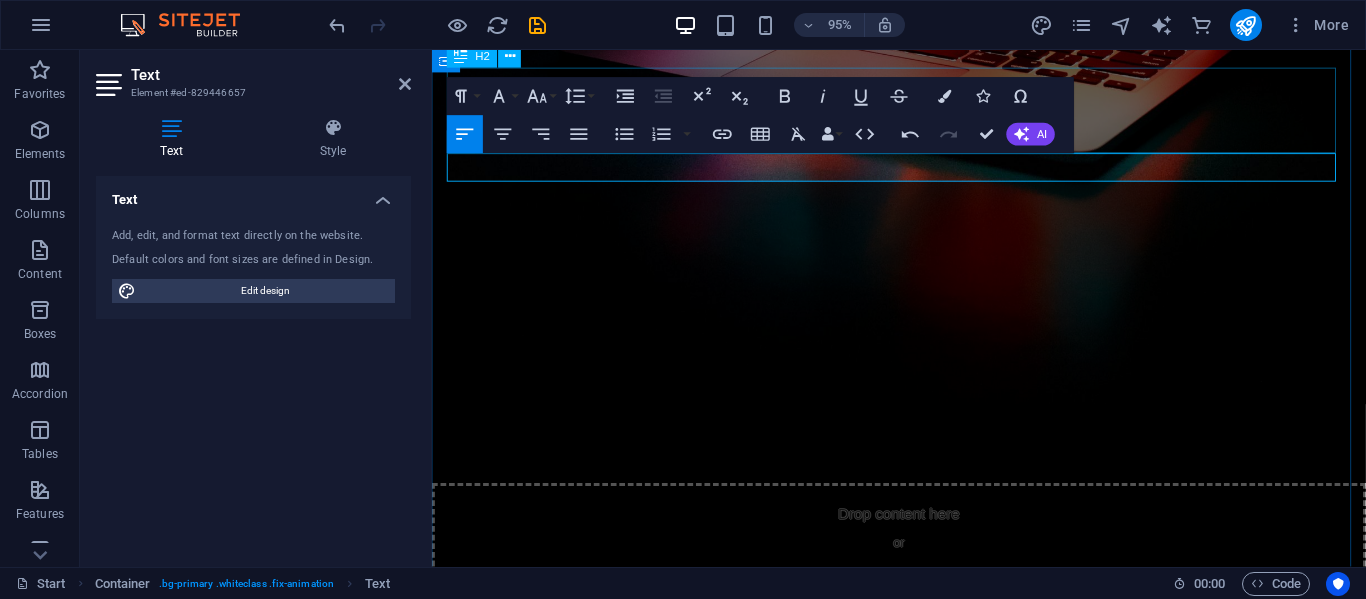 click on "Contáctanos" at bounding box center (924, 1544) 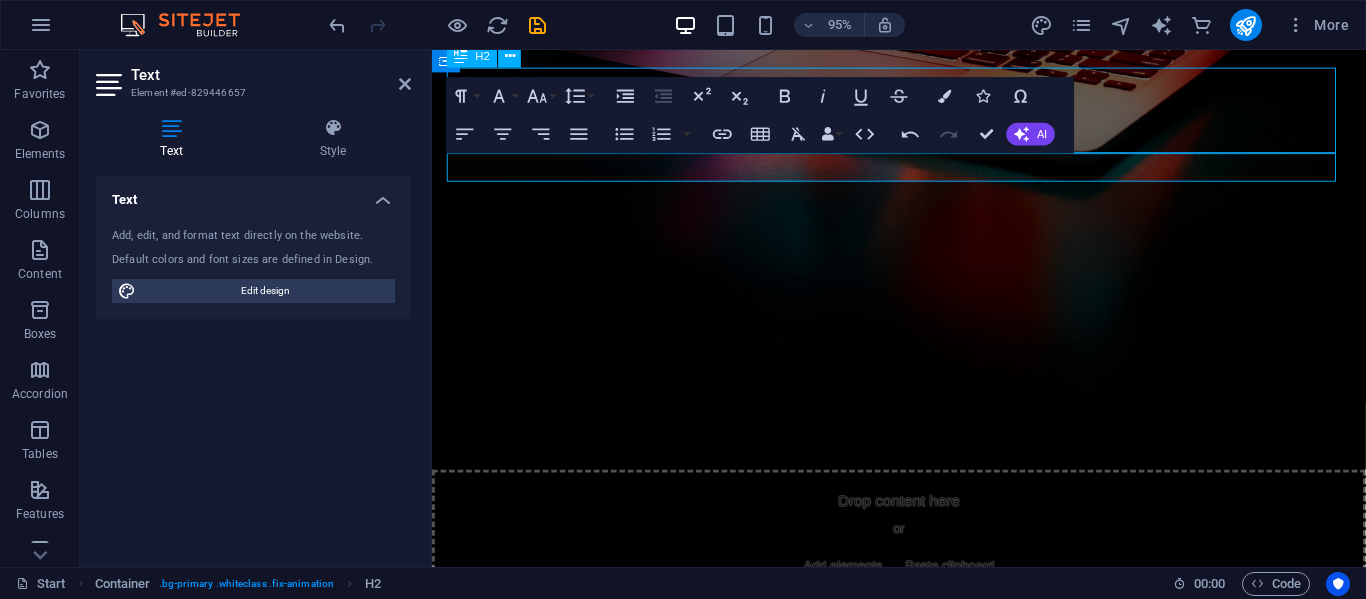scroll, scrollTop: 1164, scrollLeft: 0, axis: vertical 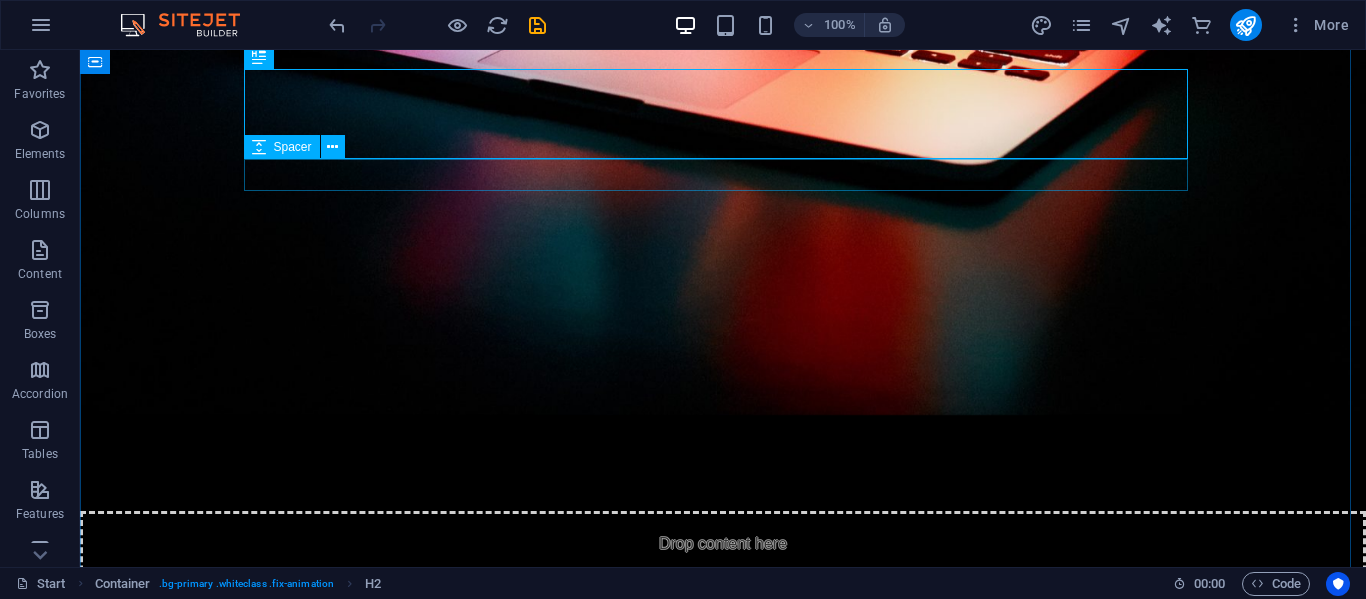 click at bounding box center [723, 1591] 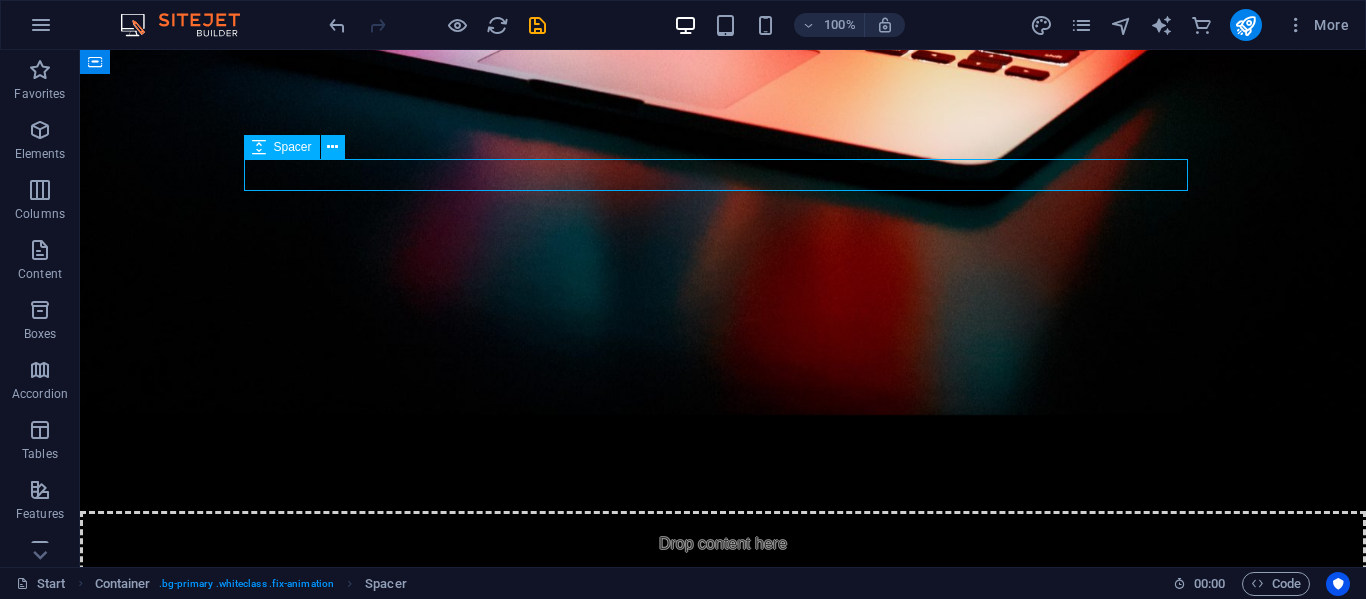 click at bounding box center (723, 1591) 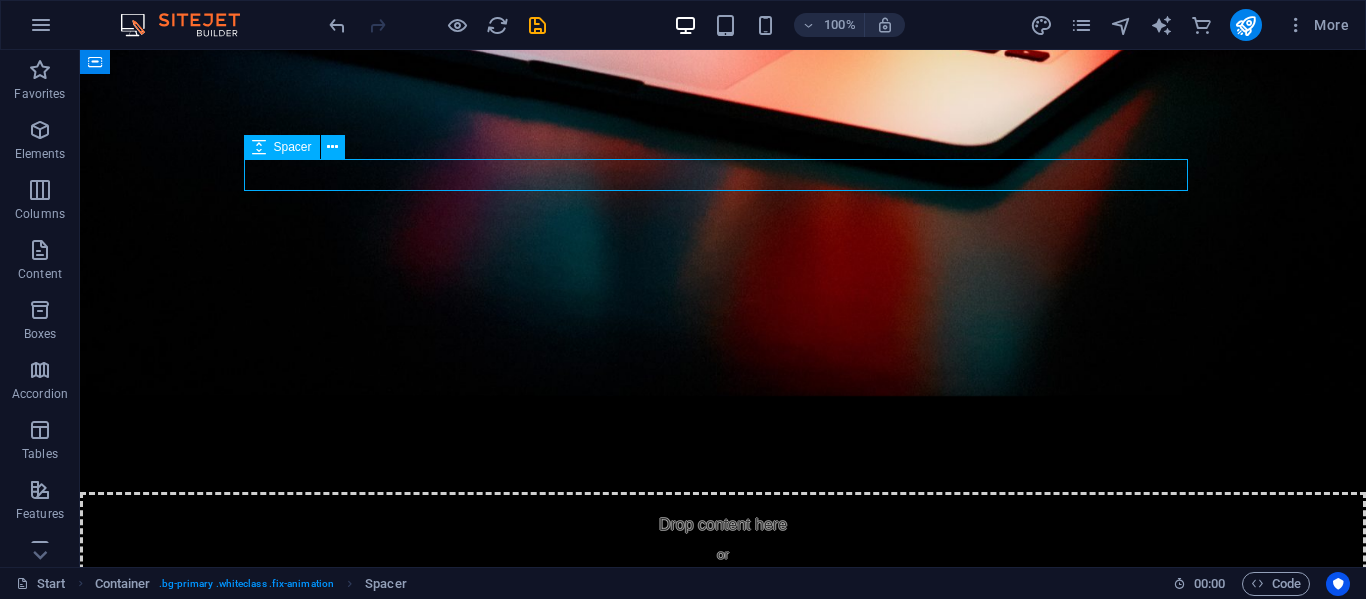 select on "rem" 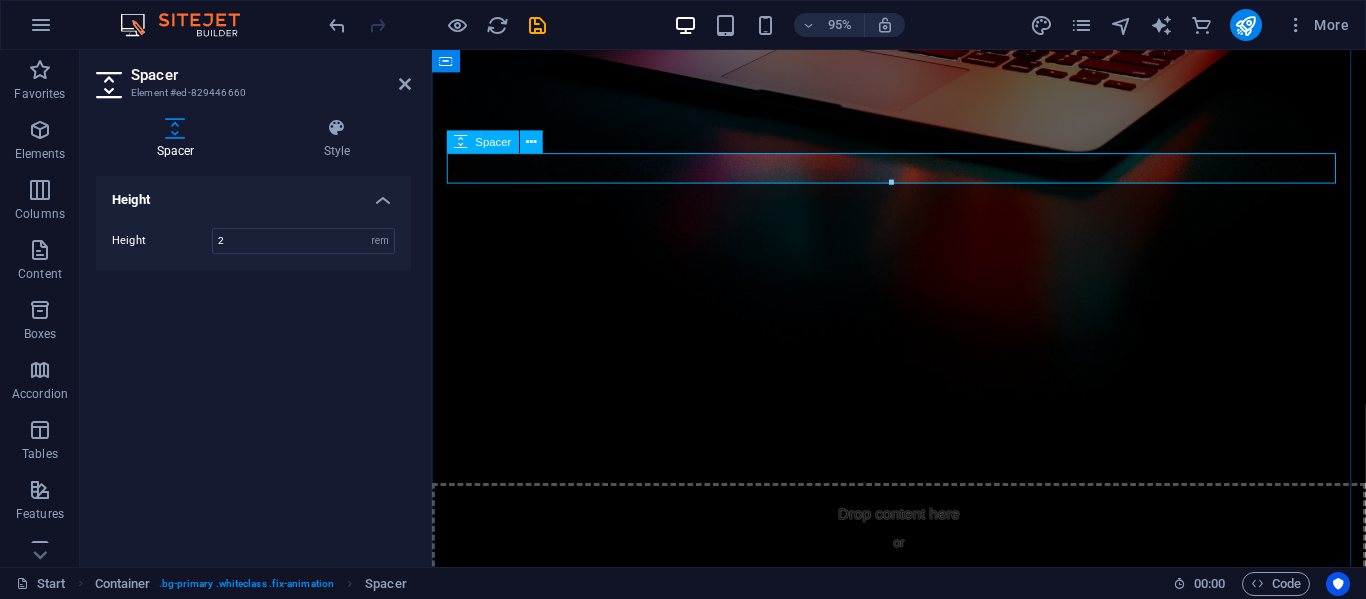 click at bounding box center [924, 1605] 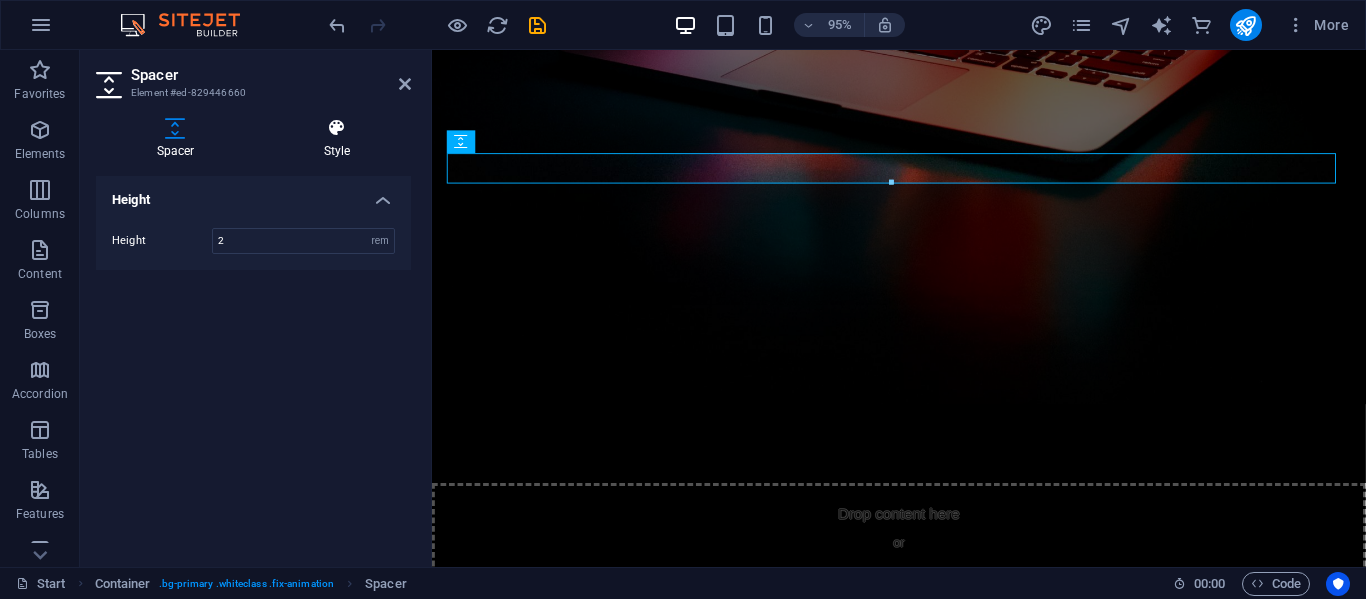 click on "Style" at bounding box center [337, 139] 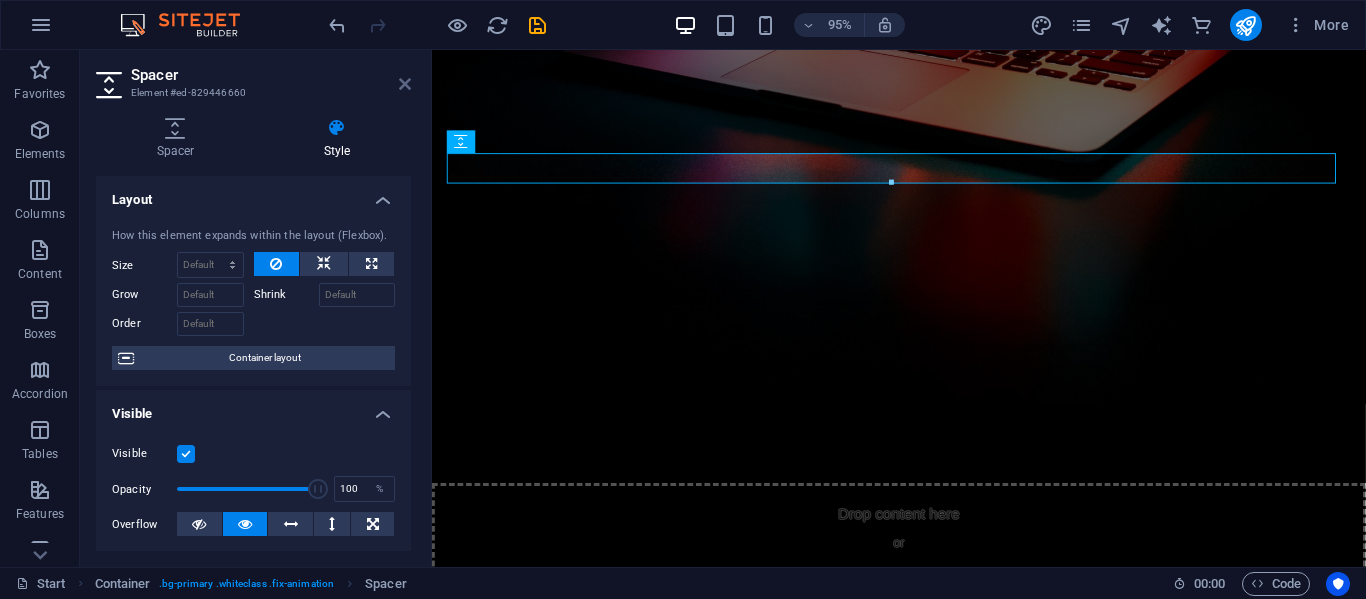 click at bounding box center [405, 84] 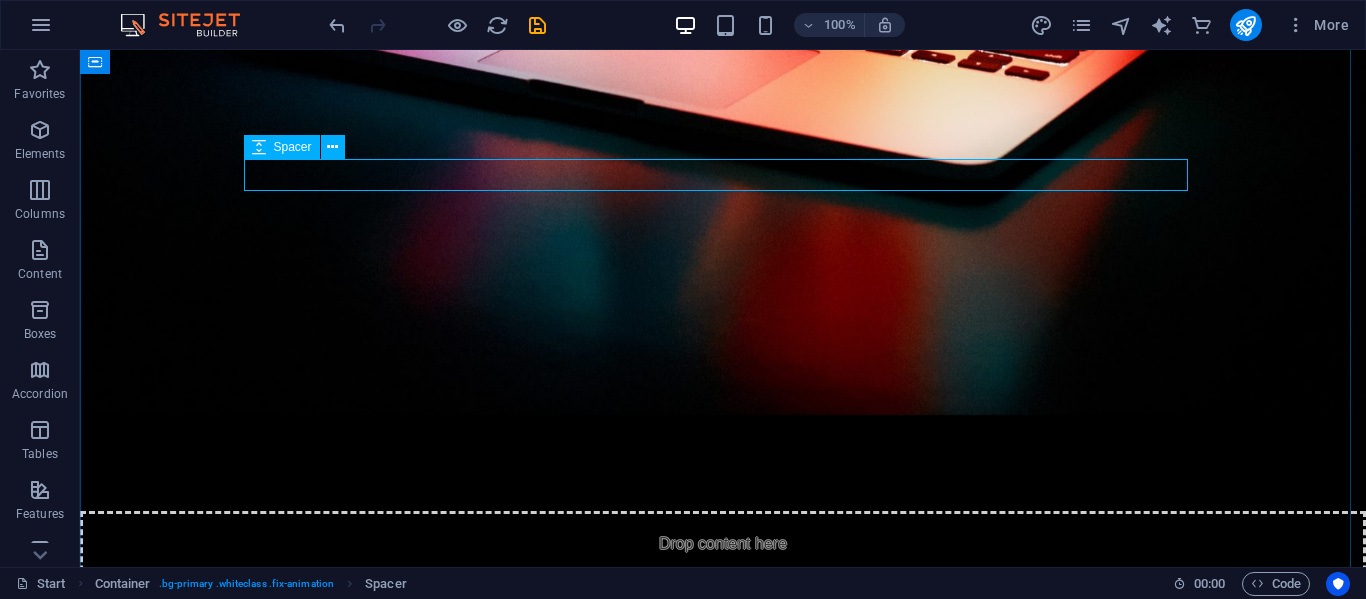 click at bounding box center (723, 1591) 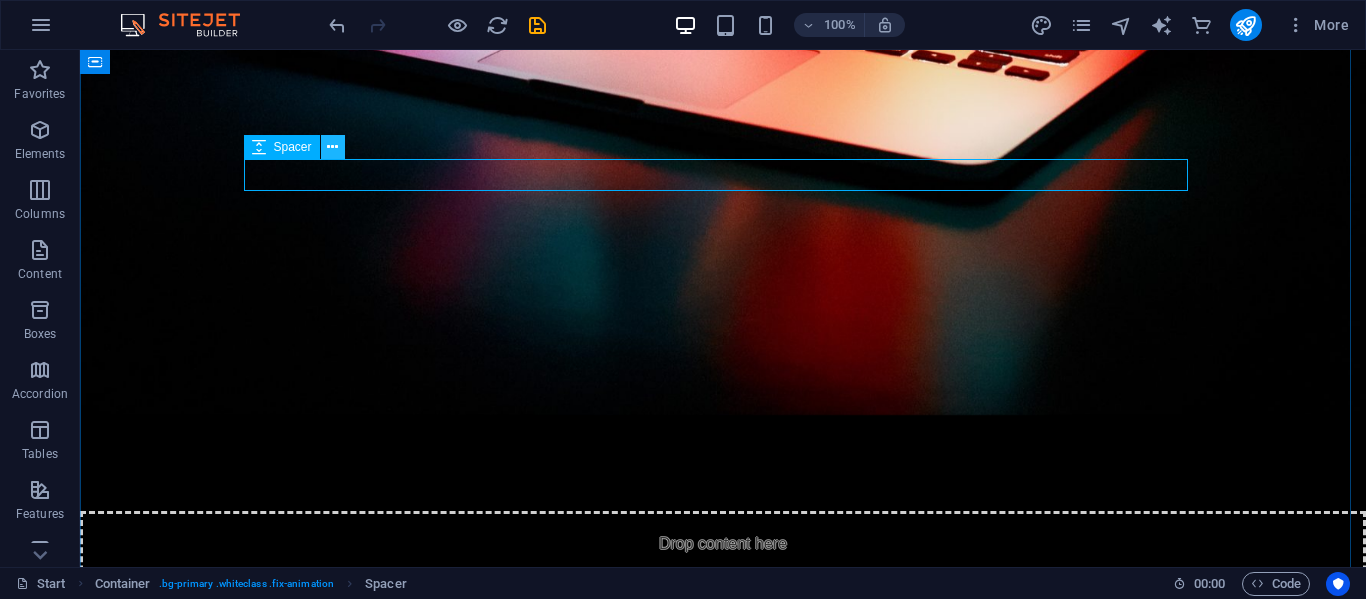 click at bounding box center (332, 147) 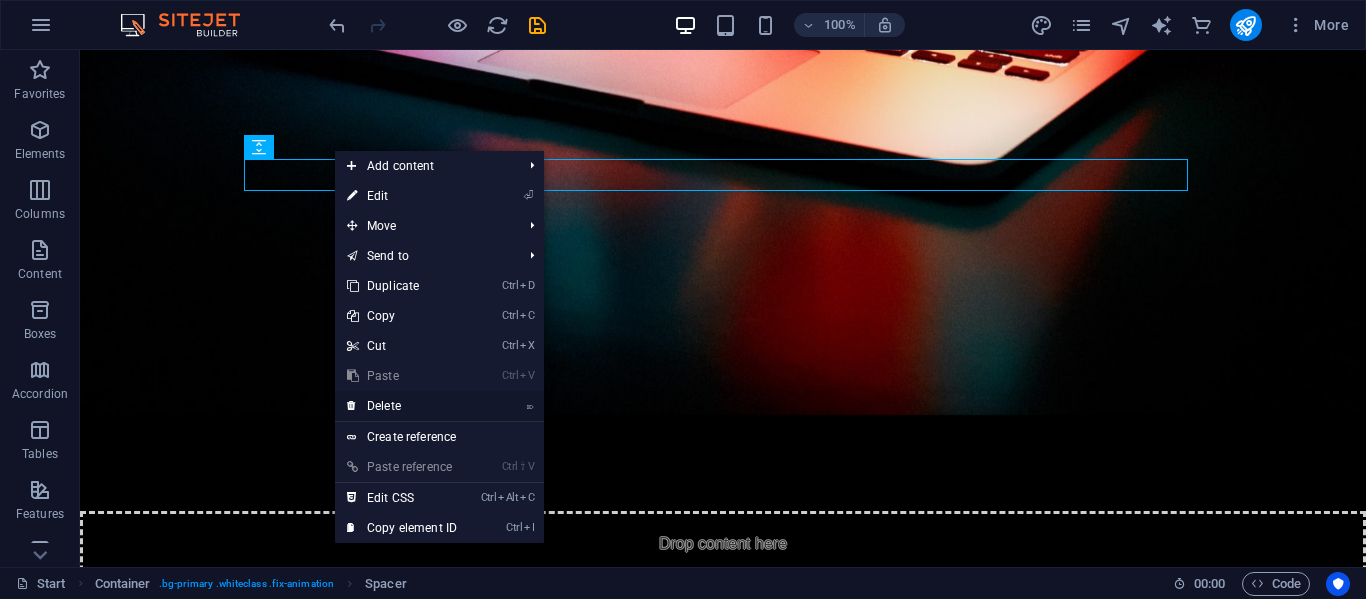 click on "⌦  Delete" at bounding box center (402, 406) 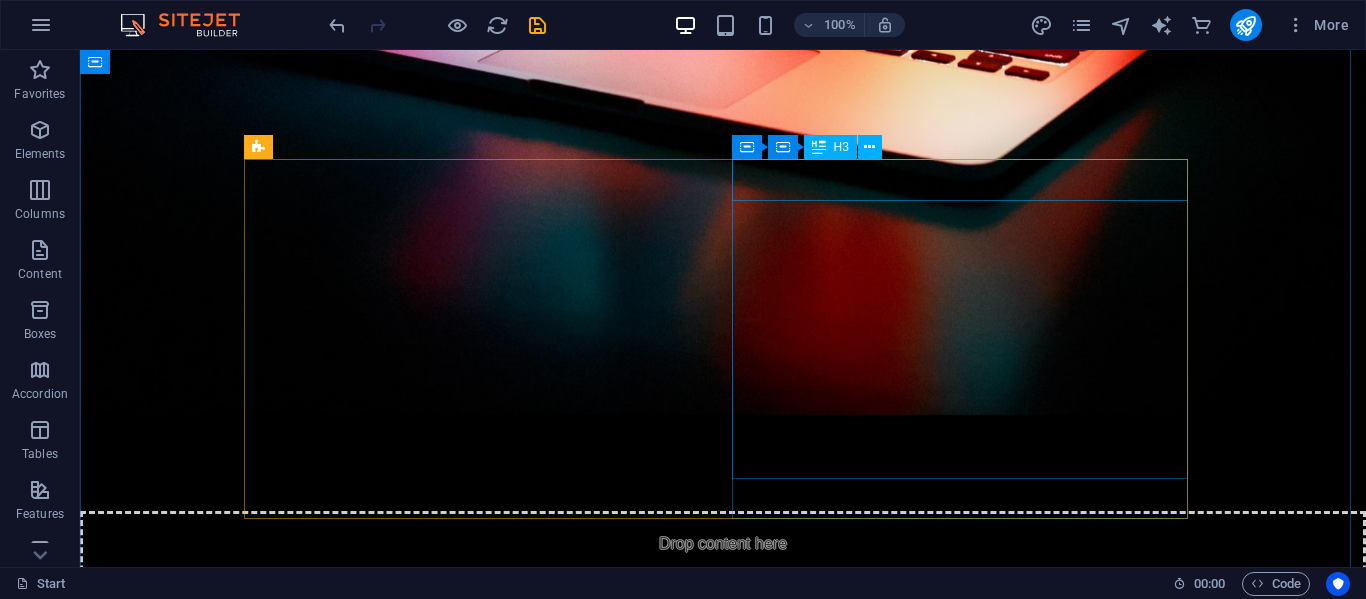 click on "Location." at bounding box center [723, 1972] 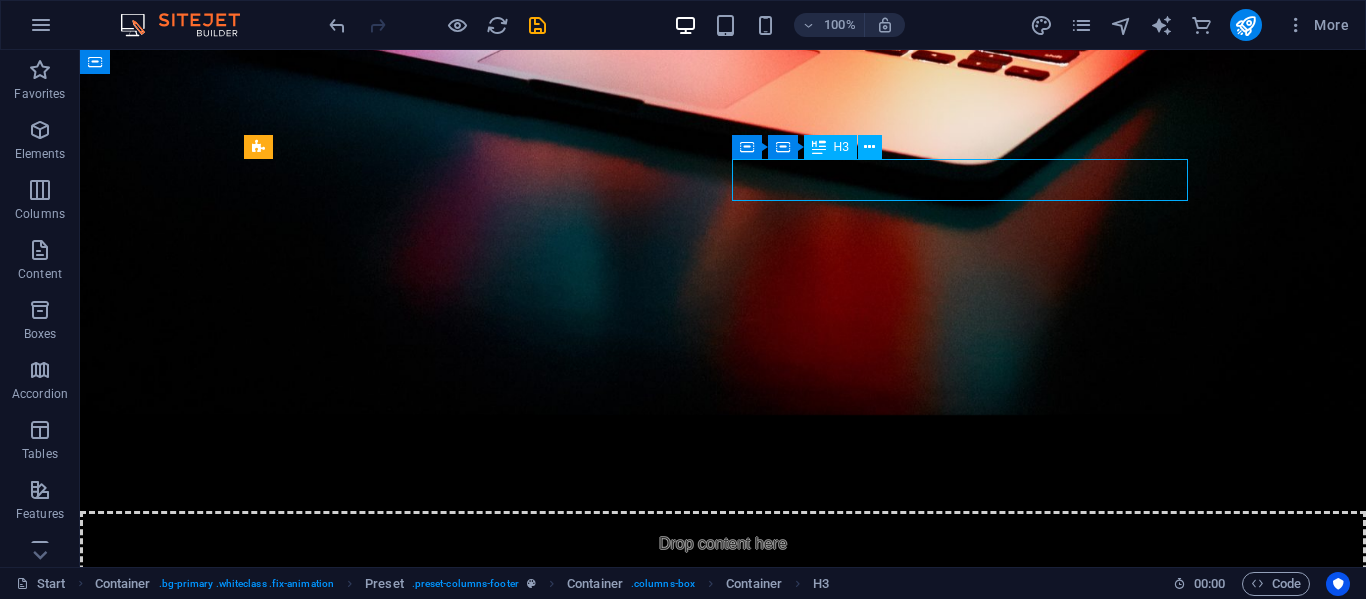 click on "Location." at bounding box center [723, 1972] 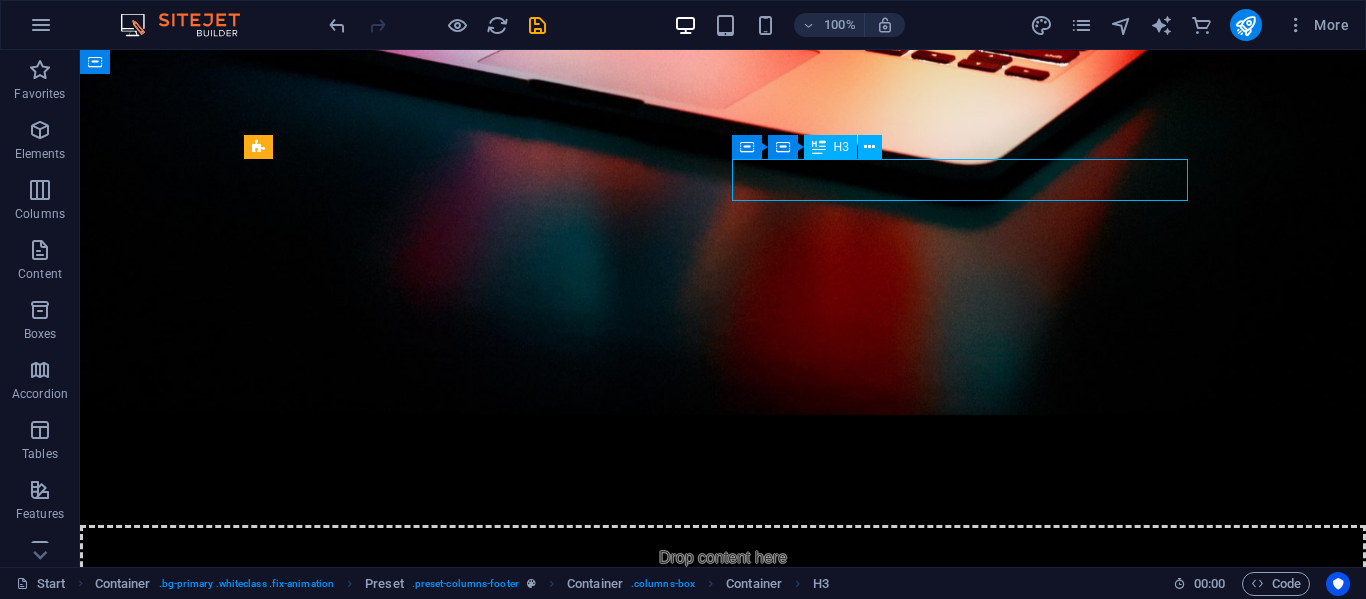 scroll, scrollTop: 1183, scrollLeft: 0, axis: vertical 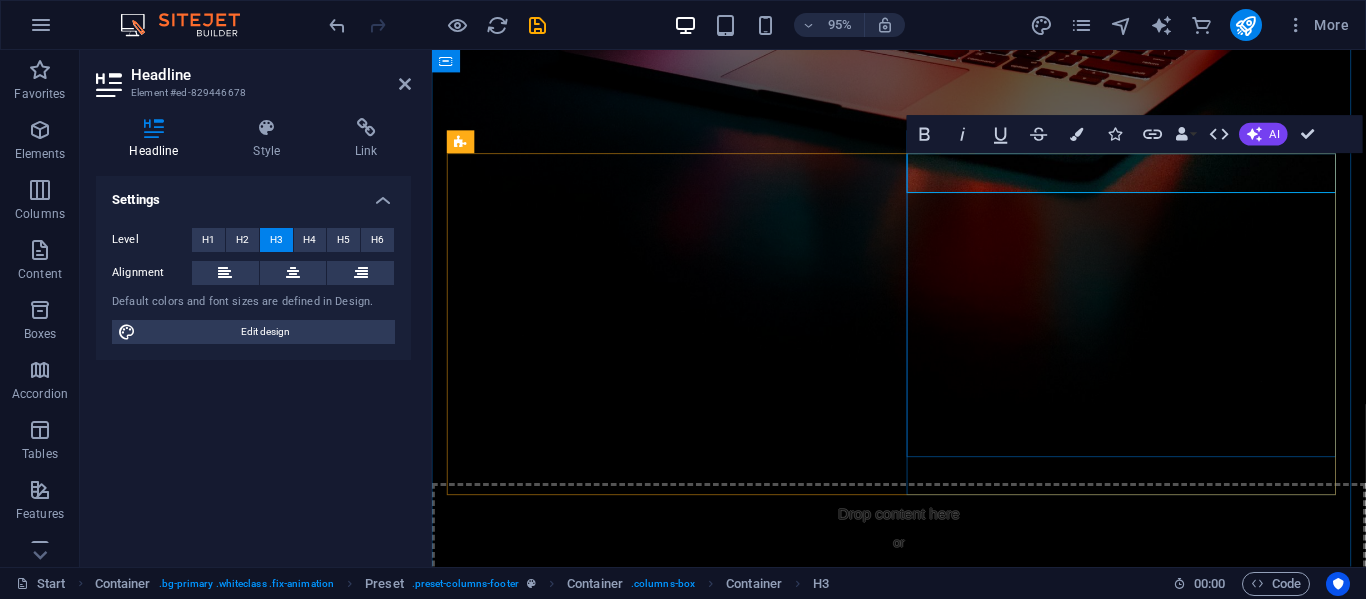 click on "Location." at bounding box center [924, 1986] 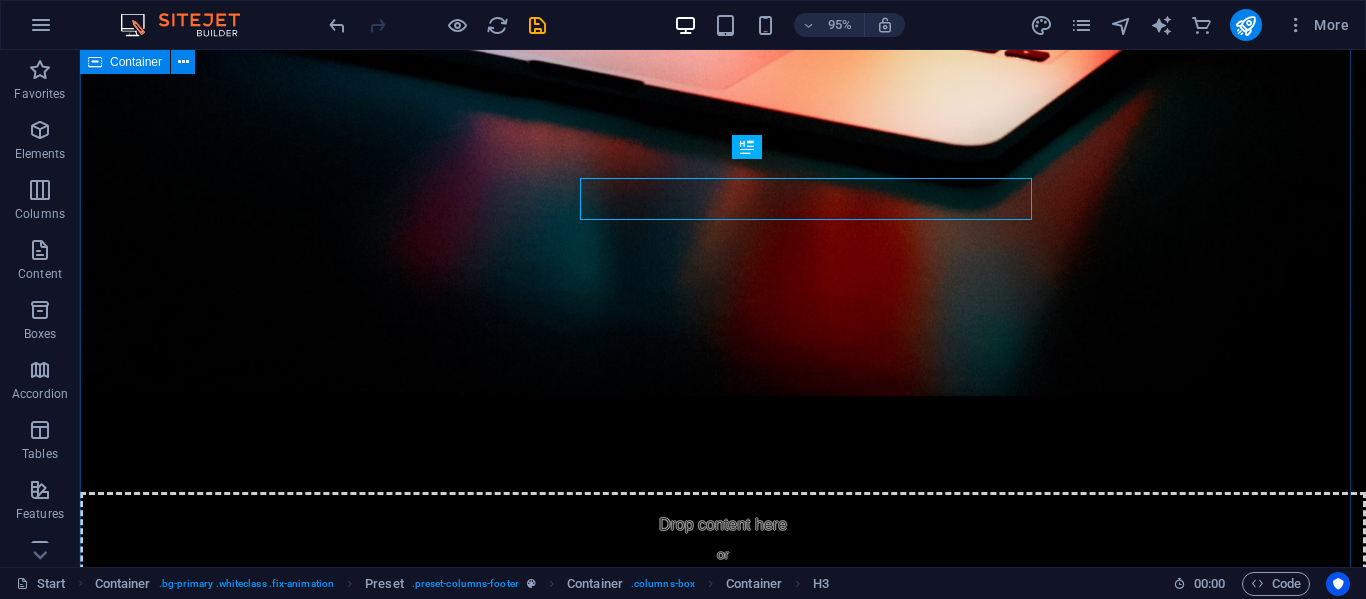 scroll, scrollTop: 1164, scrollLeft: 0, axis: vertical 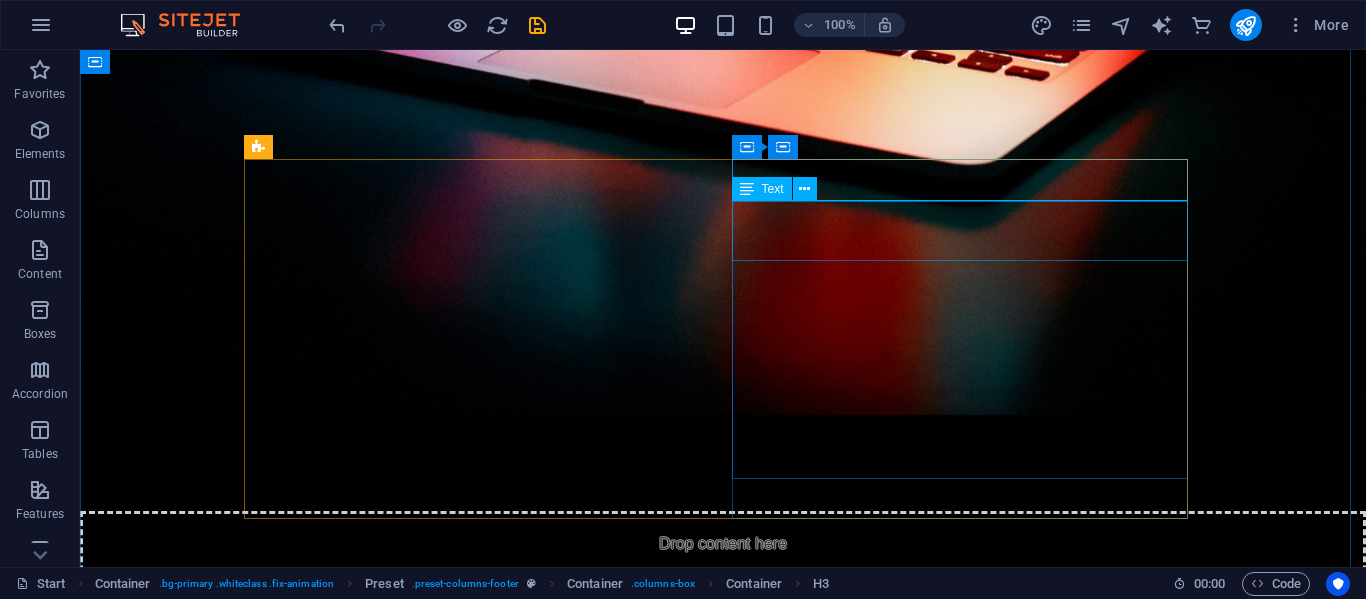 click on "Lorem ipsum dolor sitope amet, consectetur adipisicing elitip. Massumenda, dolore!" at bounding box center [723, 2008] 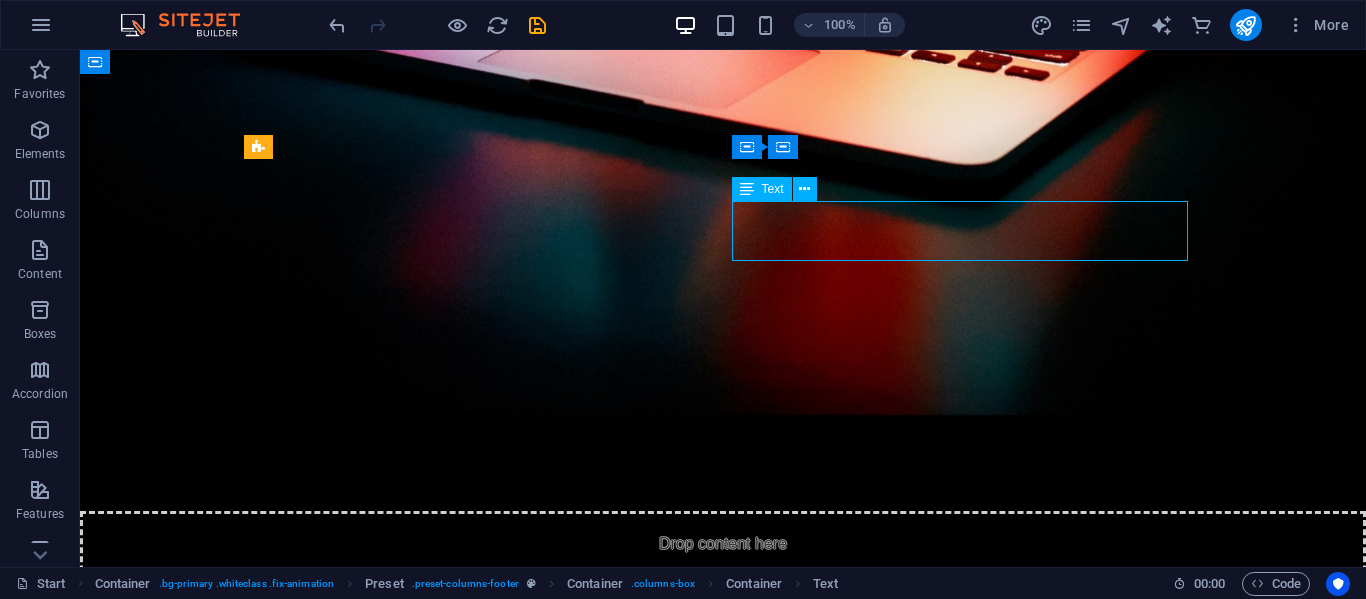 click on "Lorem ipsum dolor sitope amet, consectetur adipisicing elitip. Massumenda, dolore!" at bounding box center (723, 2008) 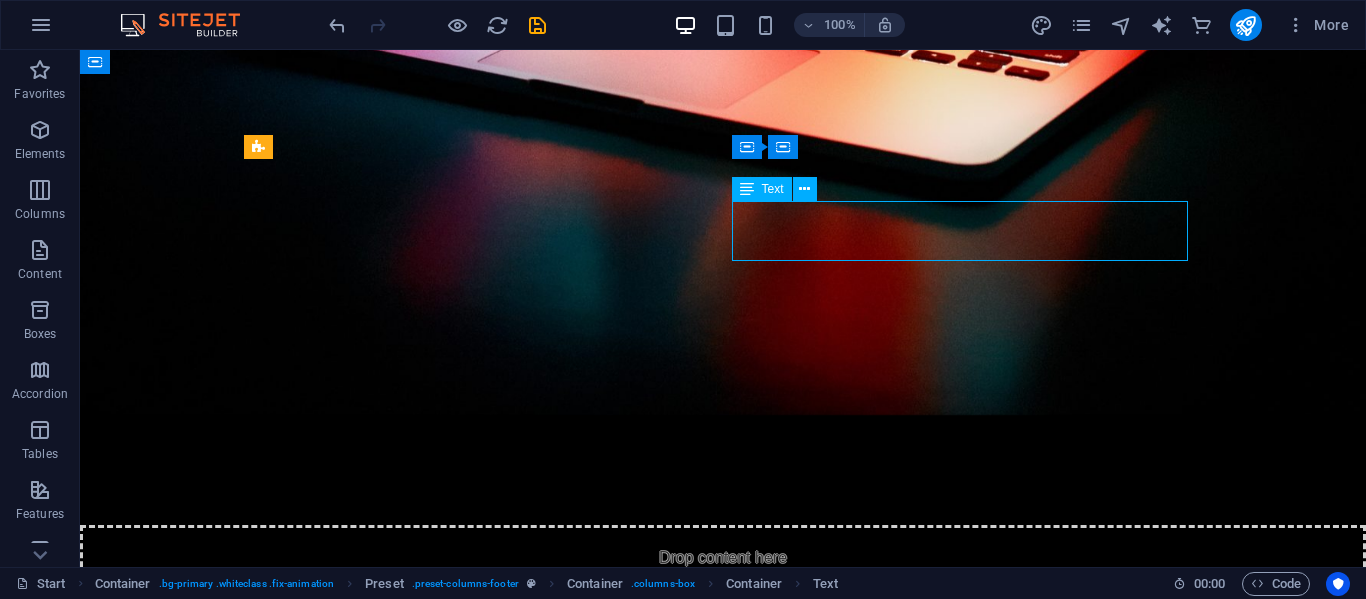 scroll, scrollTop: 1183, scrollLeft: 0, axis: vertical 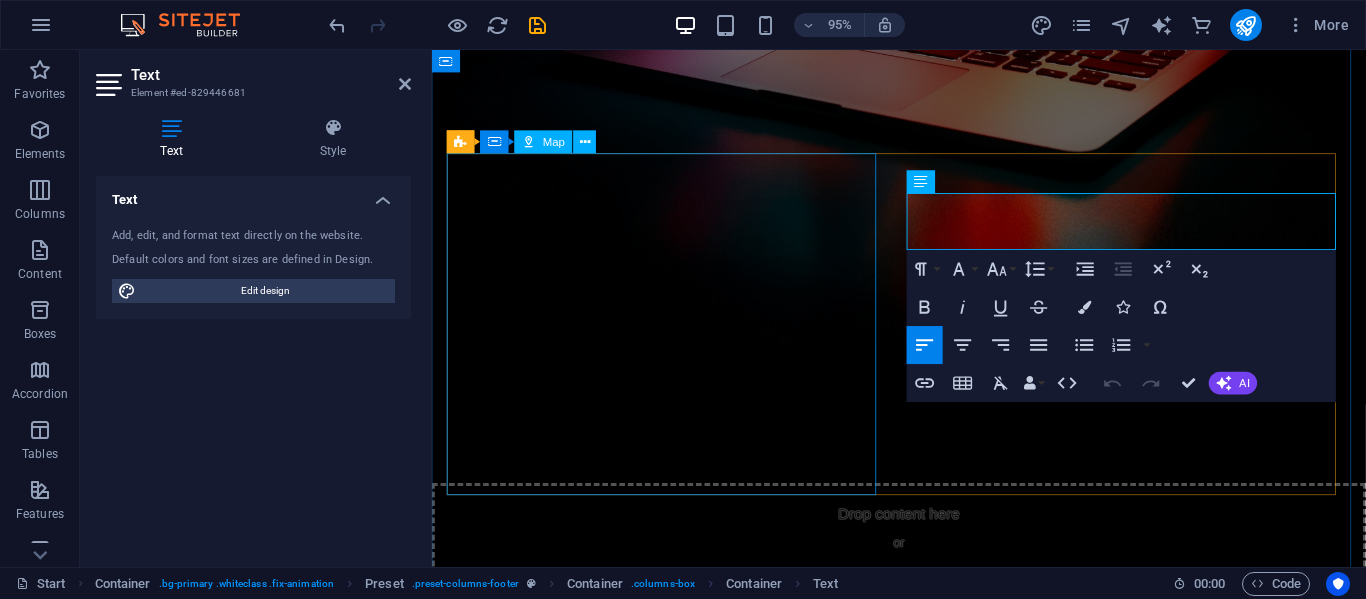 drag, startPoint x: 1339, startPoint y: 252, endPoint x: 870, endPoint y: 187, distance: 473.48285 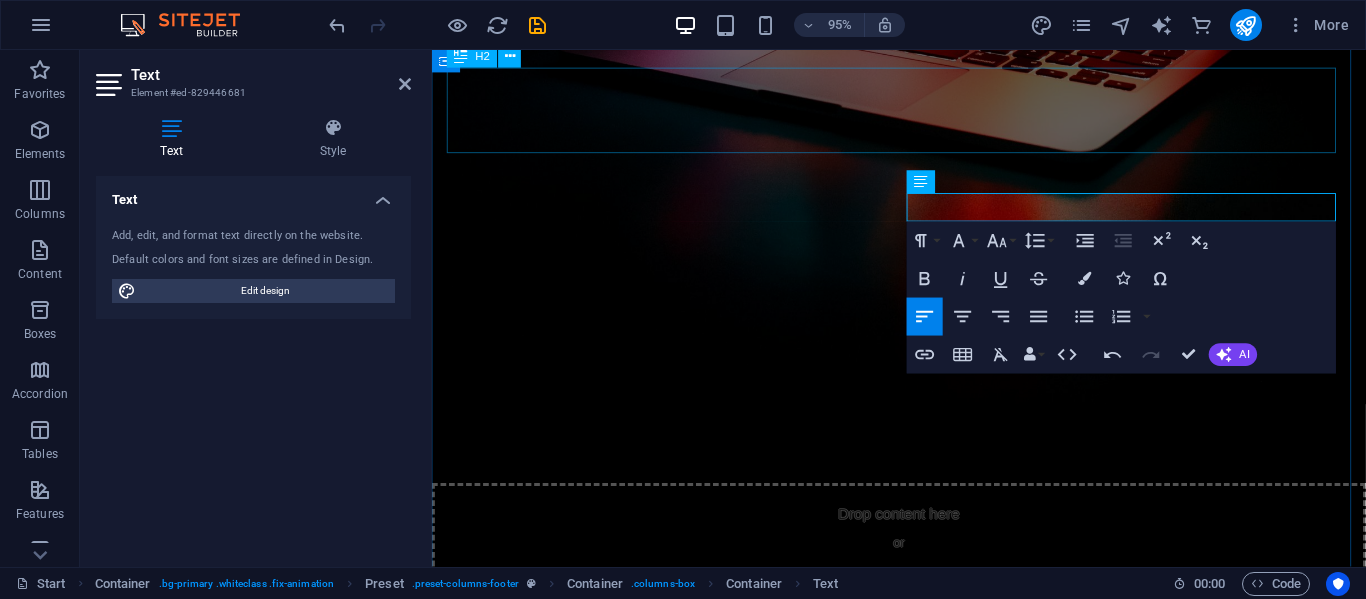 click on "Contáctanos" at bounding box center [924, 1544] 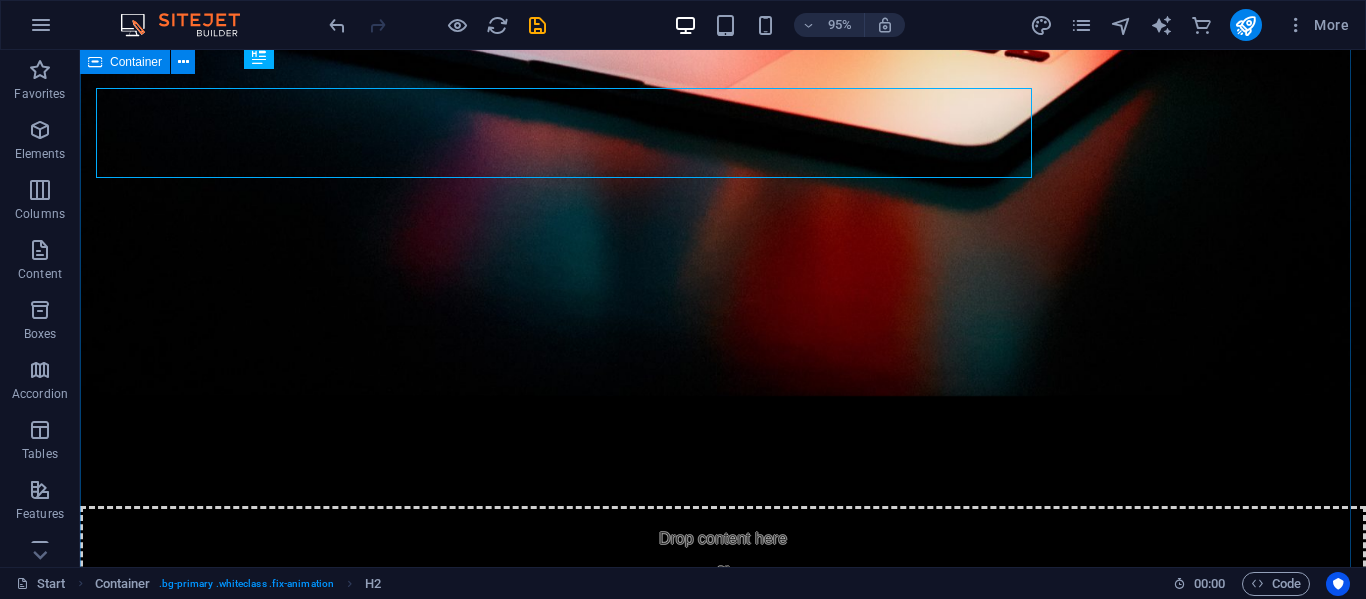 scroll, scrollTop: 1164, scrollLeft: 0, axis: vertical 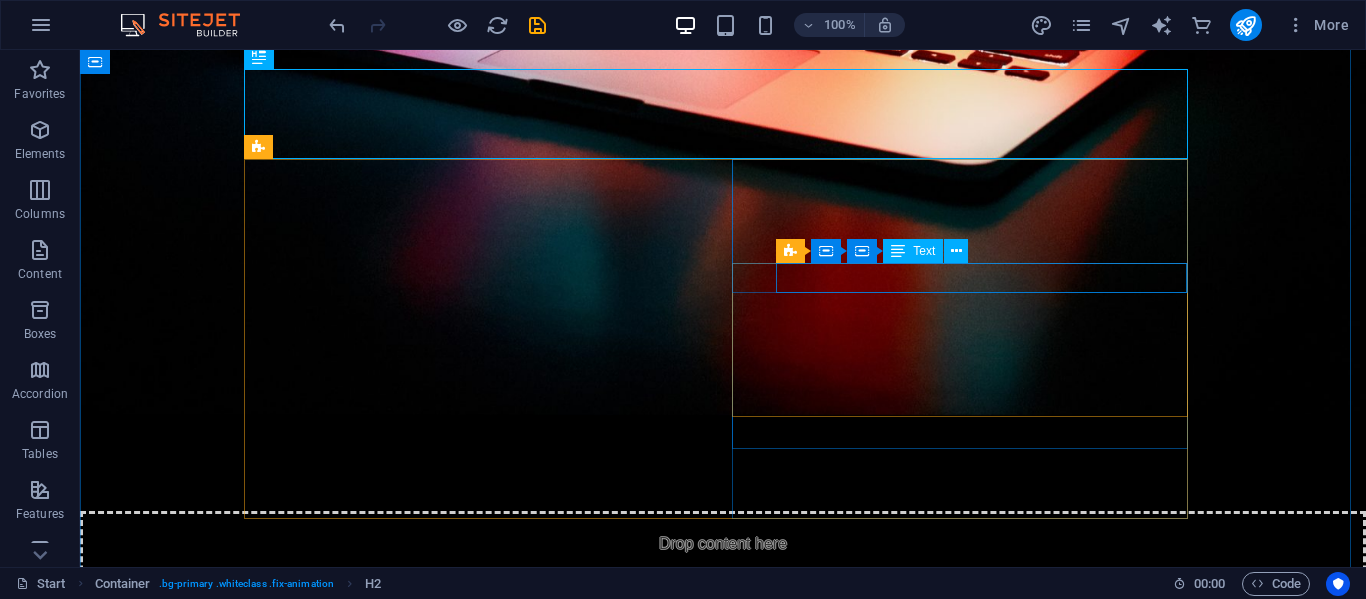 click on "+1-123-456-7890" at bounding box center [335, 2099] 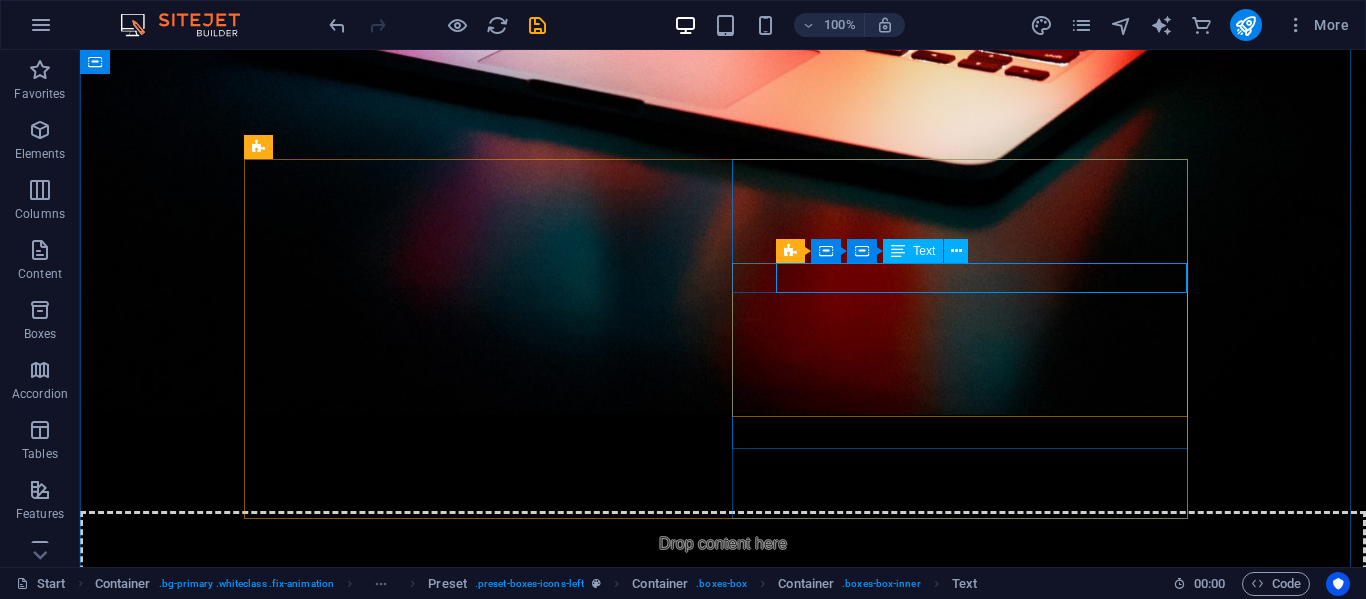 click on "+1-123-456-7890" at bounding box center (723, 2099) 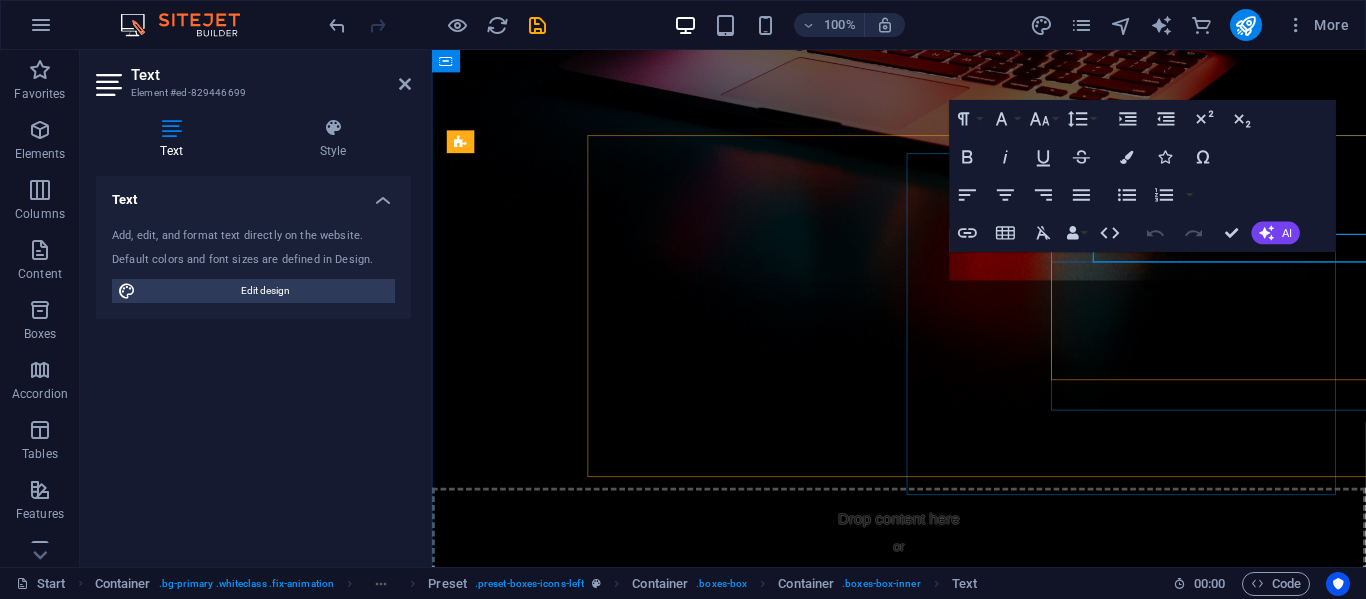 scroll, scrollTop: 1183, scrollLeft: 0, axis: vertical 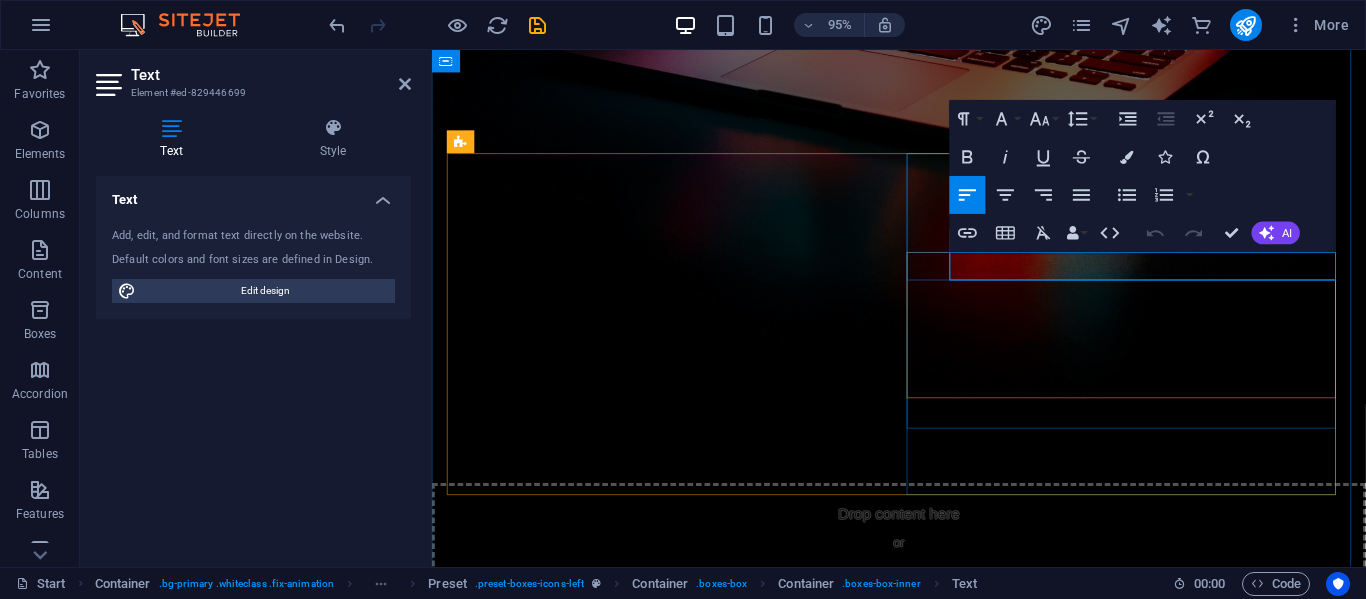 drag, startPoint x: 1154, startPoint y: 272, endPoint x: 1001, endPoint y: 277, distance: 153.08168 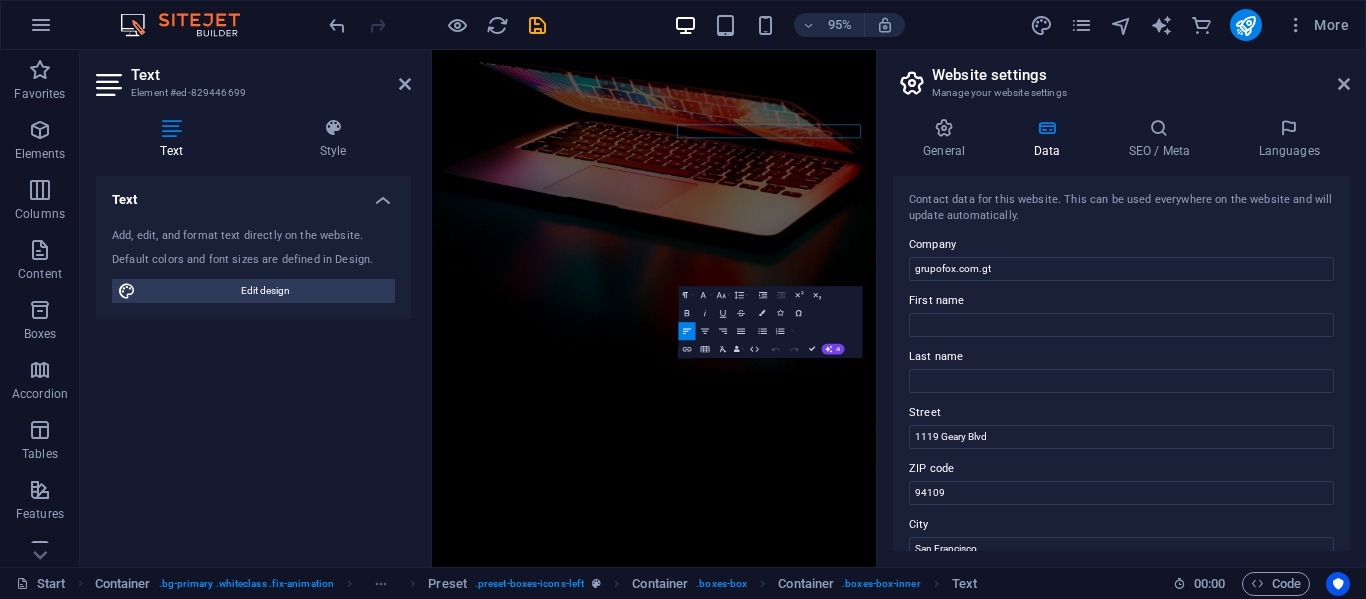 scroll, scrollTop: 1230, scrollLeft: 0, axis: vertical 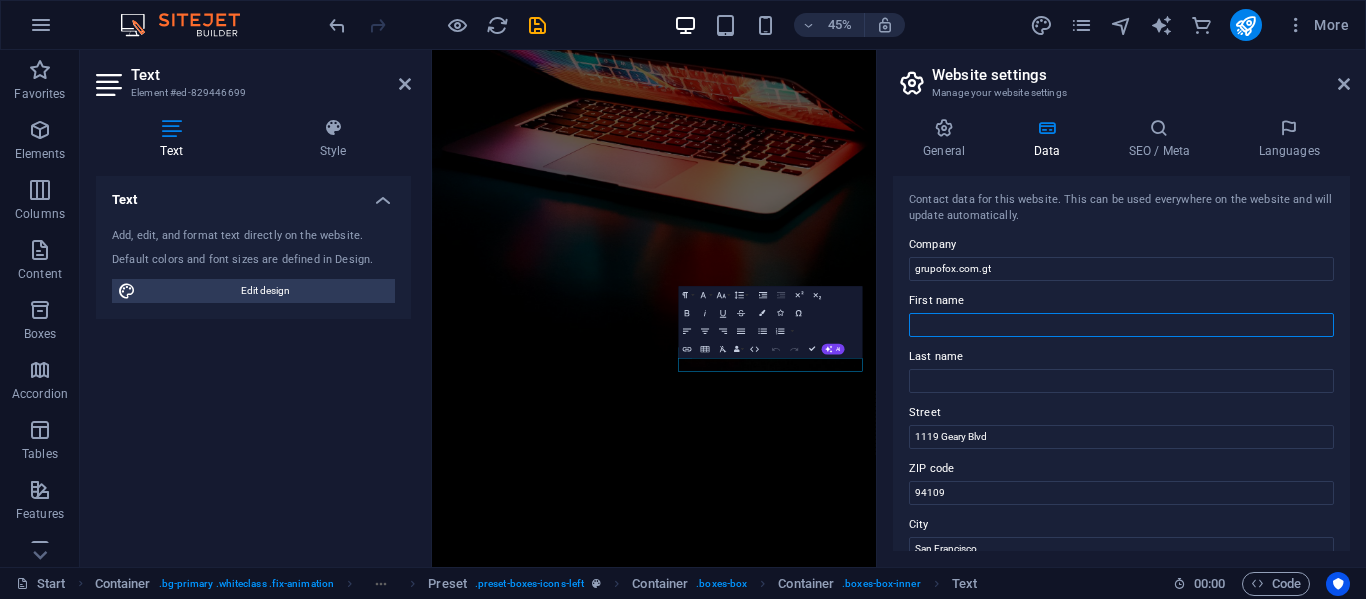 click on "First name" at bounding box center [1121, 325] 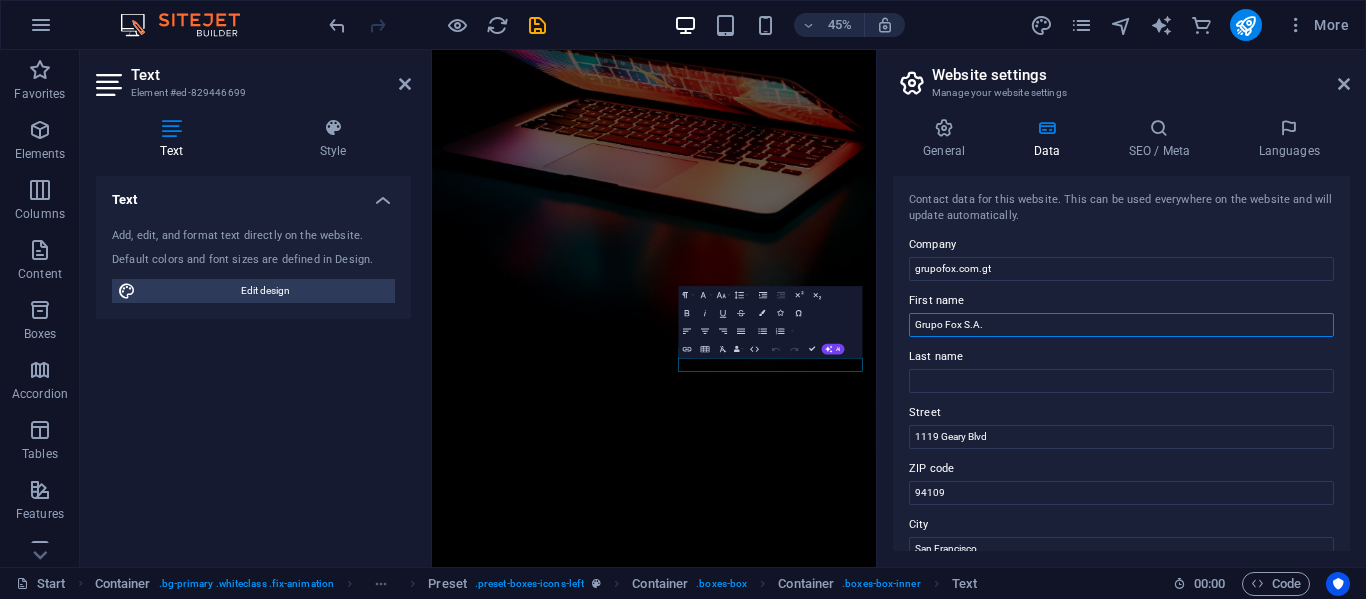 type on "Grupo Fox S.A." 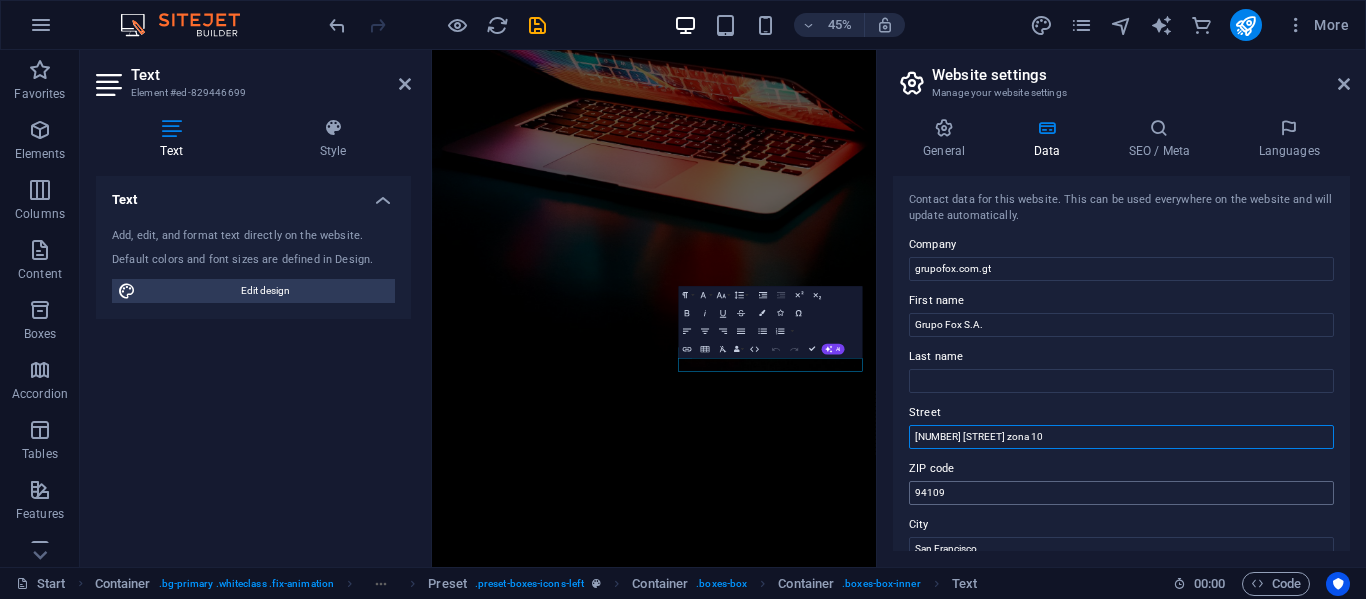type on "[NUMBER] [STREET] zona 10" 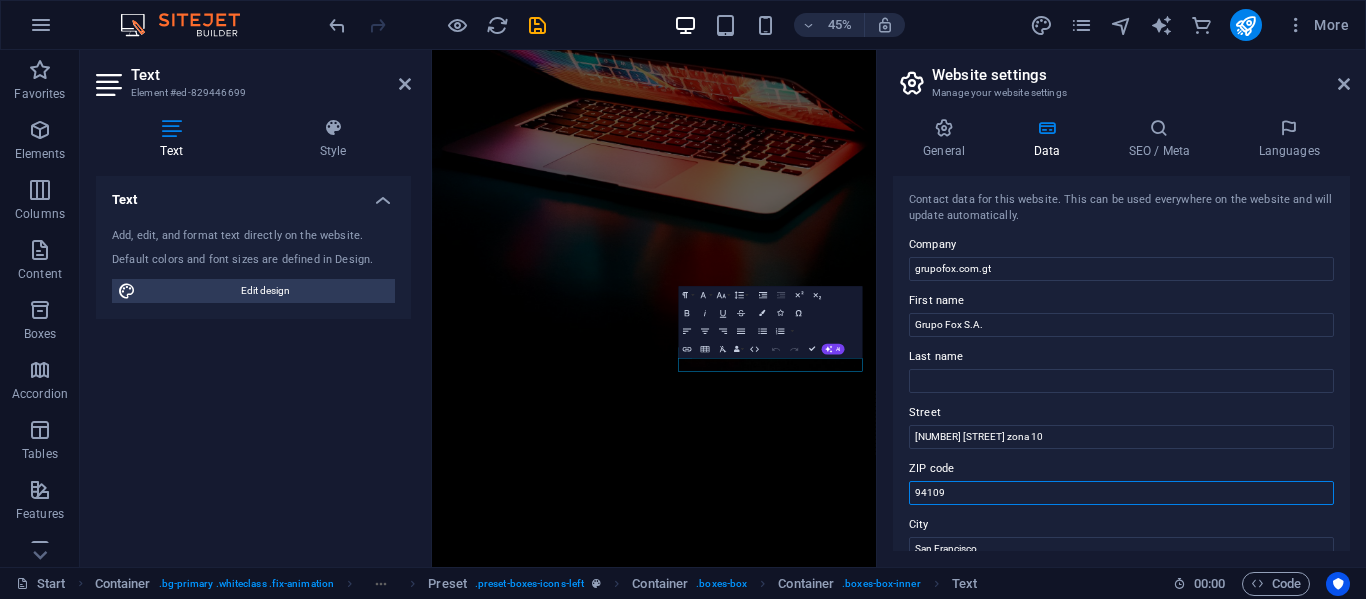 click on "94109" at bounding box center [1121, 493] 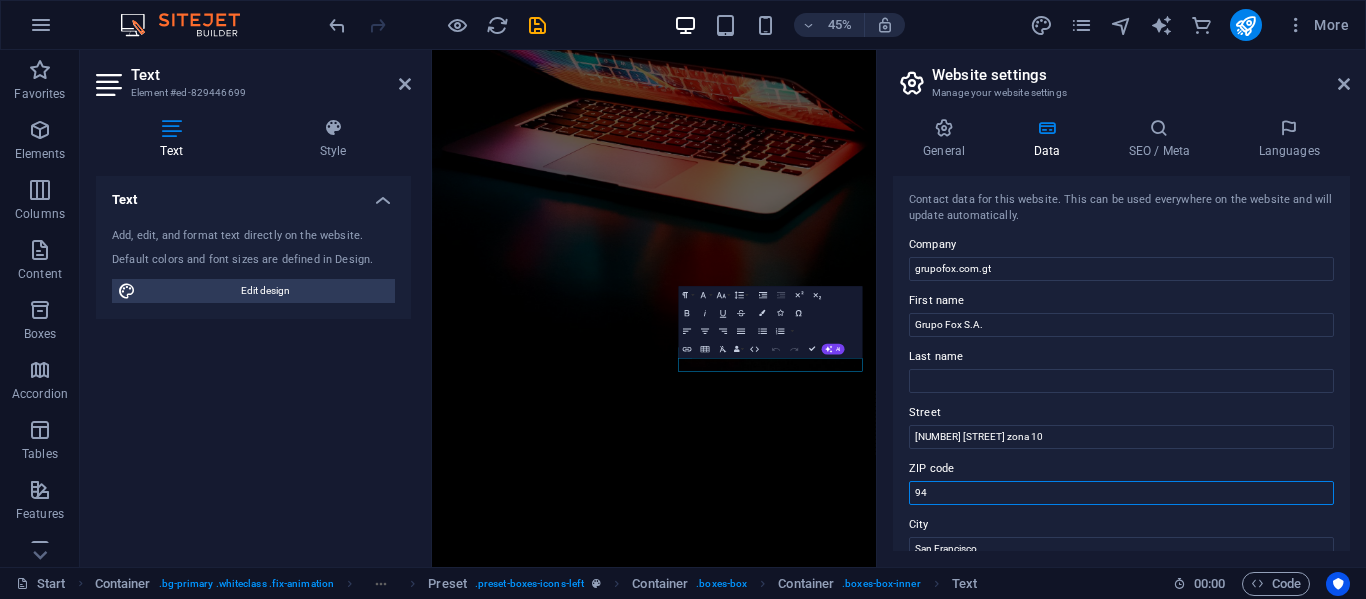 type on "9" 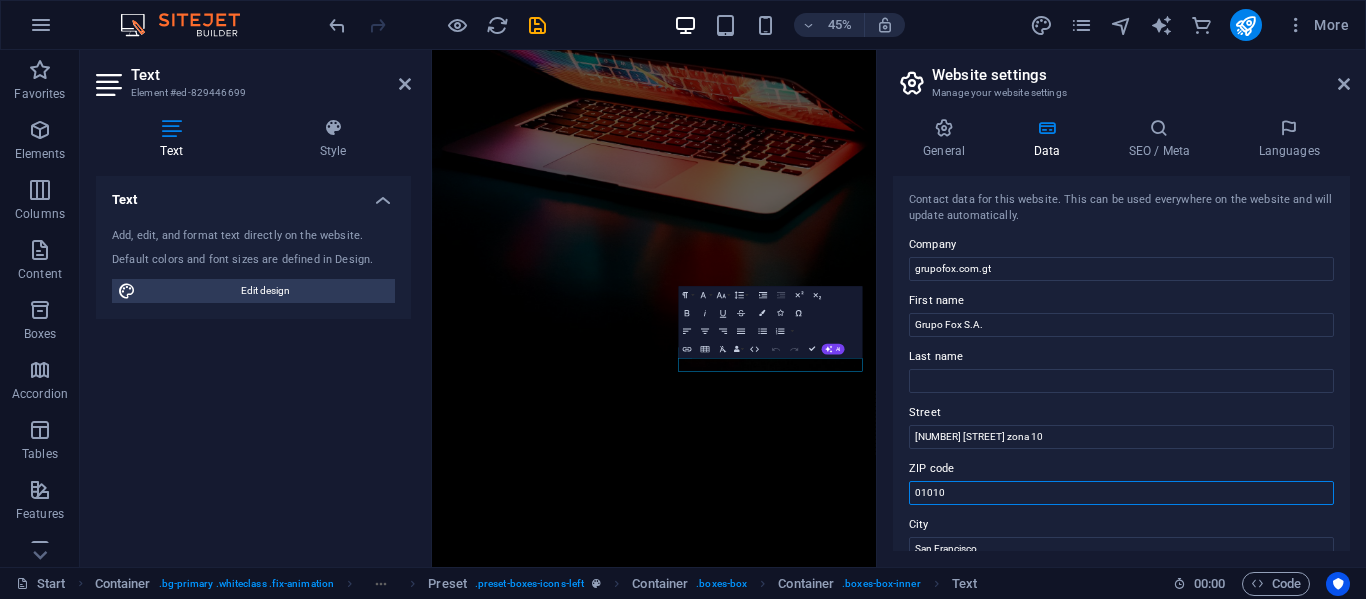 type on "01010" 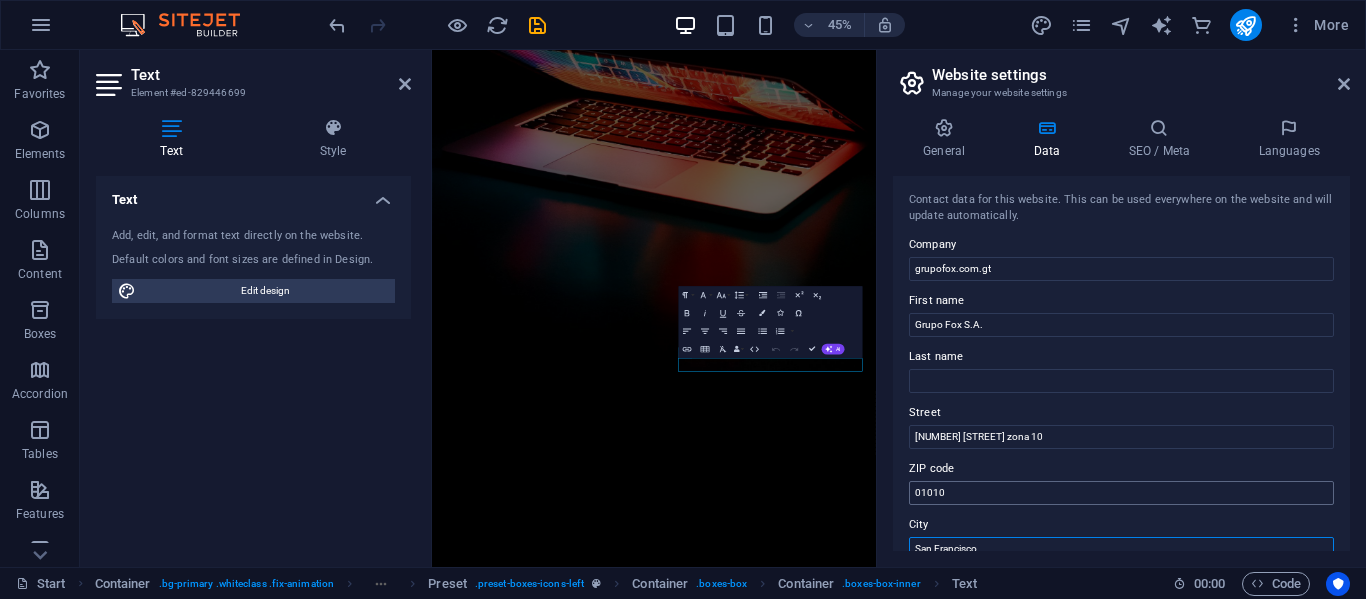 scroll, scrollTop: 10, scrollLeft: 0, axis: vertical 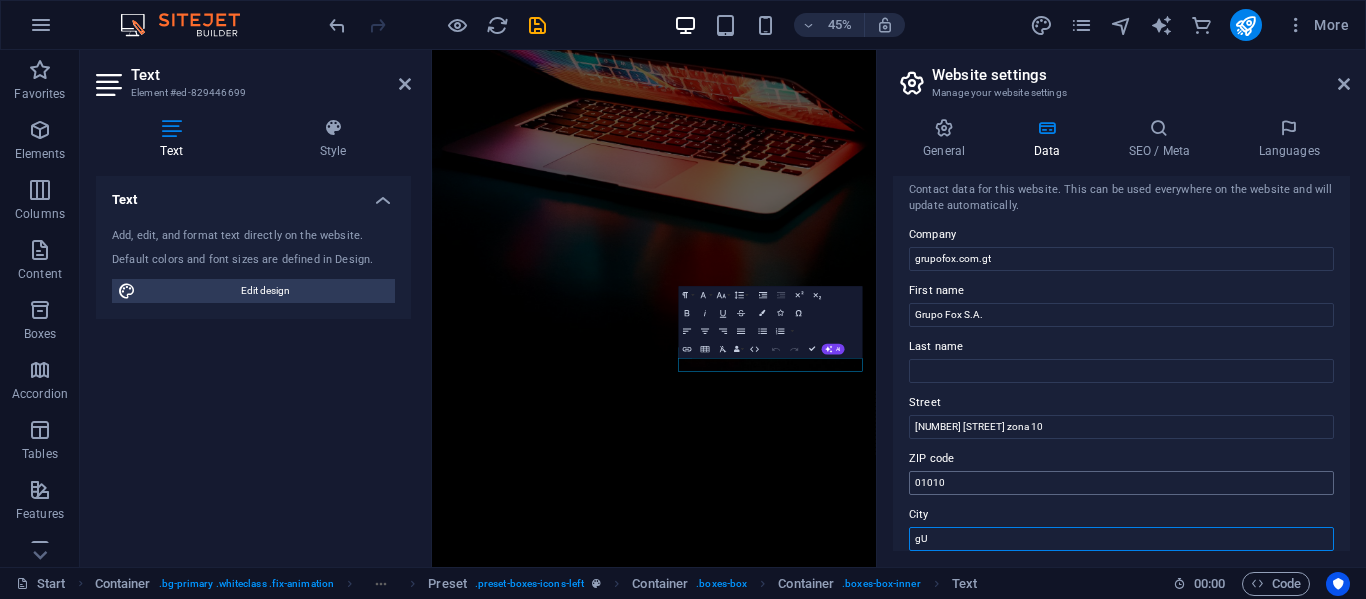 type on "g" 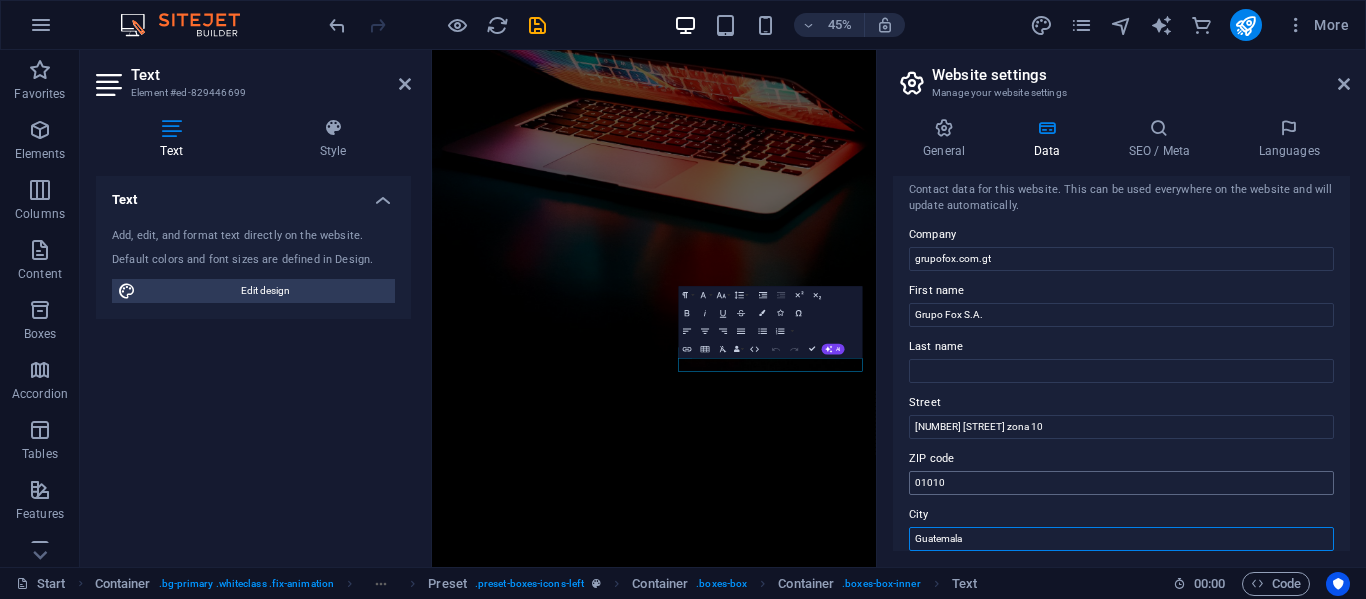 type on "Guatemala" 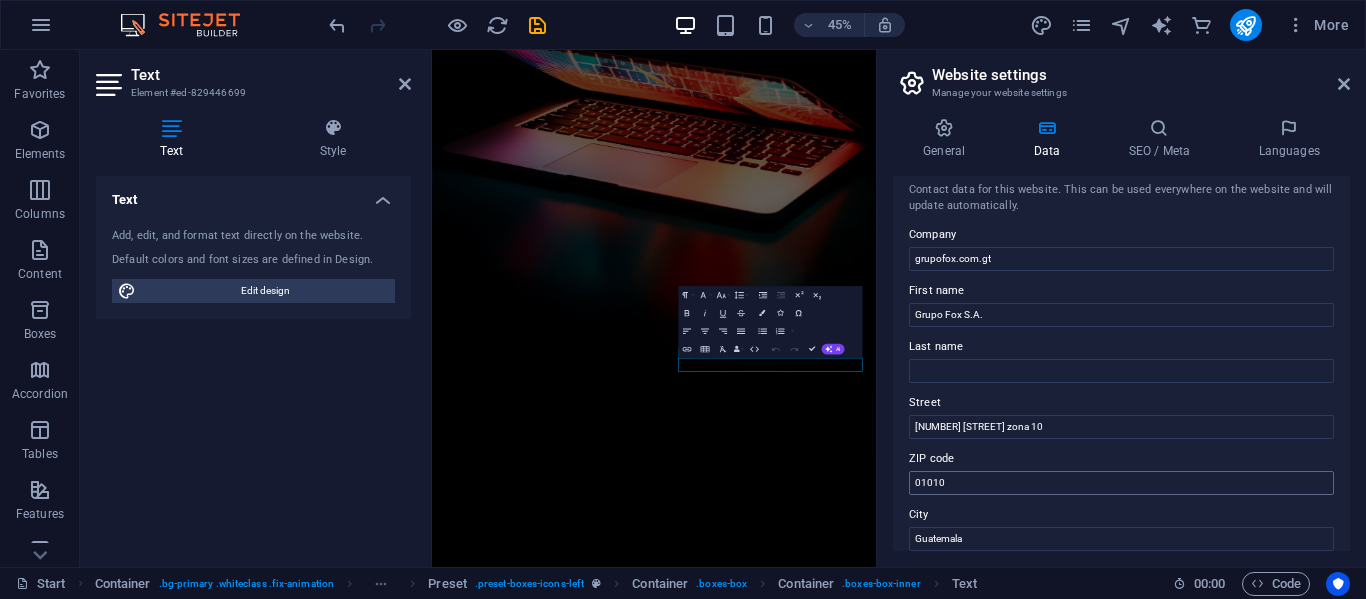 scroll, scrollTop: 241, scrollLeft: 0, axis: vertical 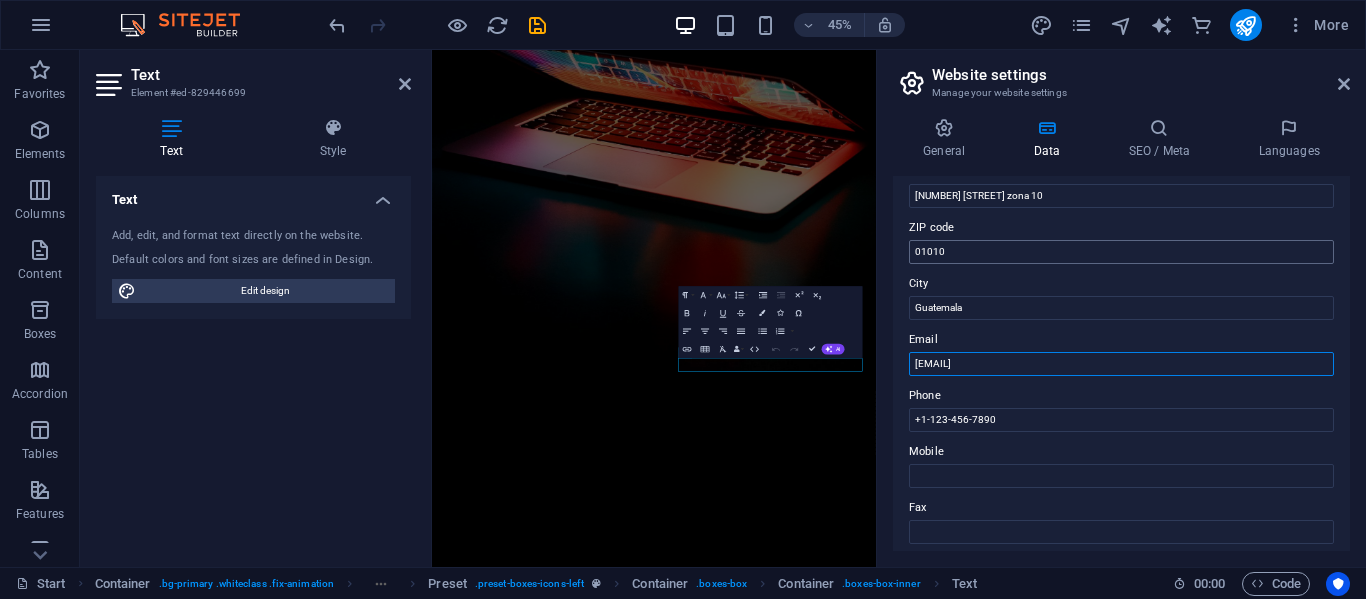 type on "[EMAIL]" 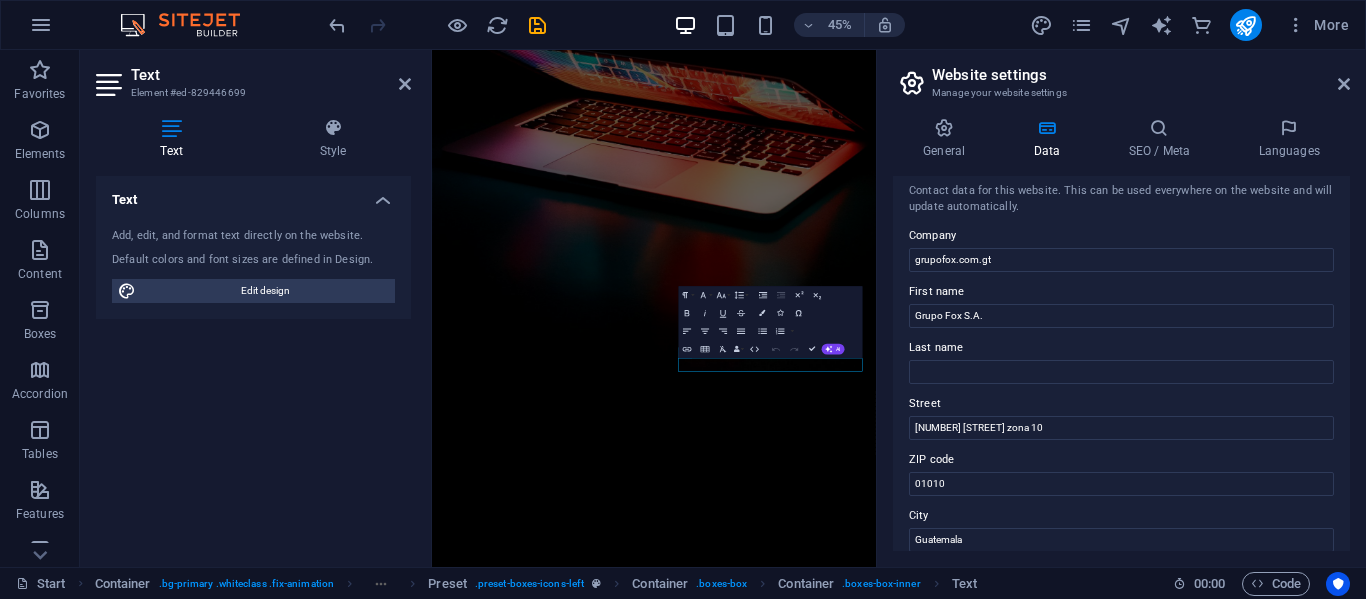 scroll, scrollTop: 0, scrollLeft: 0, axis: both 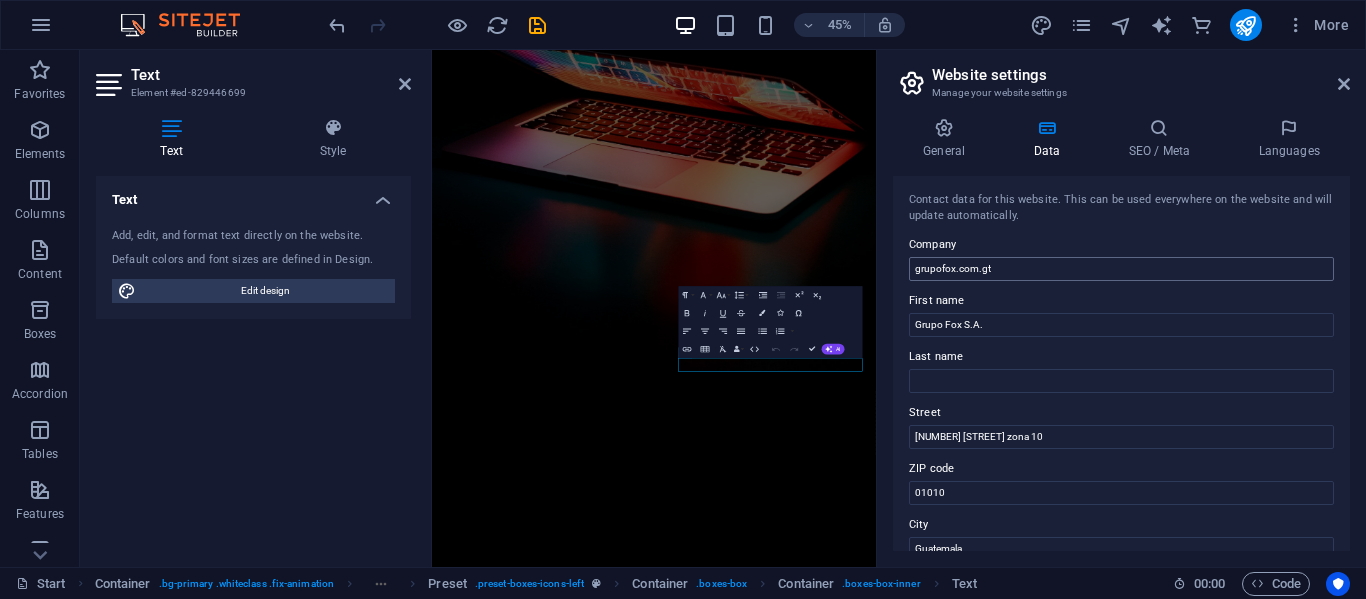 type on "[PHONE]" 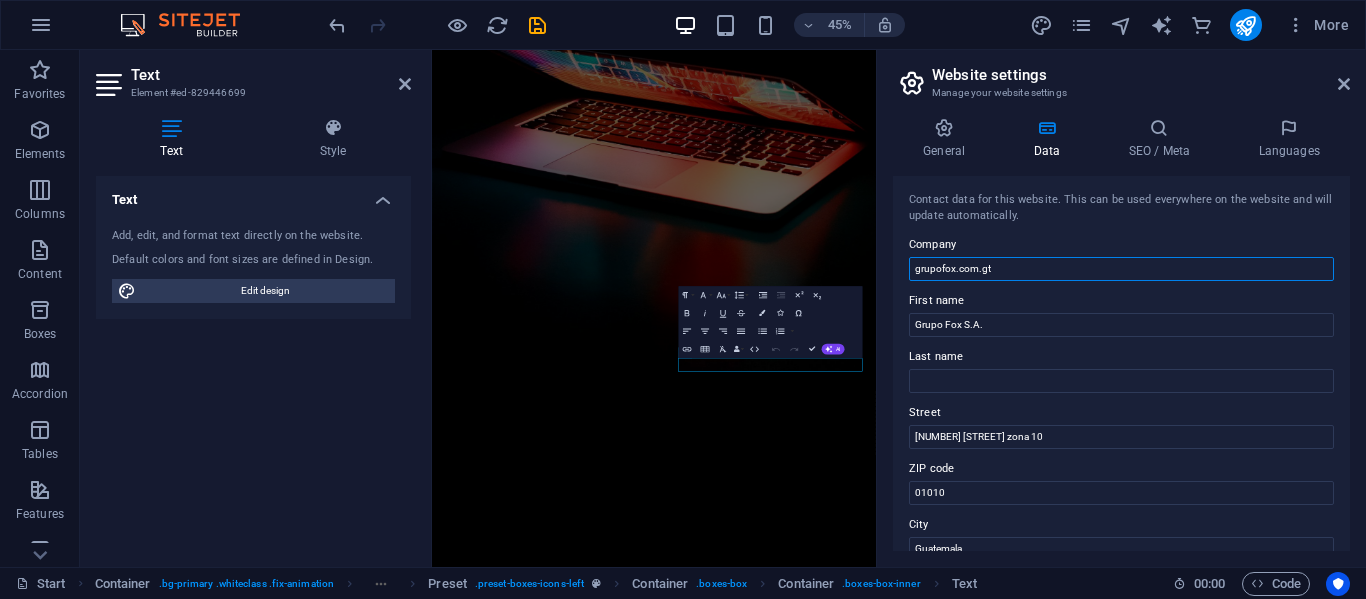 drag, startPoint x: 1025, startPoint y: 269, endPoint x: 1005, endPoint y: 268, distance: 20.024984 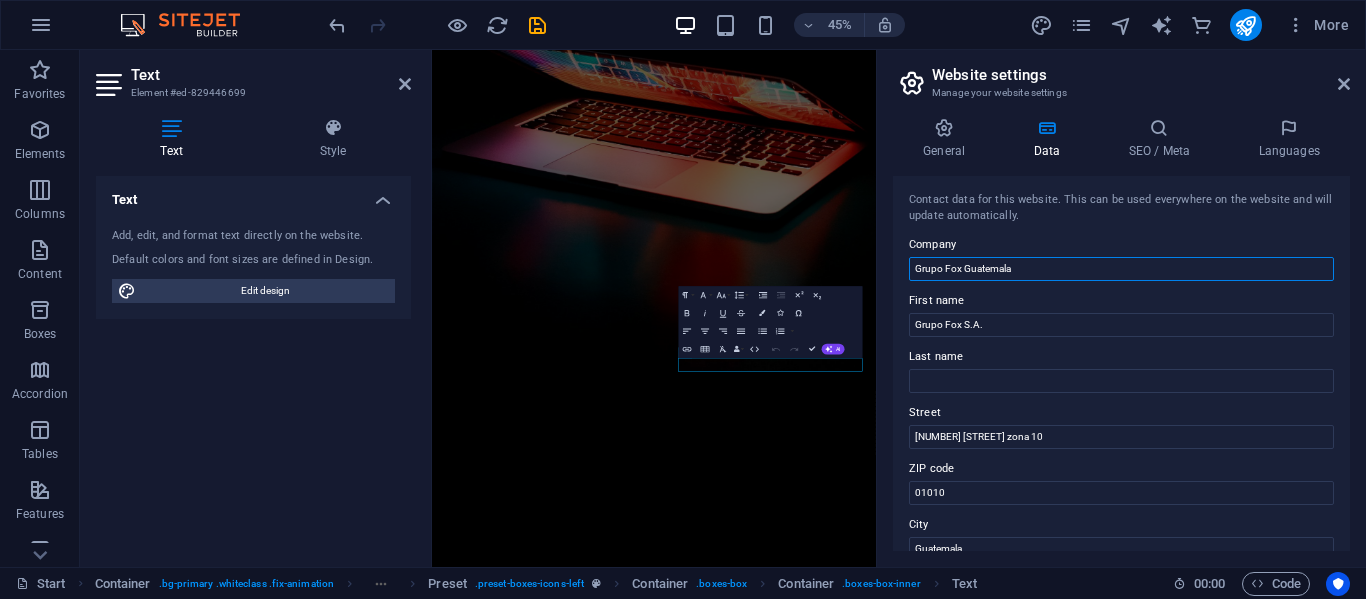type on "Grupo Fox Guatemala" 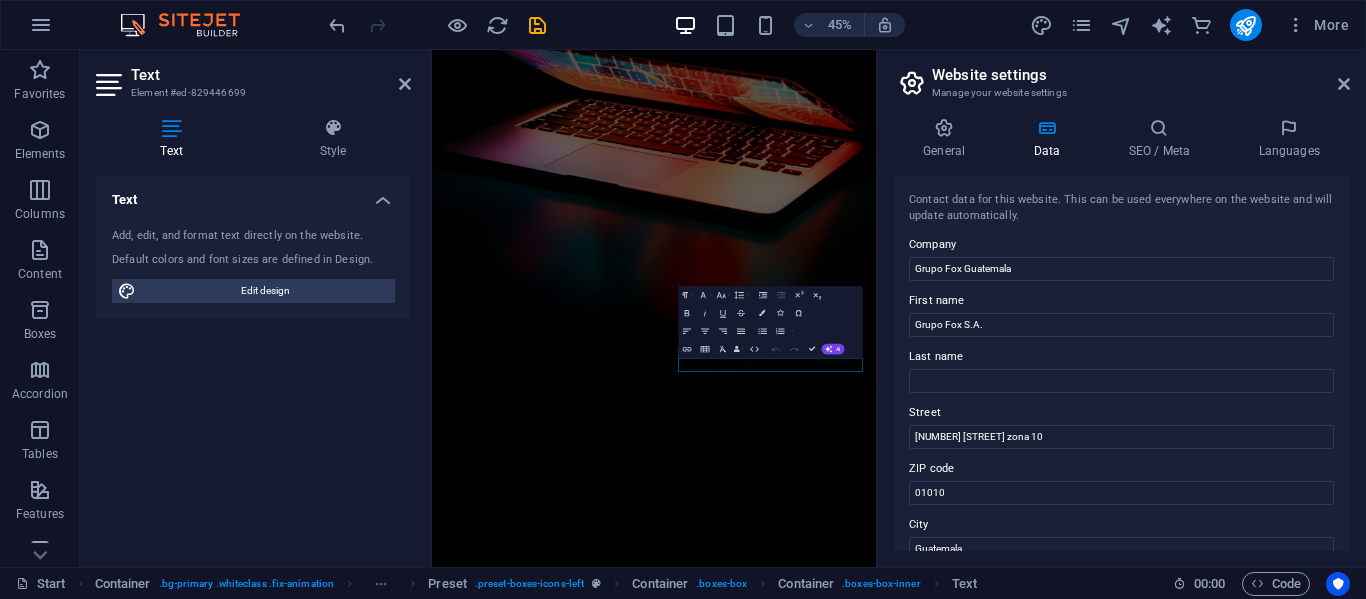 click on "First name" at bounding box center [1121, 301] 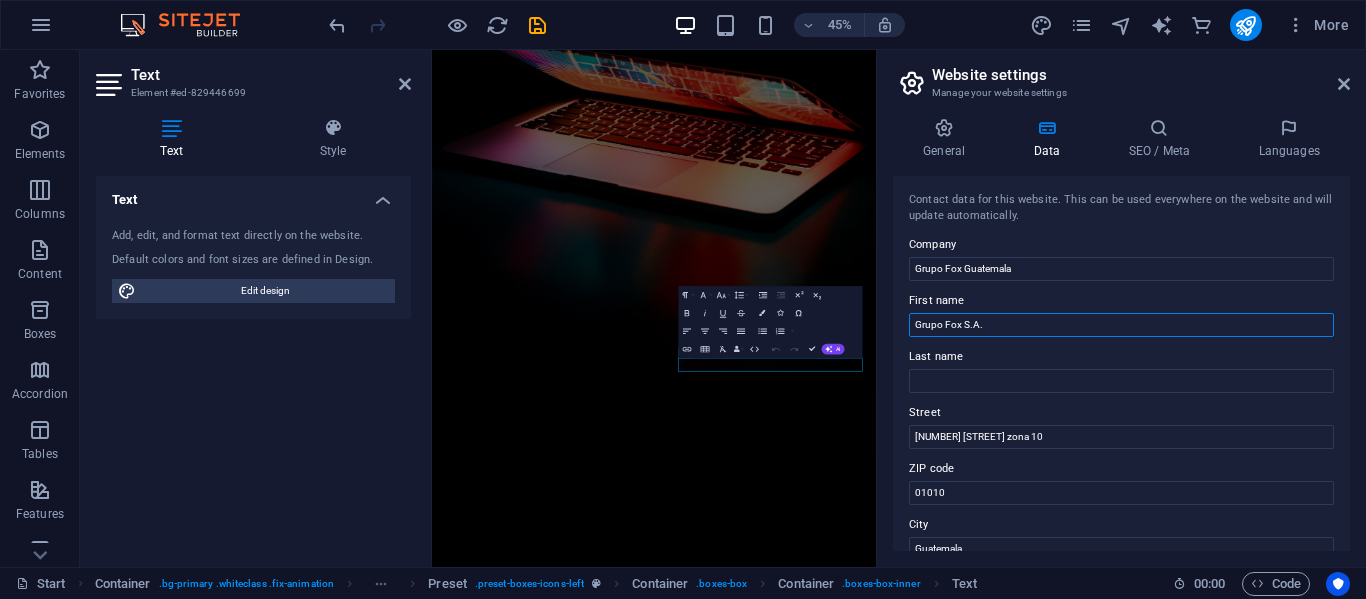 click on "Grupo Fox S.A." at bounding box center (1121, 325) 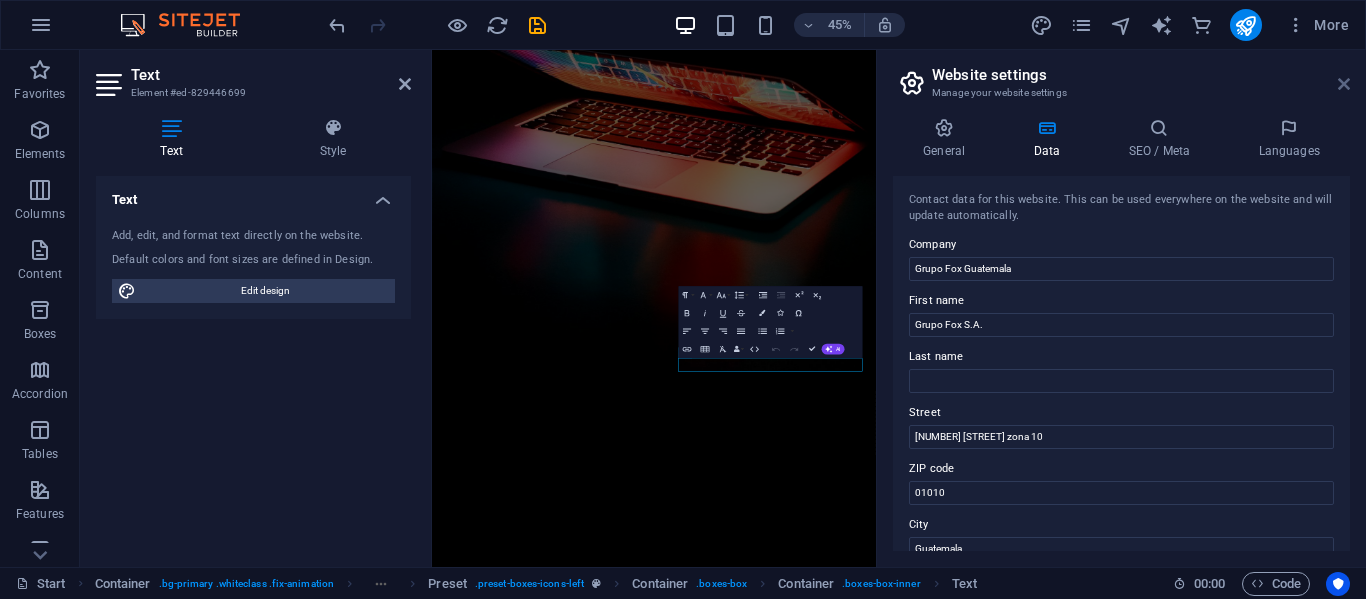 click at bounding box center [1344, 84] 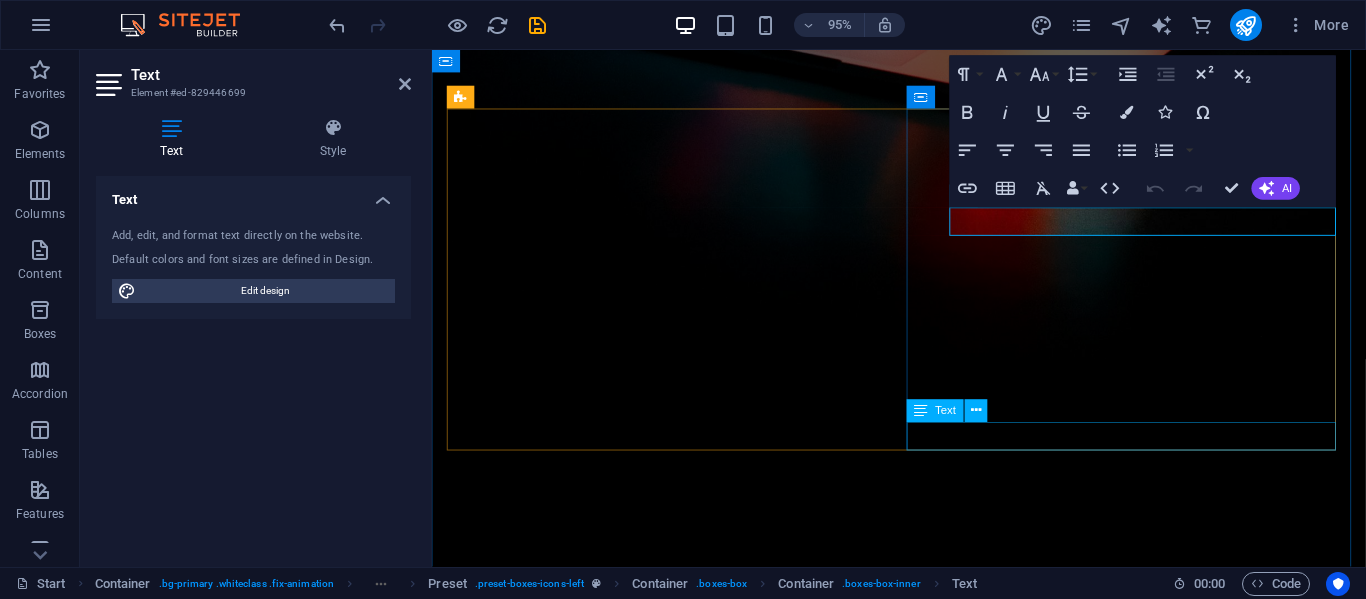click on "Legal Notice  |  Privacy" at bounding box center [924, 2628] 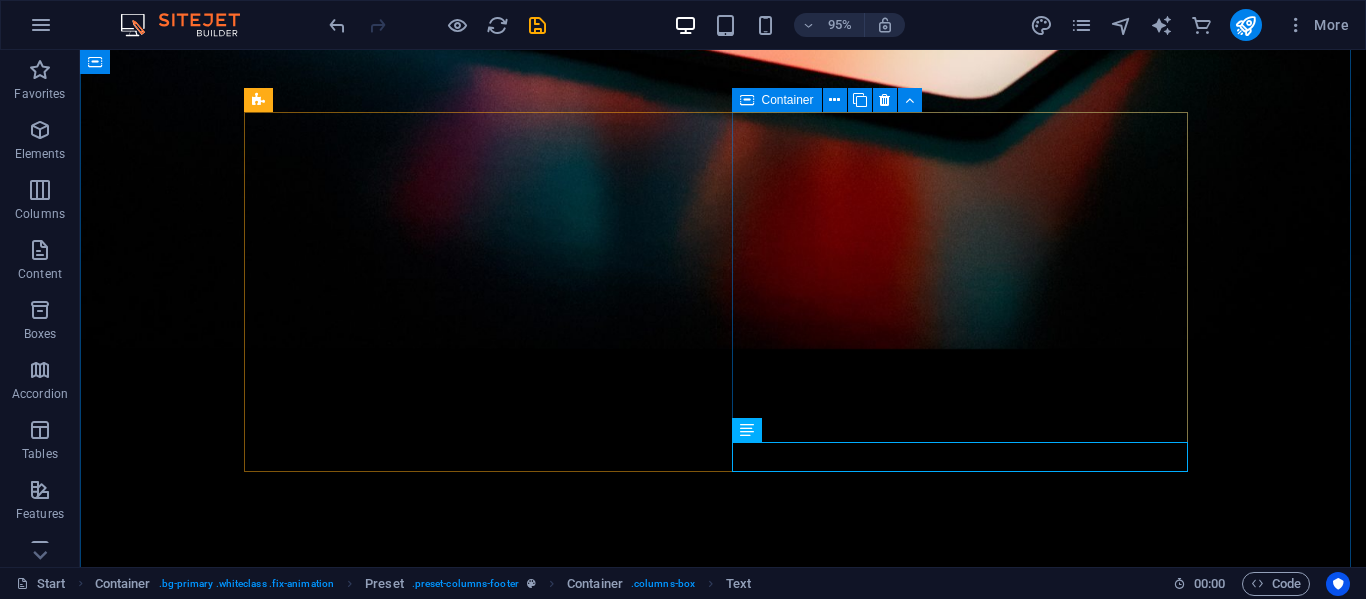 scroll, scrollTop: 1211, scrollLeft: 0, axis: vertical 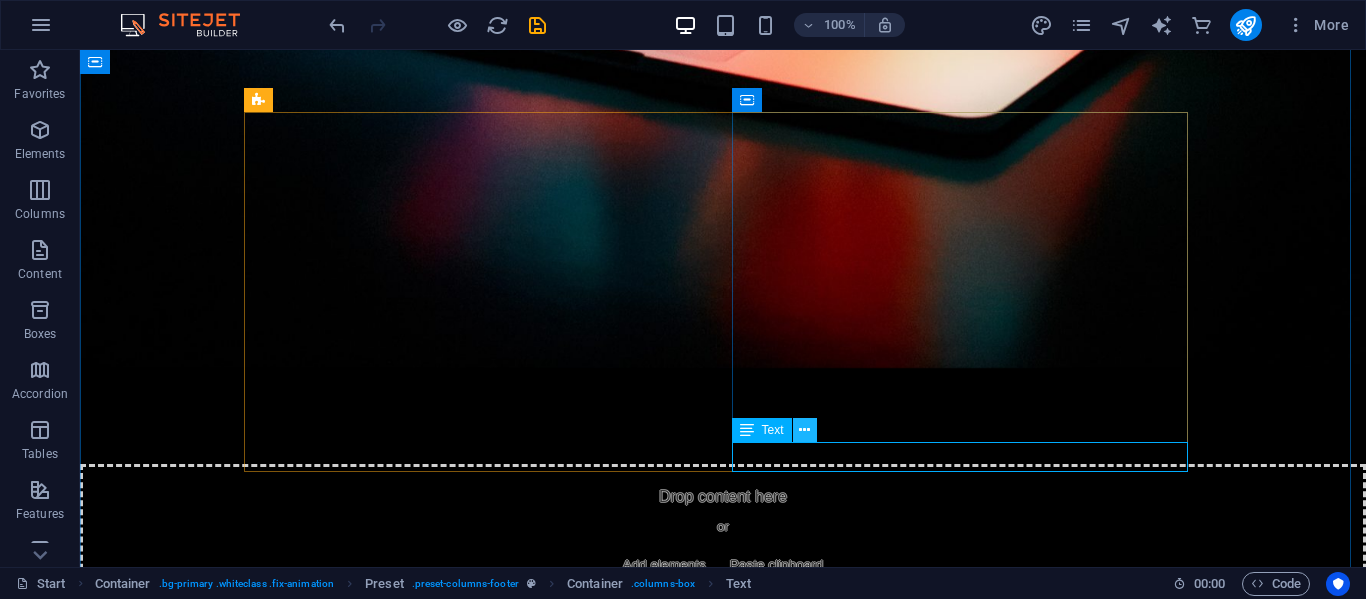click at bounding box center (804, 430) 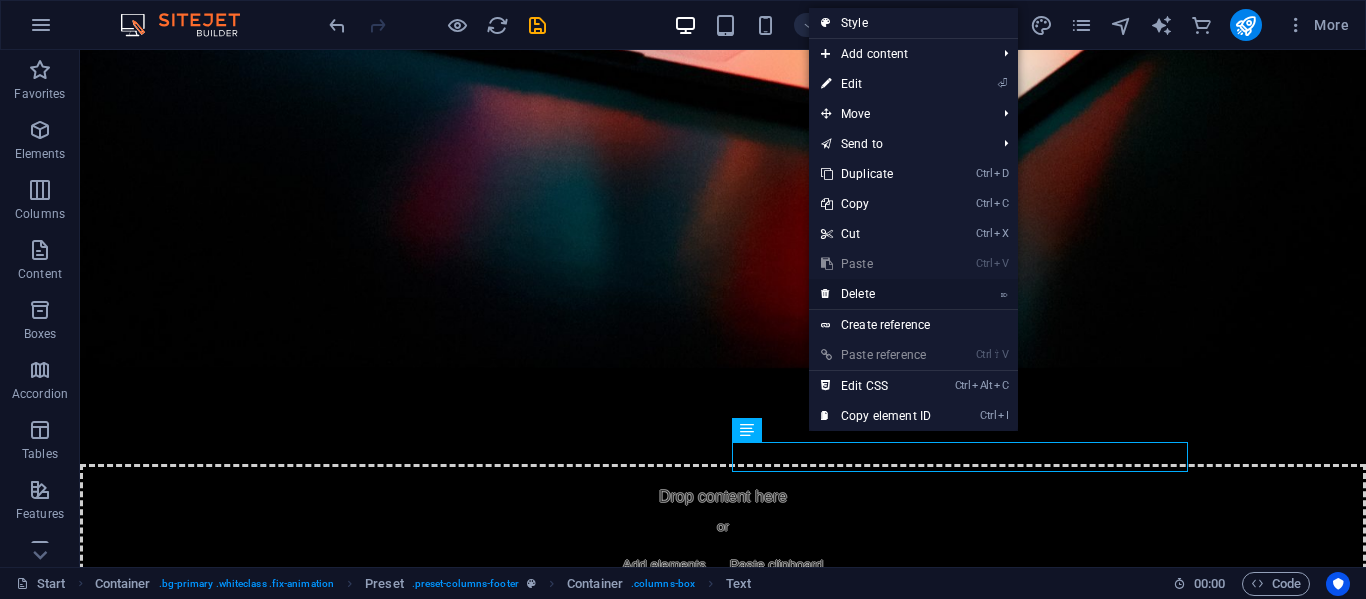 click on "⌦  Delete" at bounding box center [876, 294] 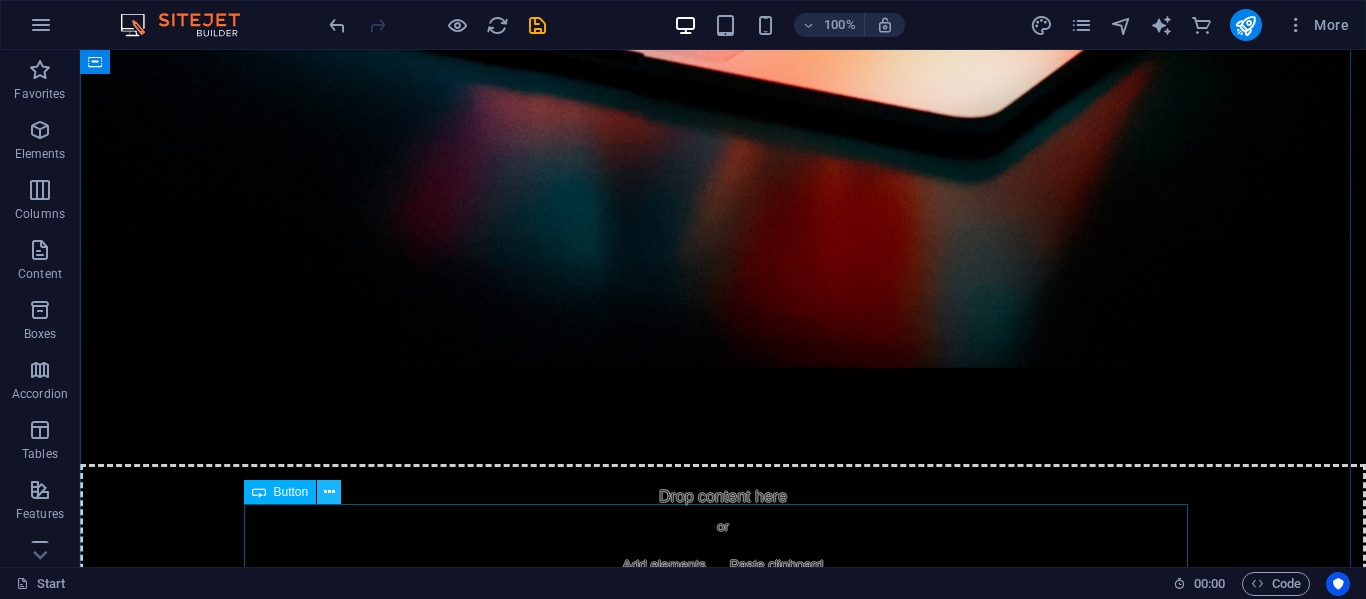click at bounding box center (329, 492) 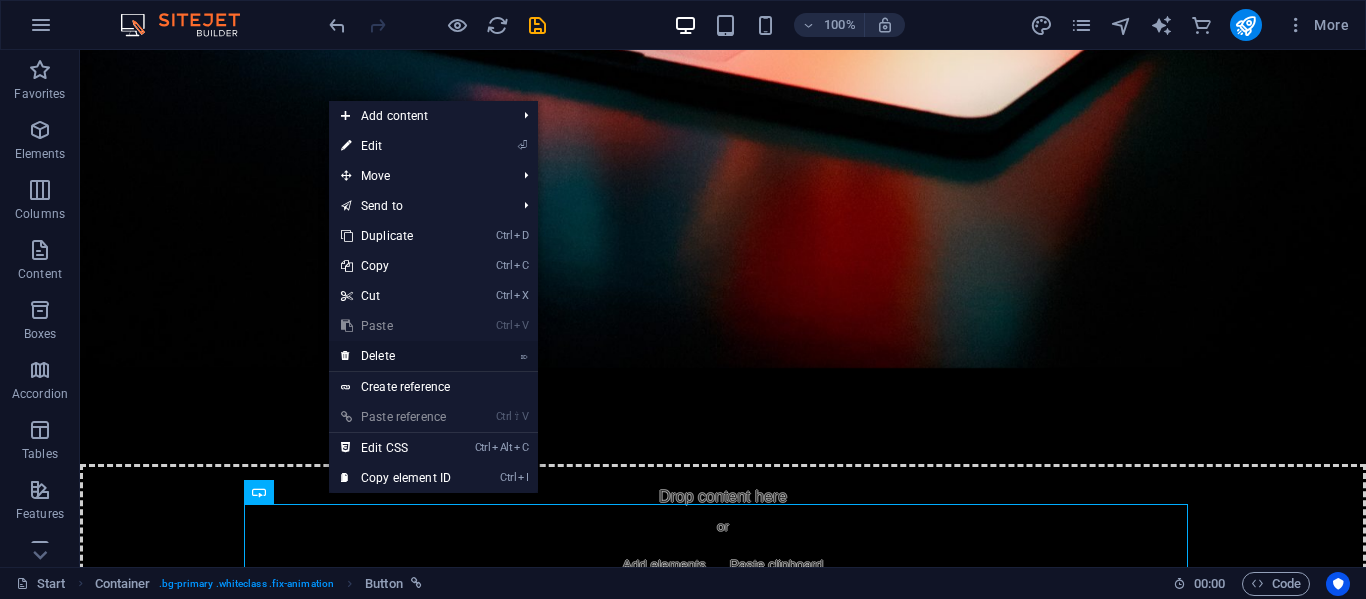 click on "⌦  Delete" at bounding box center [396, 356] 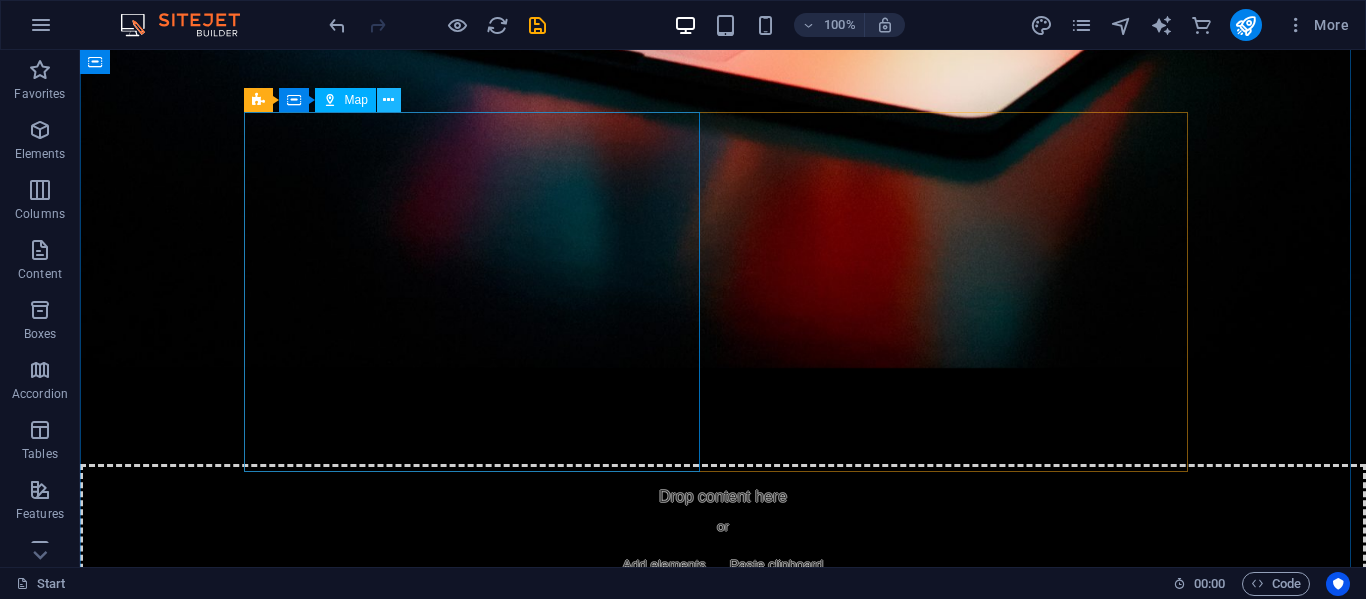 click at bounding box center (388, 100) 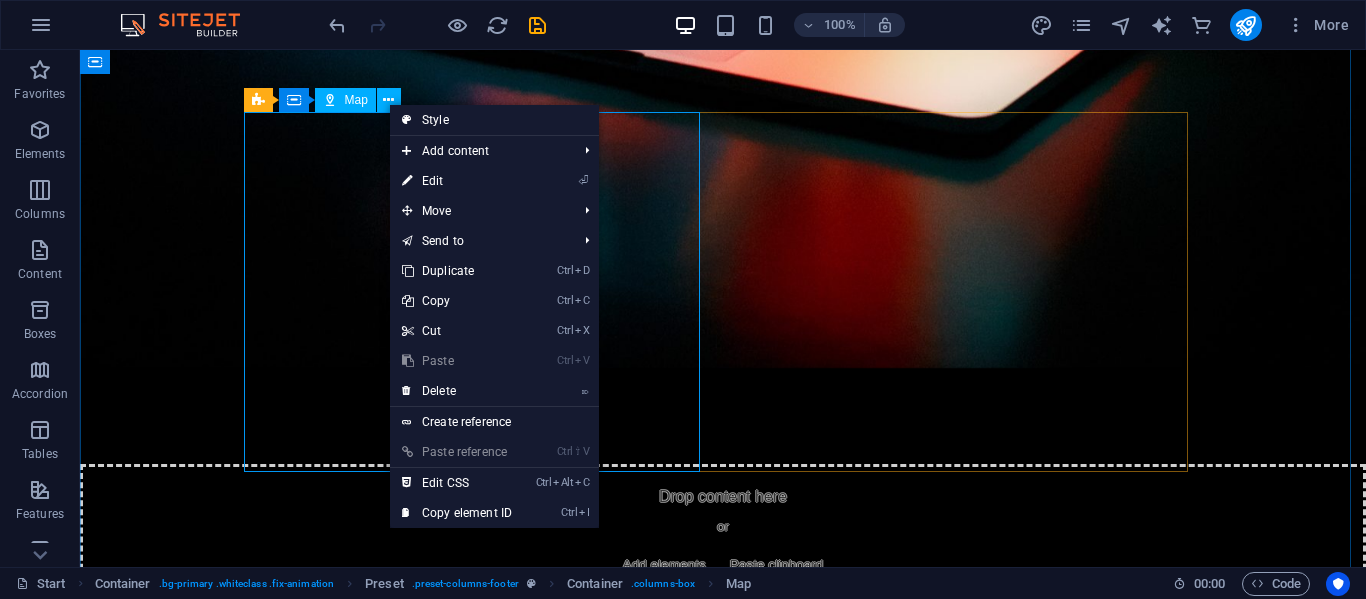 click on "← Mover a la izquierda → Mover a la derecha ↑ Mover hacia arriba ↓ Mover hacia abajo + Acercar - Alejar Inicio Mover a la izquierda un 75% Fin Mover a la derecha un 75% Página anterior Mover hacia arriba un 75% Página siguiente Mover hacia abajo un 75% Mapa Relieve Satélite Etiquetas Datos del mapa Datos del mapa ©2025 Google Datos del mapa ©2025 Google 500 m  Hacer clic para alternar entre unidades imperiales y métricas Condiciones Informar un error en el mapa" at bounding box center [723, 1708] 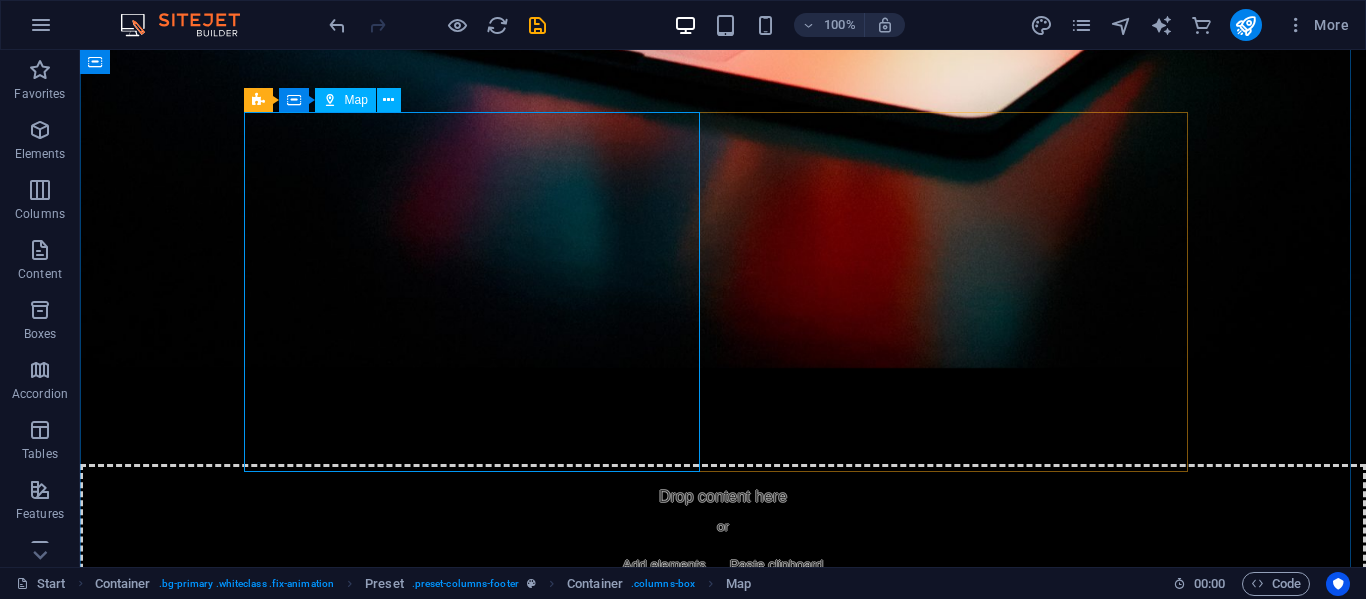 click on "← Mover a la izquierda → Mover a la derecha ↑ Mover hacia arriba ↓ Mover hacia abajo + Acercar - Alejar Inicio Mover a la izquierda un 75% Fin Mover a la derecha un 75% Página anterior Mover hacia arriba un 75% Página siguiente Mover hacia abajo un 75% Mapa Relieve Satélite Etiquetas Datos del mapa Datos del mapa ©2025 Google Datos del mapa ©2025 Google 500 m  Hacer clic para alternar entre unidades imperiales y métricas Condiciones Informar un error en el mapa" at bounding box center (723, 1708) 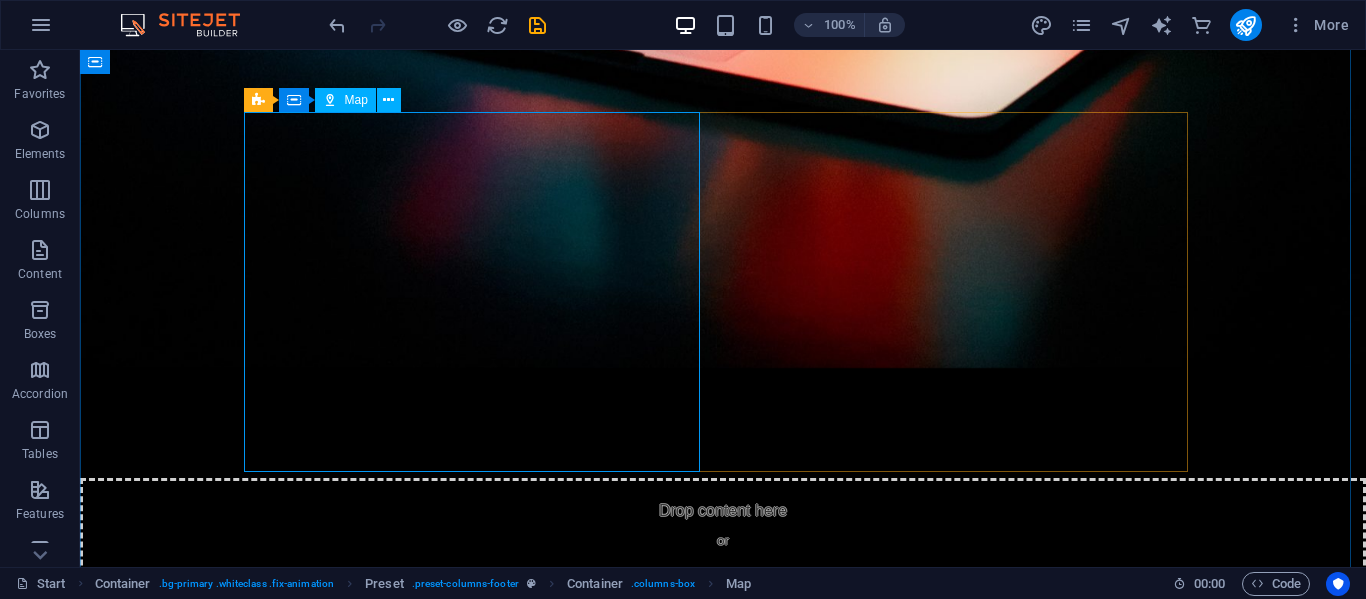 scroll, scrollTop: 1230, scrollLeft: 0, axis: vertical 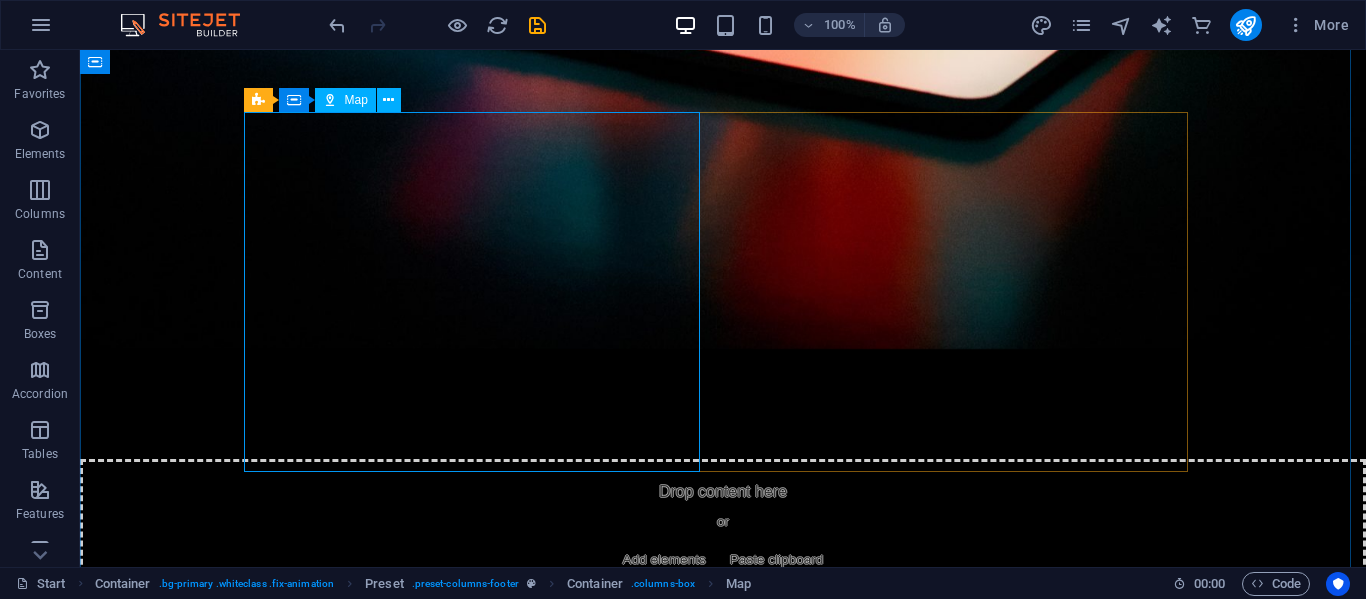 select on "1" 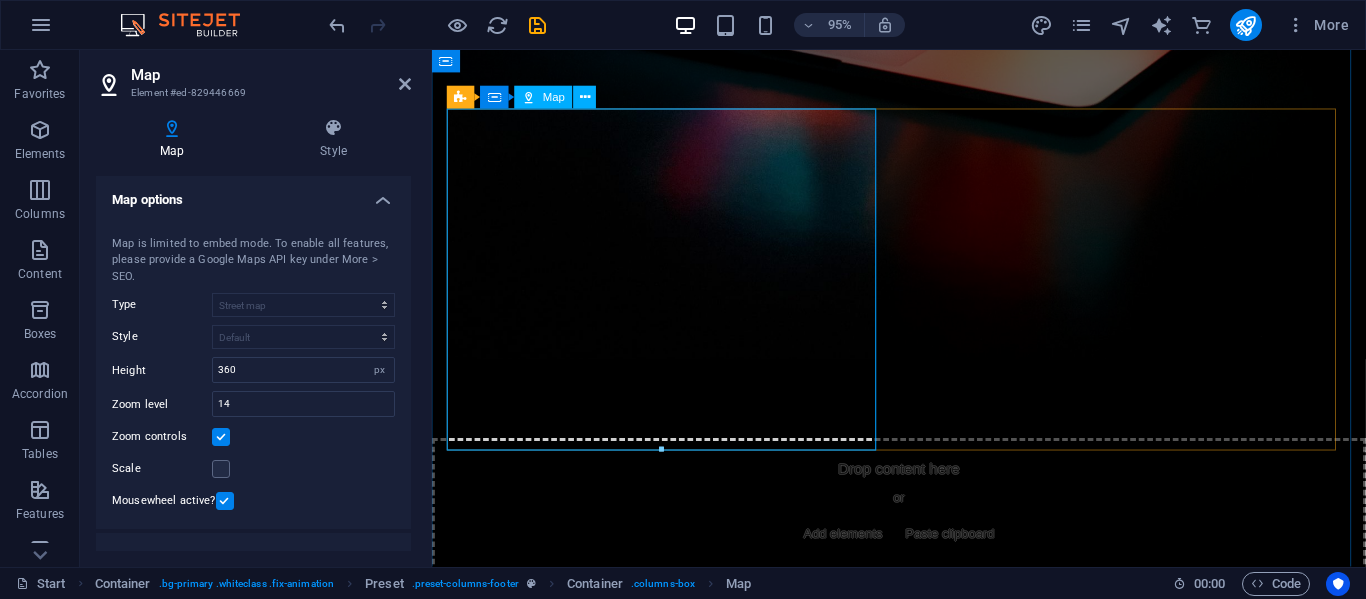 click on "← Mover a la izquierda → Mover a la derecha ↑ Mover hacia arriba ↓ Mover hacia abajo + Acercar - Alejar Inicio Mover a la izquierda un 75% Fin Mover a la derecha un 75% Página anterior Mover hacia arriba un 75% Página siguiente Mover hacia abajo un 75% Mapa Relieve Satélite Etiquetas Datos del mapa Datos del mapa ©2025 Google Datos del mapa ©2025 Google 500 m  Hacer clic para alternar entre unidades imperiales y métricas Condiciones Informar un error en el mapa" at bounding box center [924, 1722] 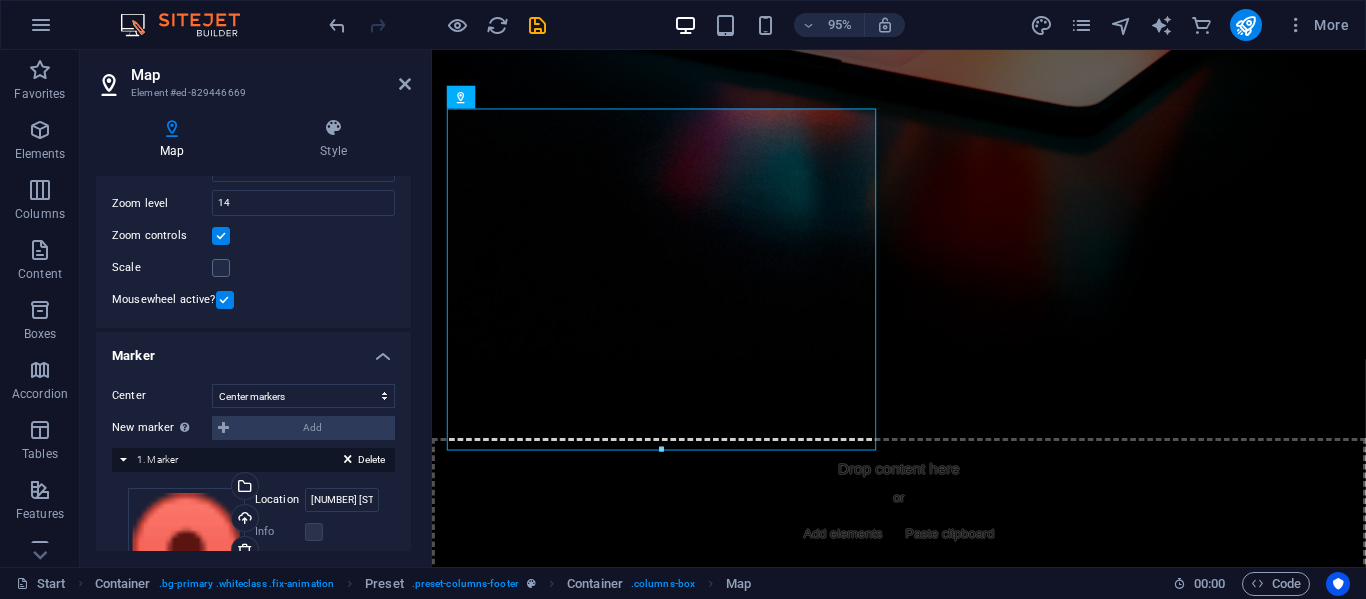 scroll, scrollTop: 0, scrollLeft: 0, axis: both 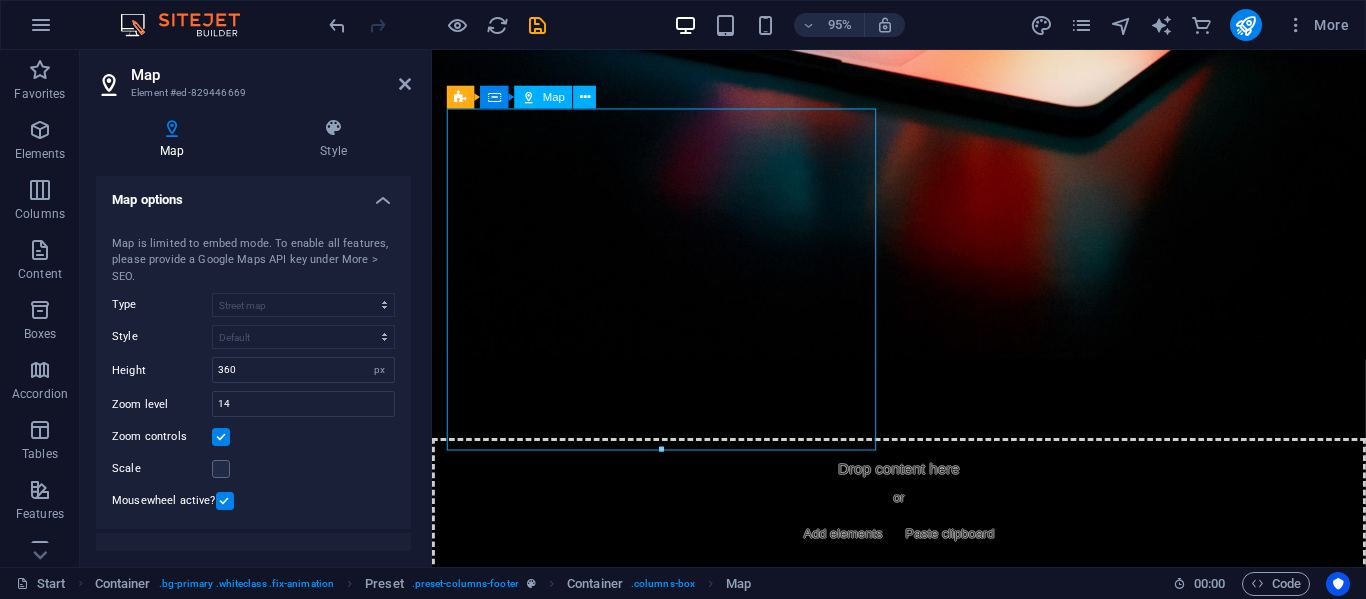 drag, startPoint x: 787, startPoint y: 248, endPoint x: 741, endPoint y: 284, distance: 58.412327 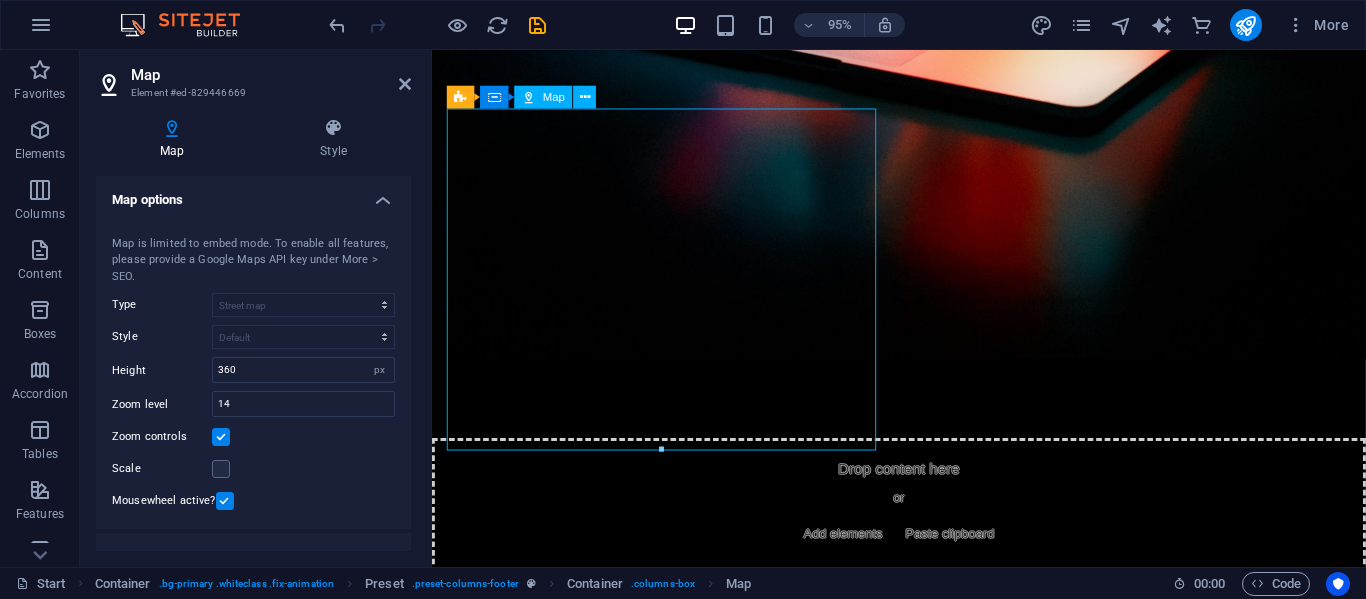 drag, startPoint x: 682, startPoint y: 325, endPoint x: 745, endPoint y: 297, distance: 68.942 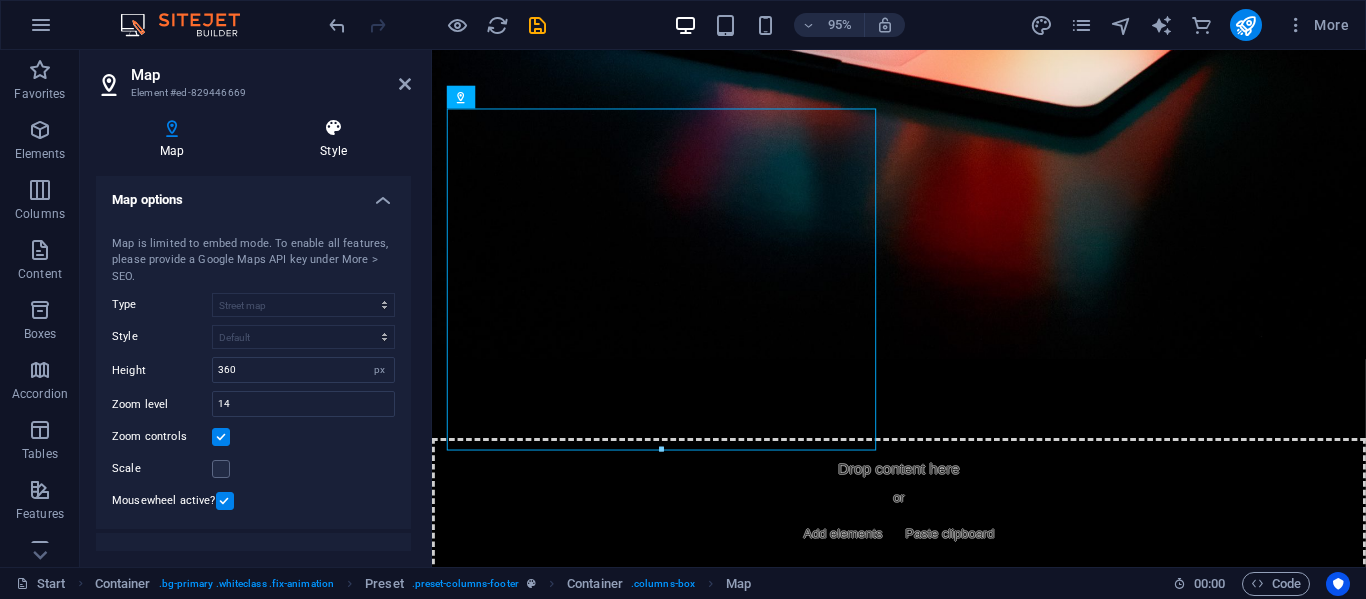 click on "Style" at bounding box center (333, 139) 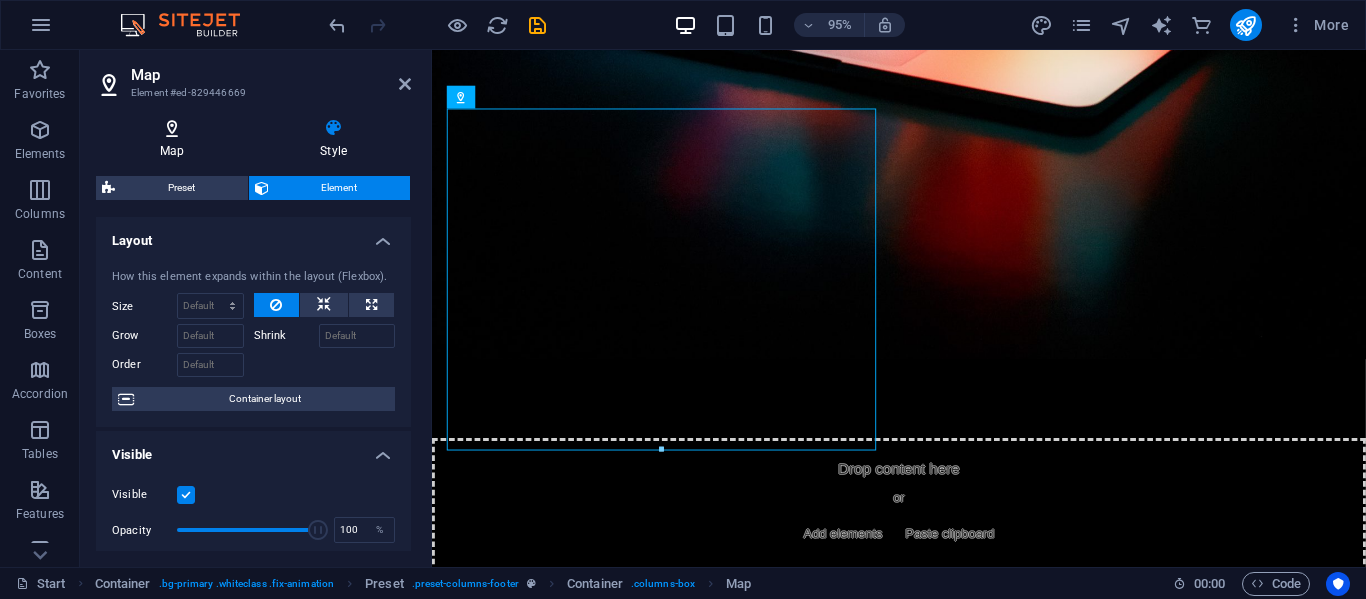 click on "Map" at bounding box center [176, 139] 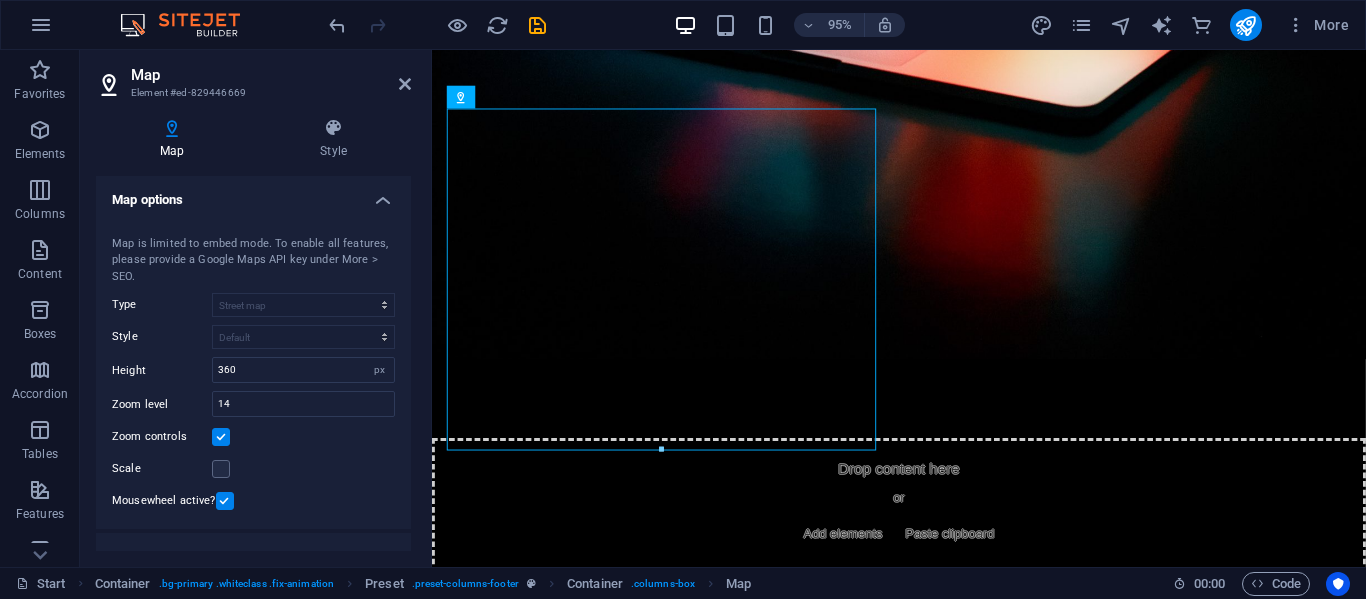click on "Map options" at bounding box center (253, 194) 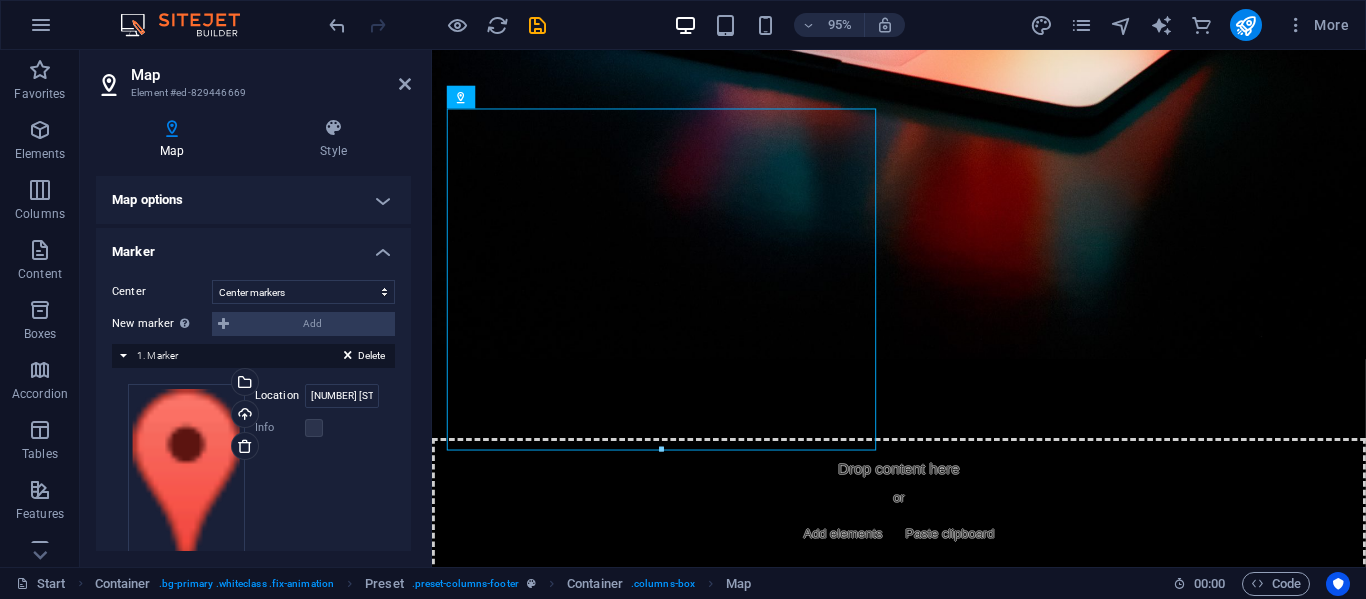 click on "Marker" at bounding box center [253, 246] 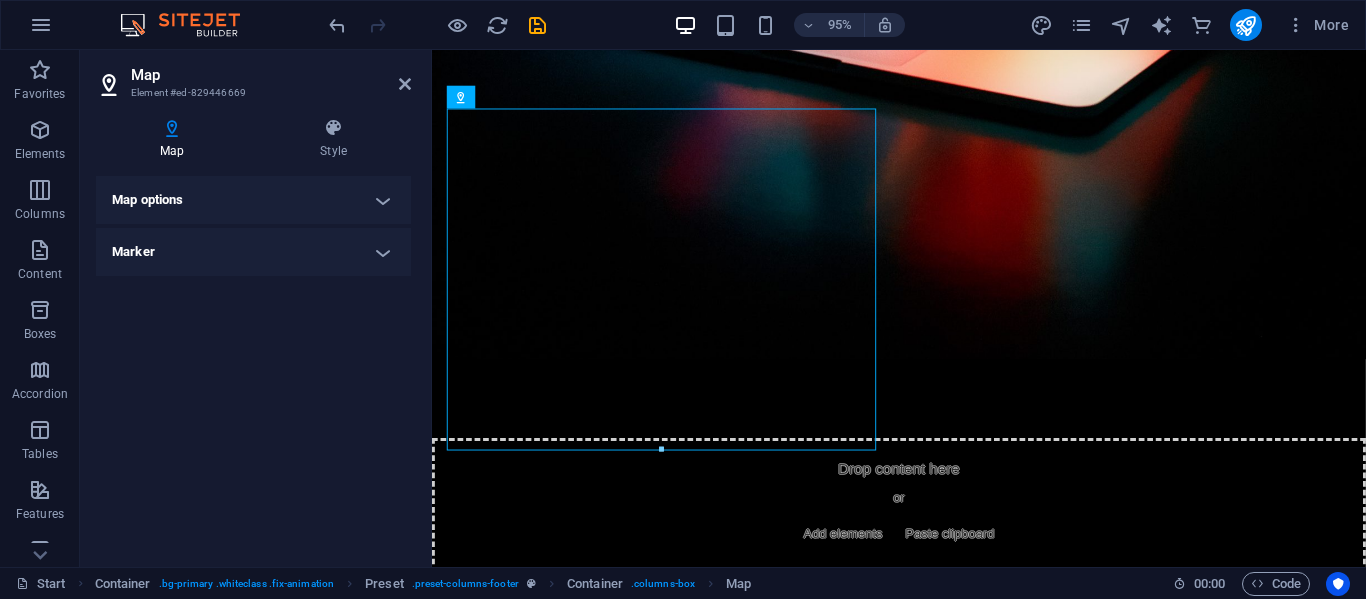 click on "Marker" at bounding box center (253, 252) 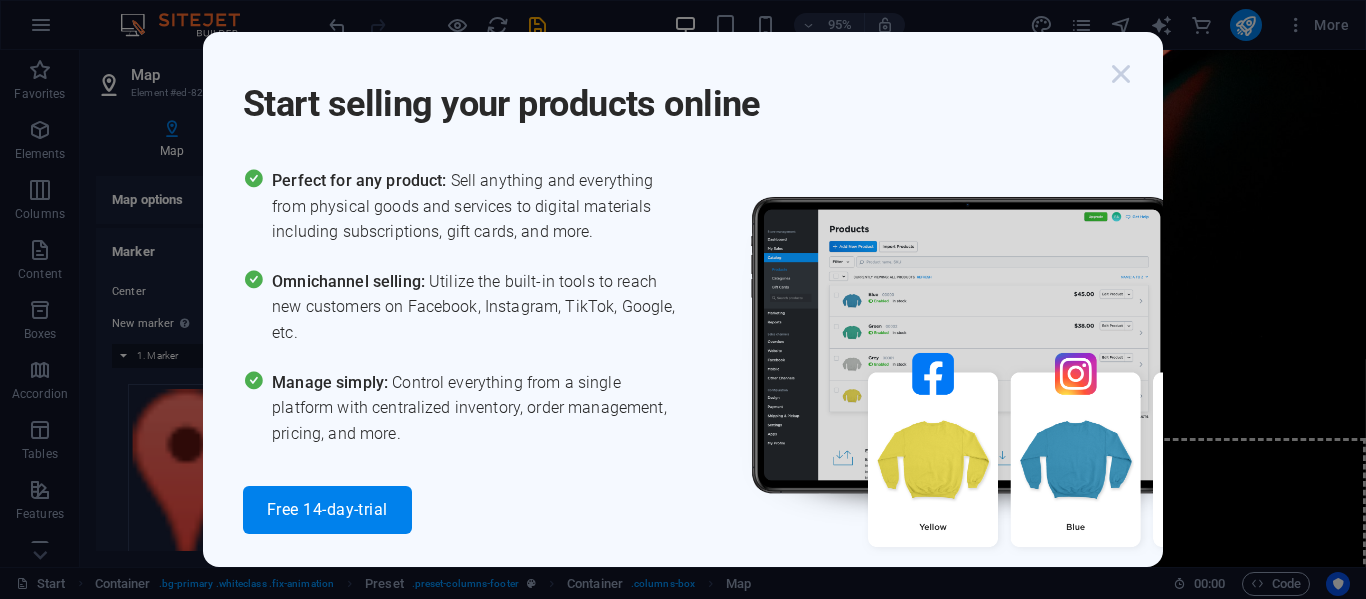 click at bounding box center (1121, 74) 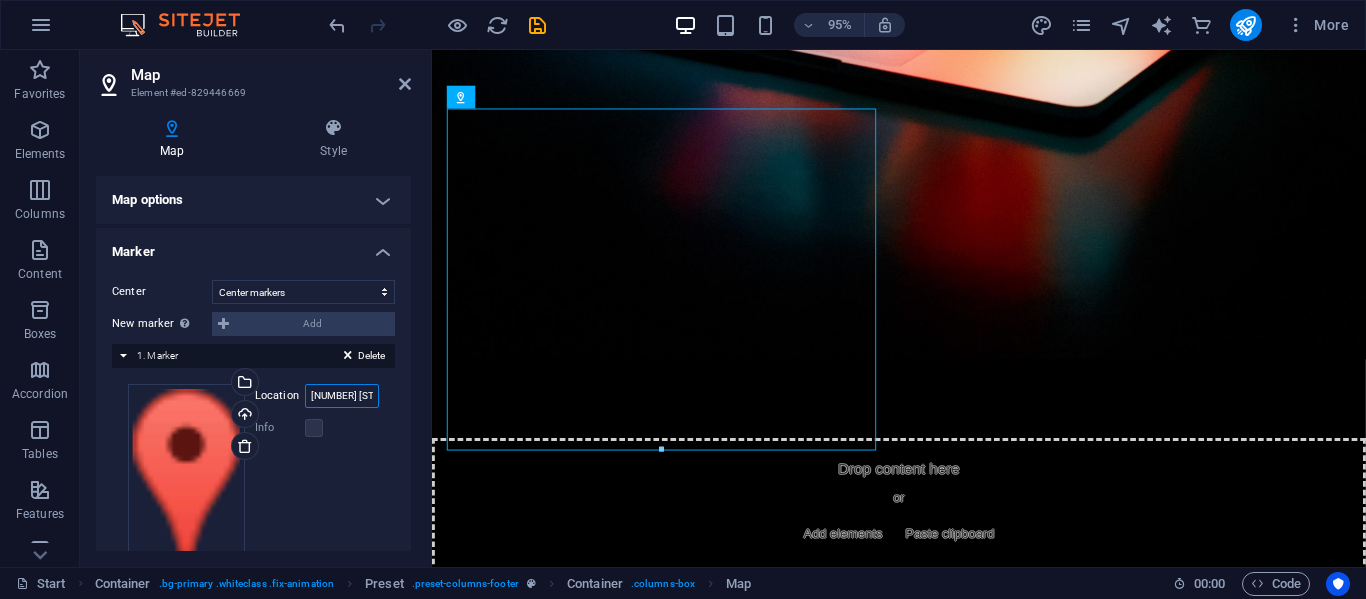 click on "[NUMBER] [STREET], [POSTAL_CODE] [CITY], [STATE]" at bounding box center [342, 396] 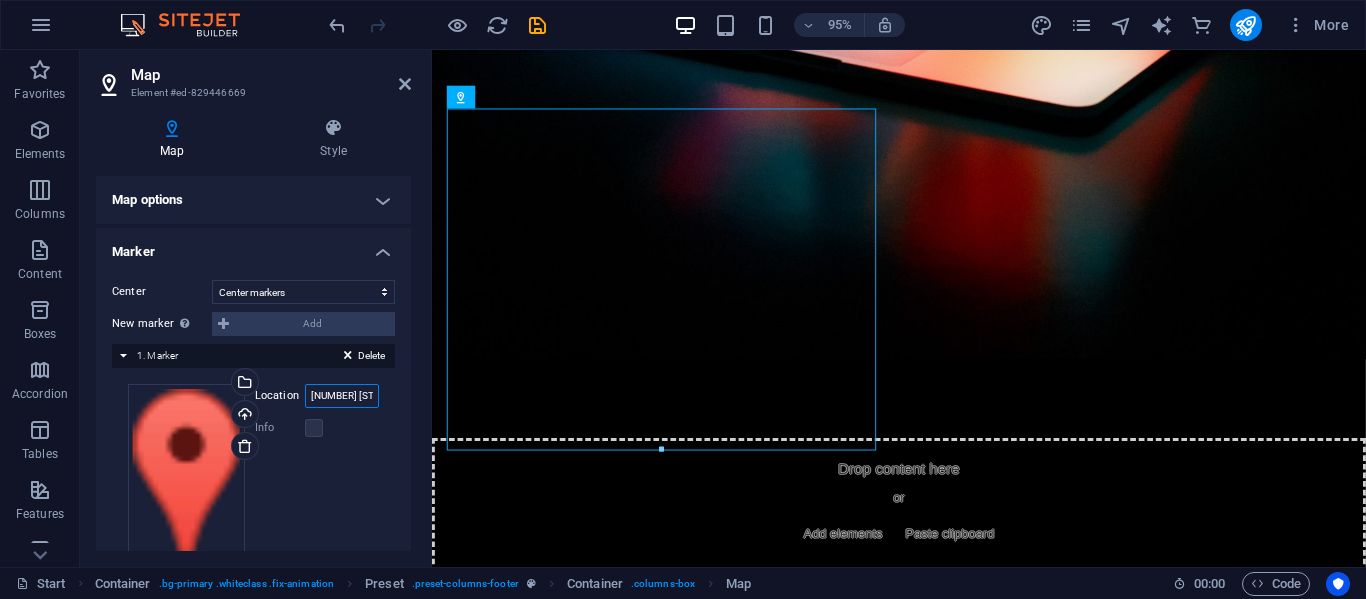 scroll, scrollTop: 0, scrollLeft: 100, axis: horizontal 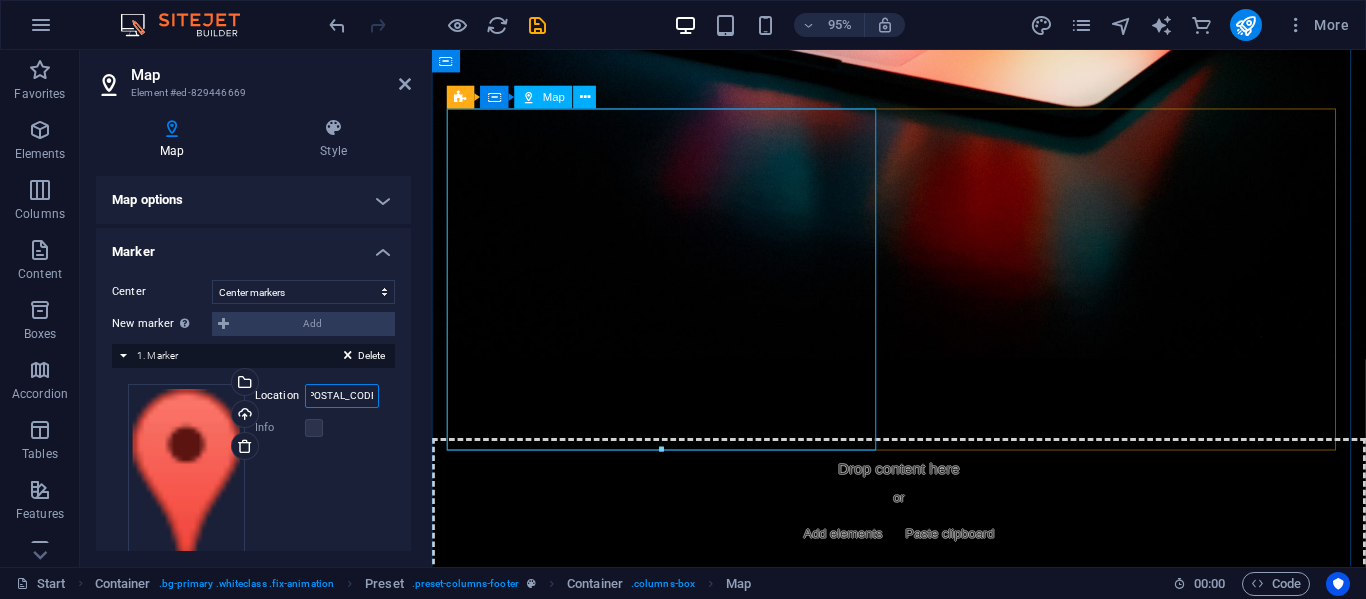 drag, startPoint x: 742, startPoint y: 441, endPoint x: 496, endPoint y: 419, distance: 246.98178 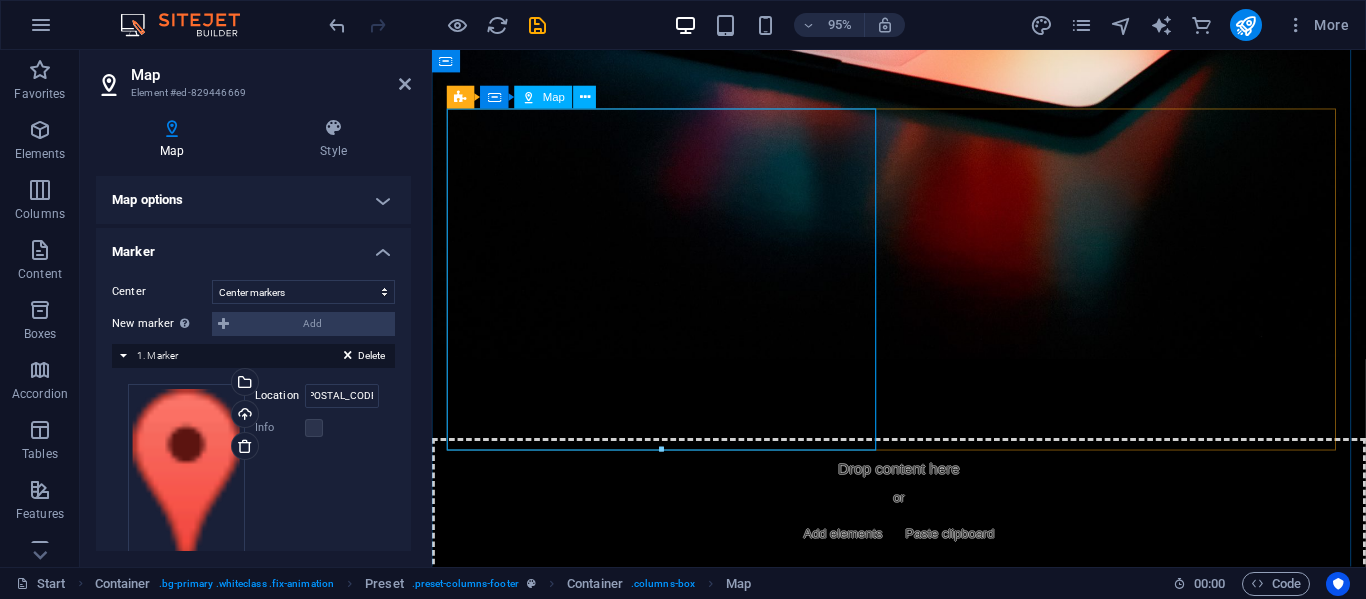 scroll, scrollTop: 0, scrollLeft: 0, axis: both 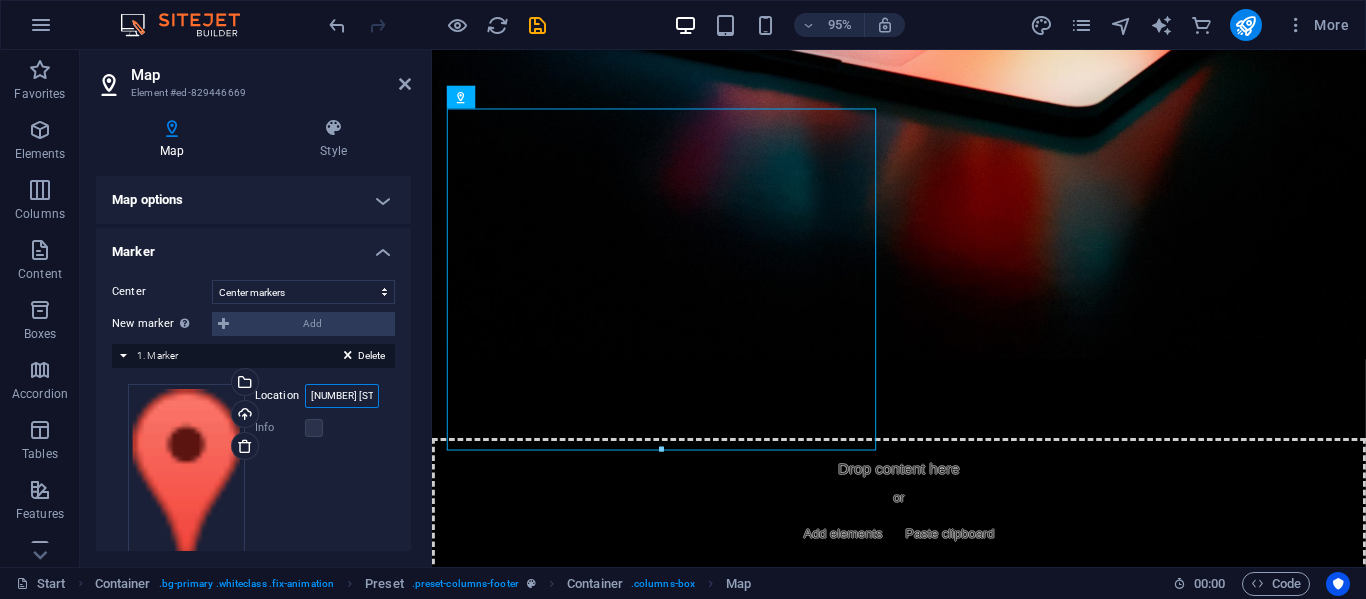 click on "[NUMBER] [STREET], [POSTAL_CODE] [CITY], [STATE]" at bounding box center (342, 396) 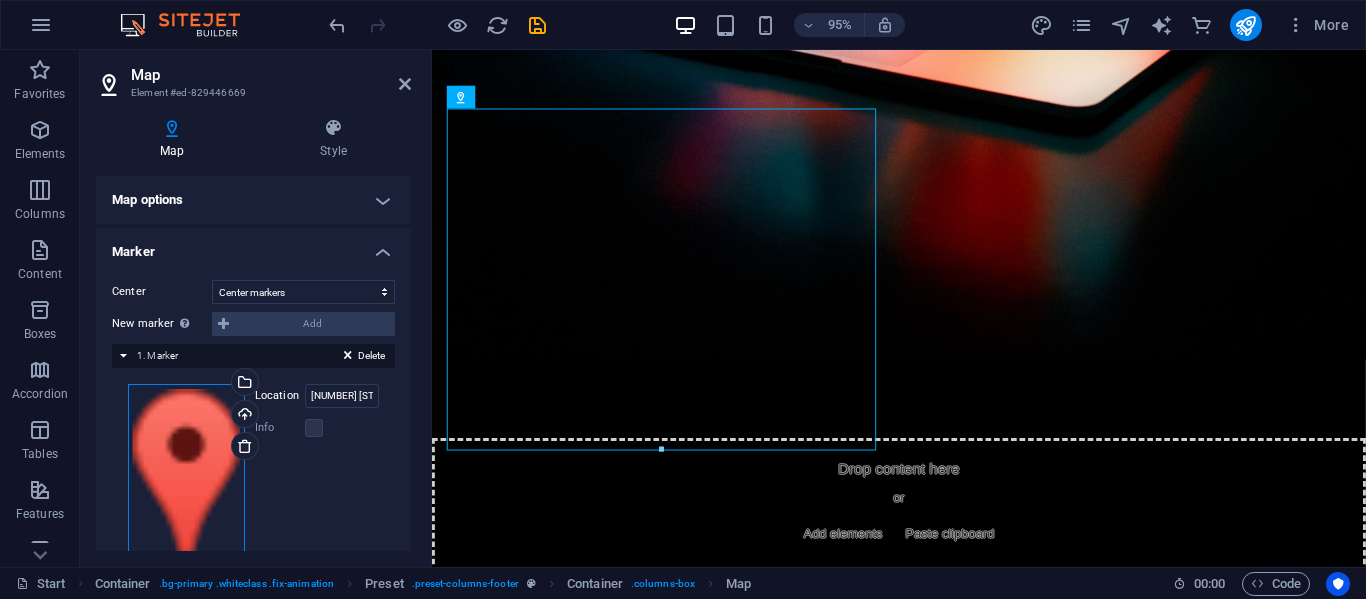 click on "Drag files here, click to choose files or select files from Files or our free stock photos & videos" at bounding box center (186, 486) 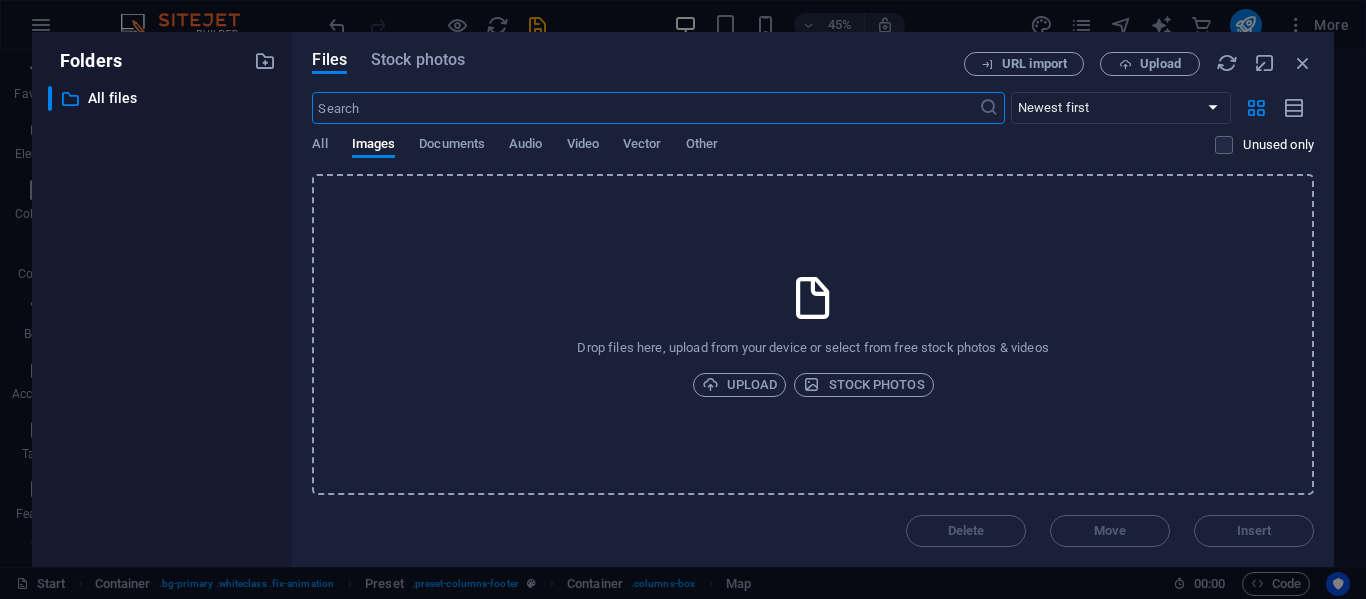 scroll, scrollTop: 1166, scrollLeft: 0, axis: vertical 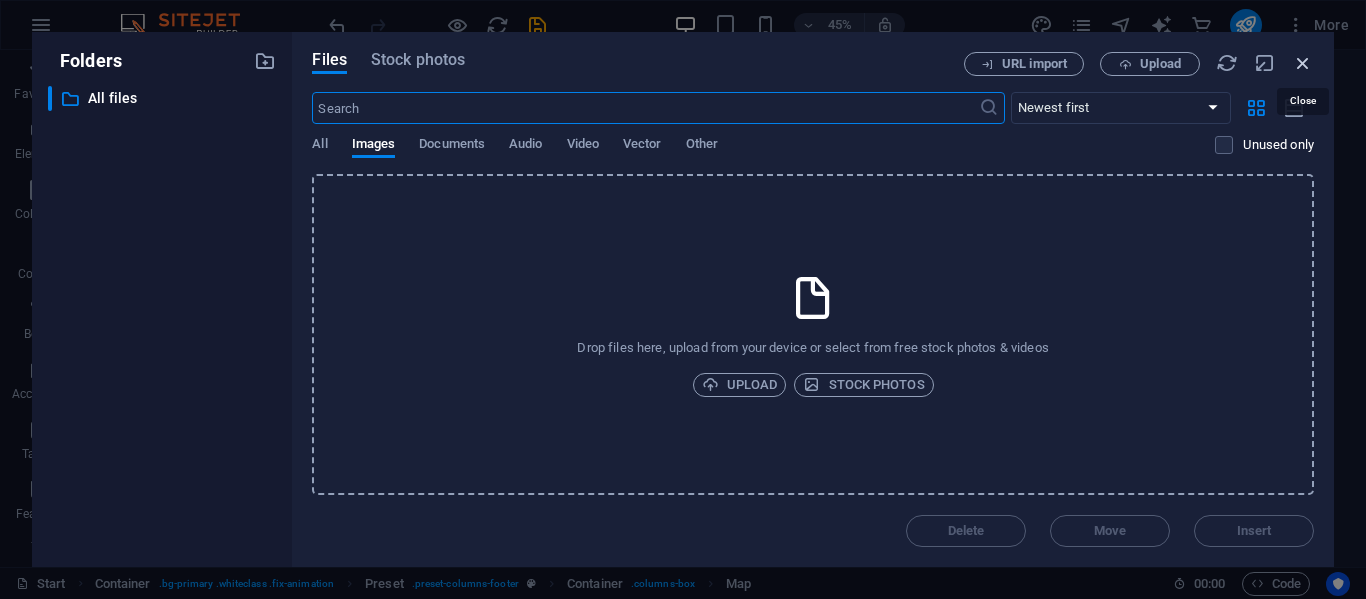 click at bounding box center [1303, 63] 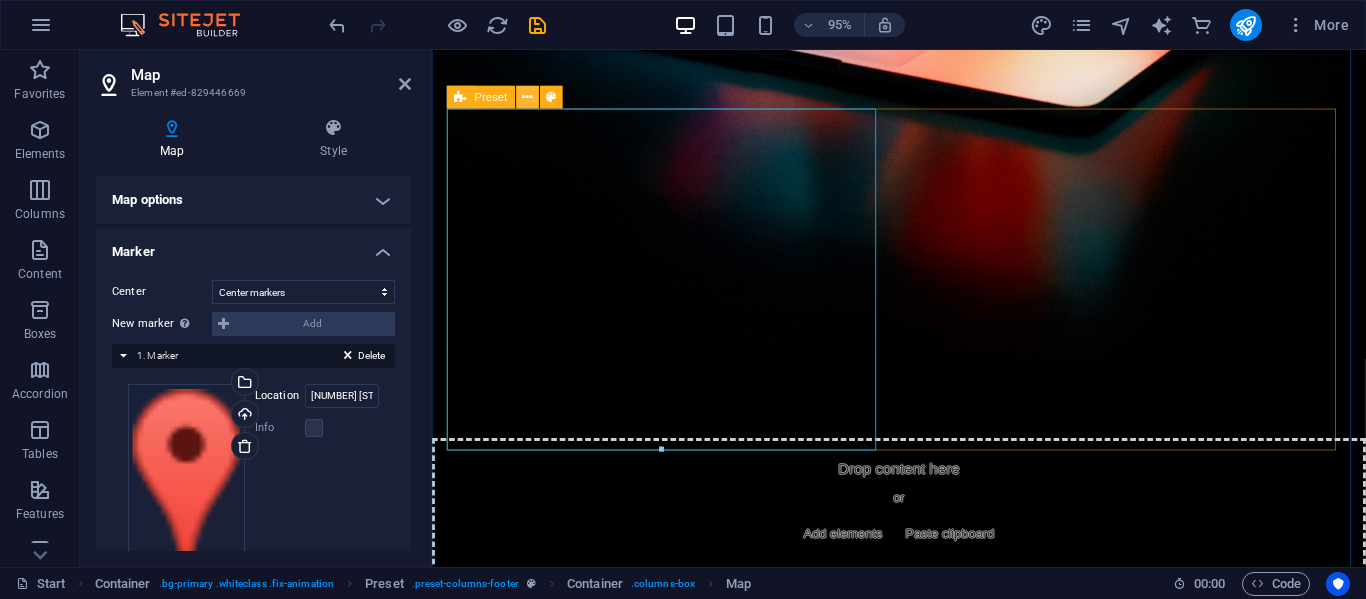 click at bounding box center (527, 98) 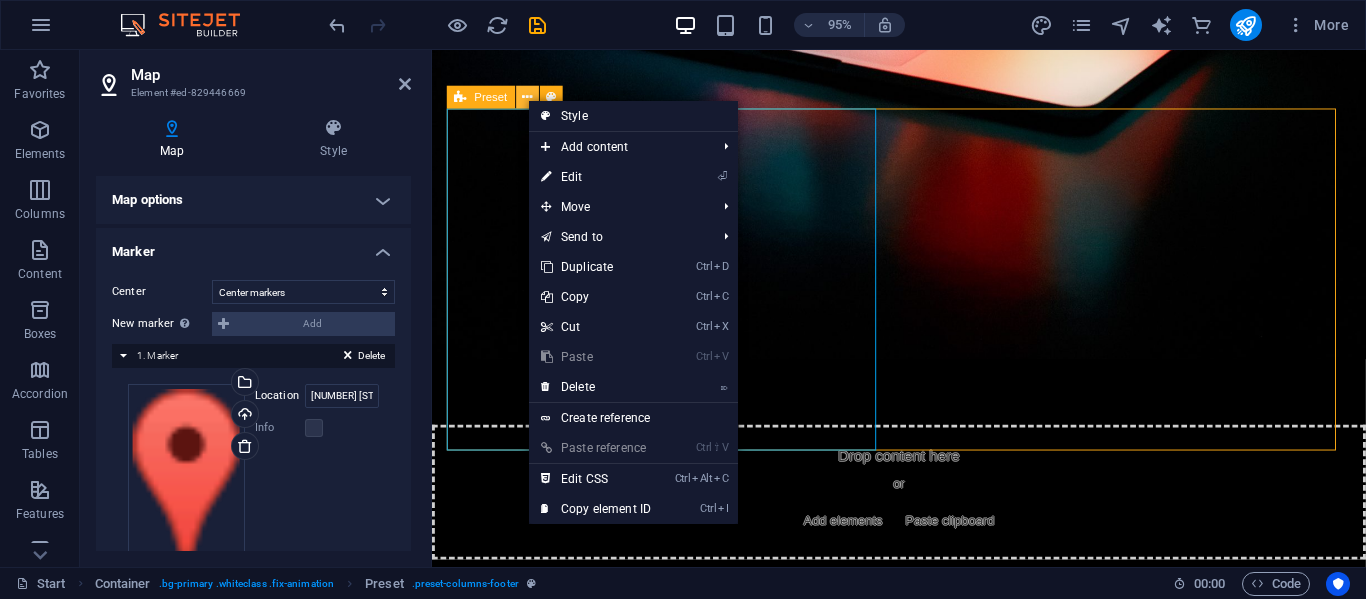 scroll, scrollTop: 1211, scrollLeft: 0, axis: vertical 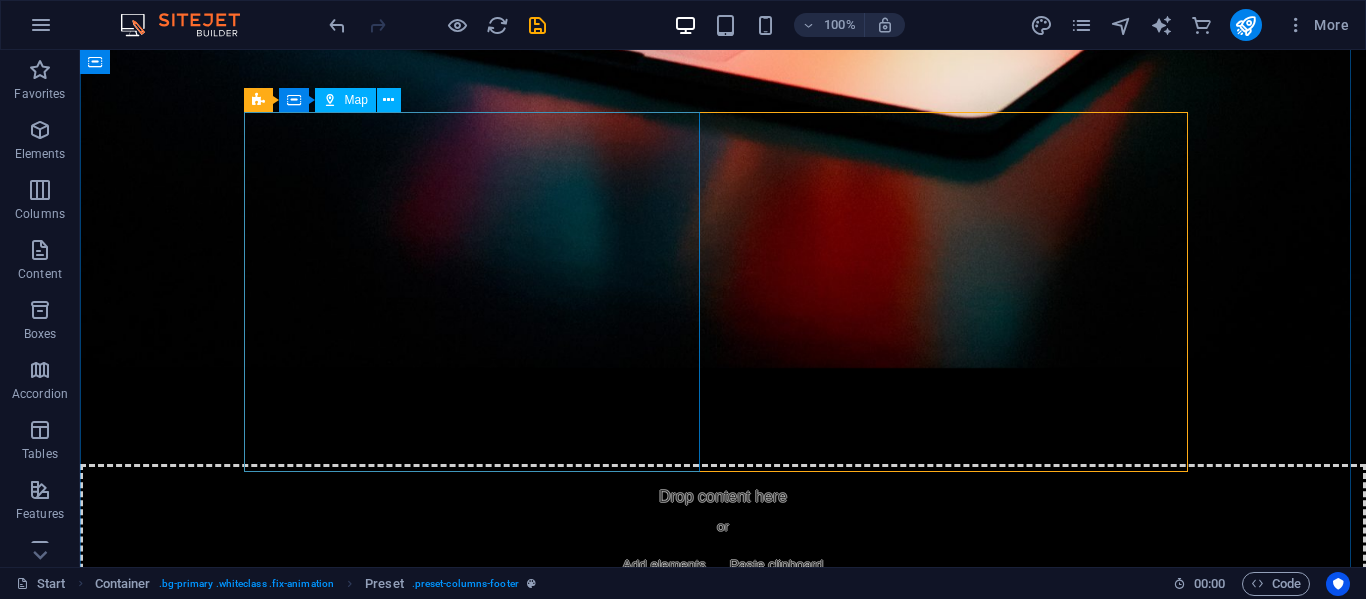 click on "← Mover a la izquierda → Mover a la derecha ↑ Mover hacia arriba ↓ Mover hacia abajo + Acercar - Alejar Inicio Mover a la izquierda un 75% Fin Mover a la derecha un 75% Página anterior Mover hacia arriba un 75% Página siguiente Mover hacia abajo un 75% Mapa Relieve Satélite Etiquetas Datos del mapa Datos del mapa ©2025 Google Datos del mapa ©2025 Google 500 m  Hacer clic para alternar entre unidades imperiales y métricas Condiciones Informar un error en el mapa" at bounding box center [723, 1708] 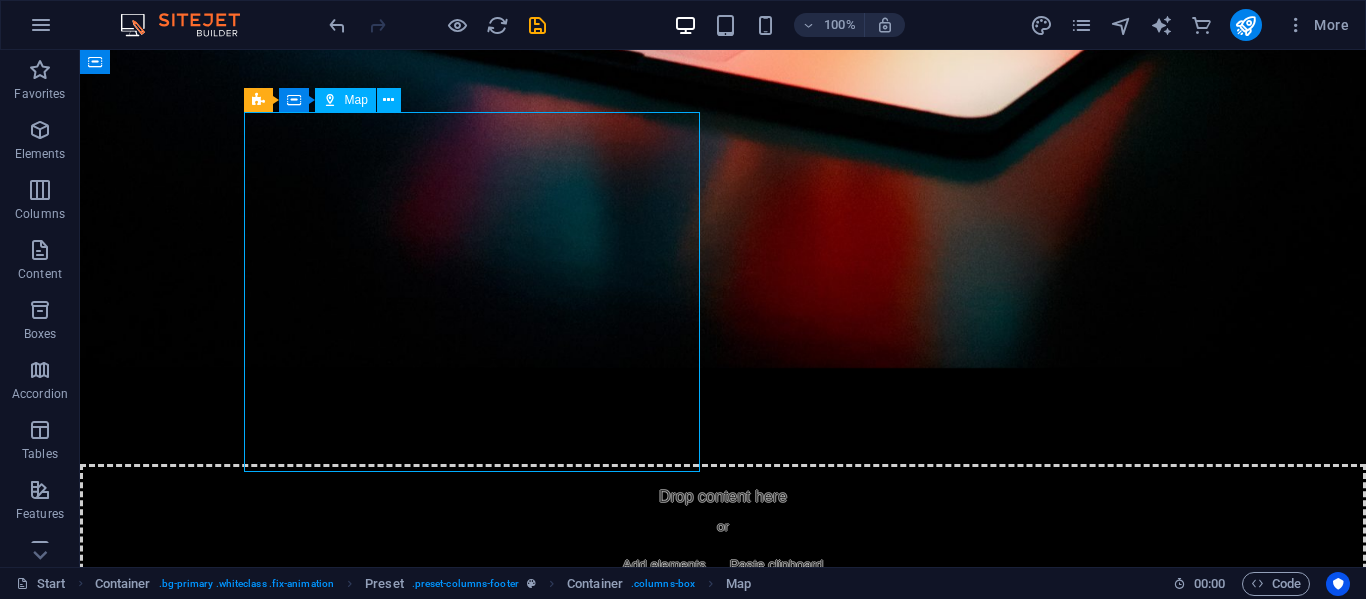 click on "← Mover a la izquierda → Mover a la derecha ↑ Mover hacia arriba ↓ Mover hacia abajo + Acercar - Alejar Inicio Mover a la izquierda un 75% Fin Mover a la derecha un 75% Página anterior Mover hacia arriba un 75% Página siguiente Mover hacia abajo un 75% Mapa Relieve Satélite Etiquetas Datos del mapa Datos del mapa ©2025 Google Datos del mapa ©2025 Google 500 m  Hacer clic para alternar entre unidades imperiales y métricas Condiciones Informar un error en el mapa" at bounding box center (723, 1708) 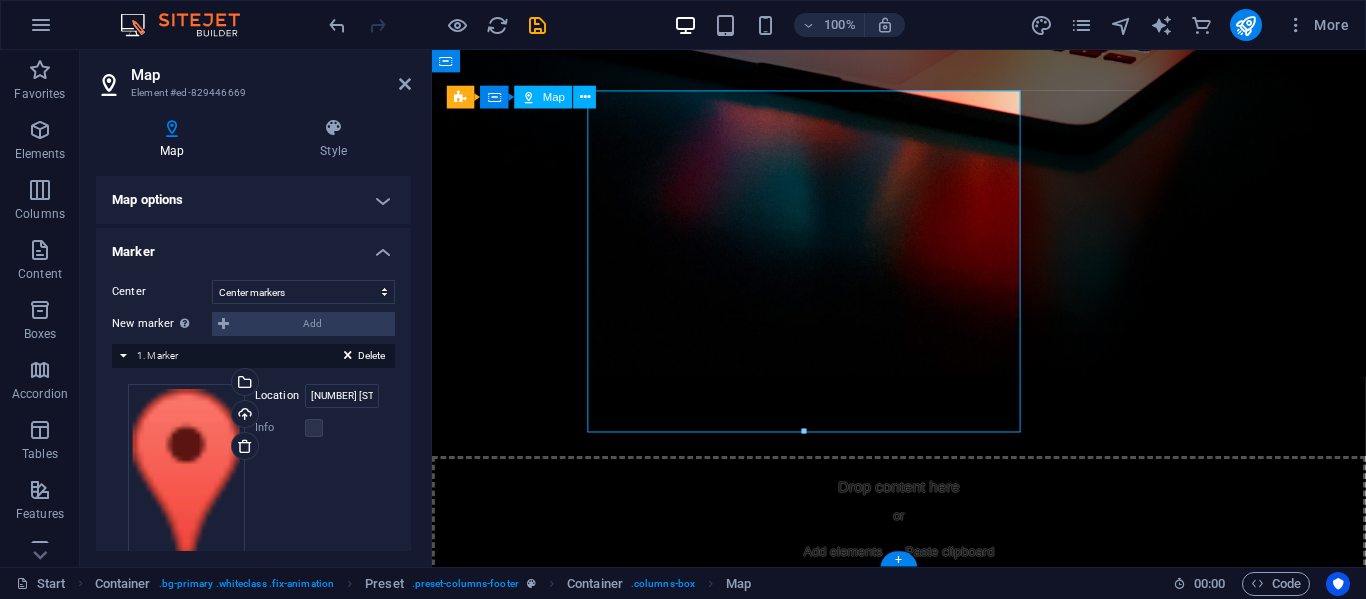 scroll, scrollTop: 1230, scrollLeft: 0, axis: vertical 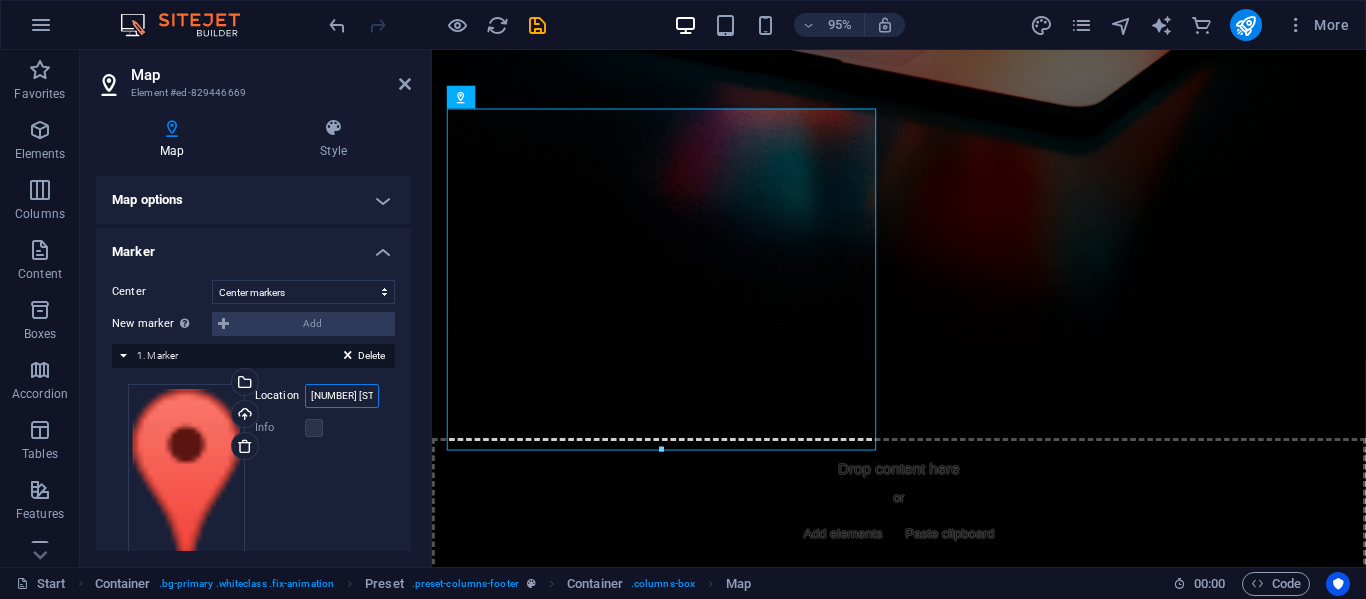 click on "[NUMBER] [STREET], [POSTAL_CODE] [CITY], [STATE]" at bounding box center [342, 396] 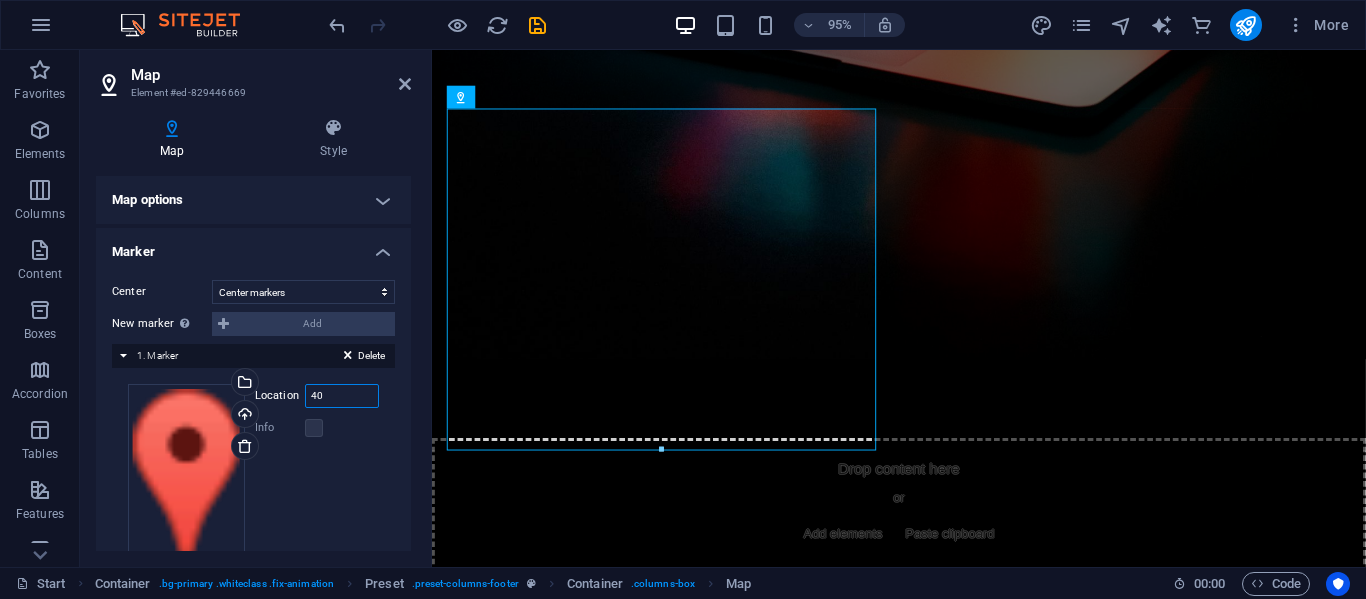 type on "4" 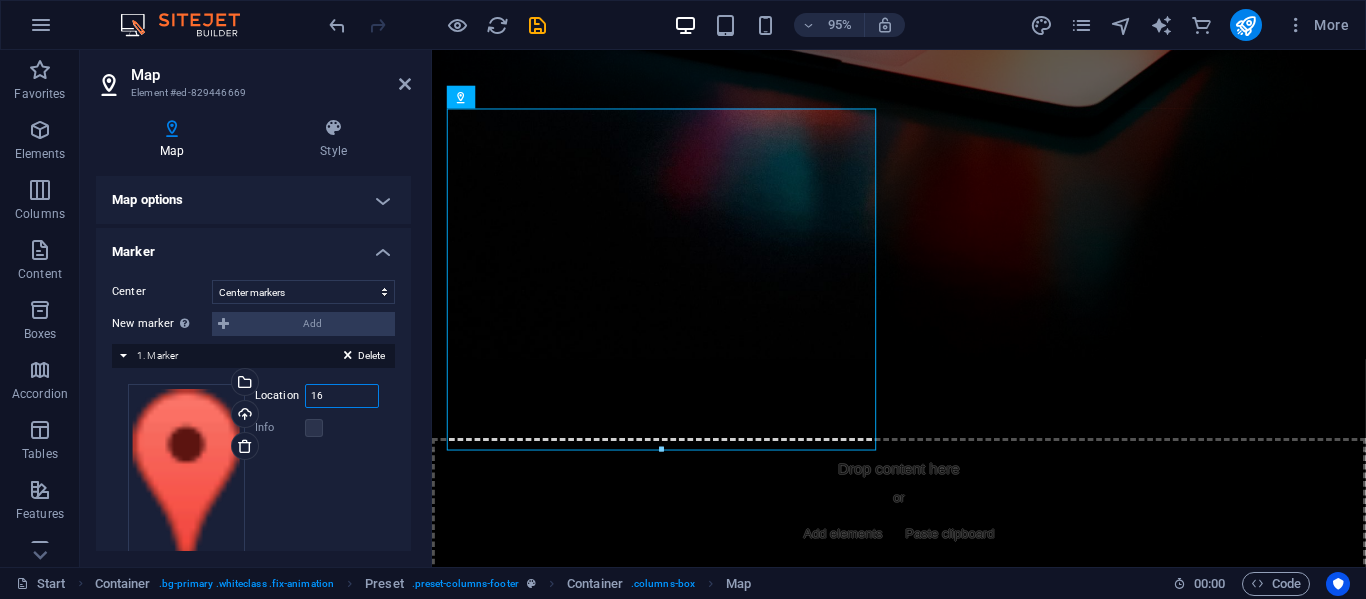 type on "1" 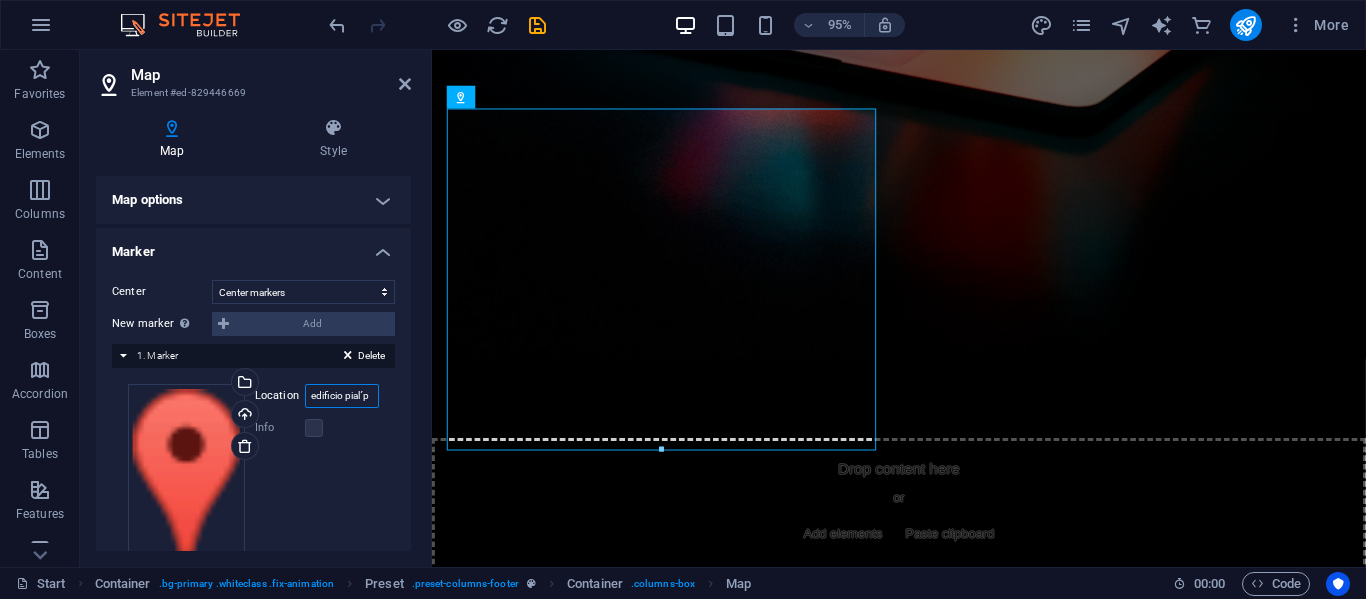 scroll, scrollTop: 0, scrollLeft: 0, axis: both 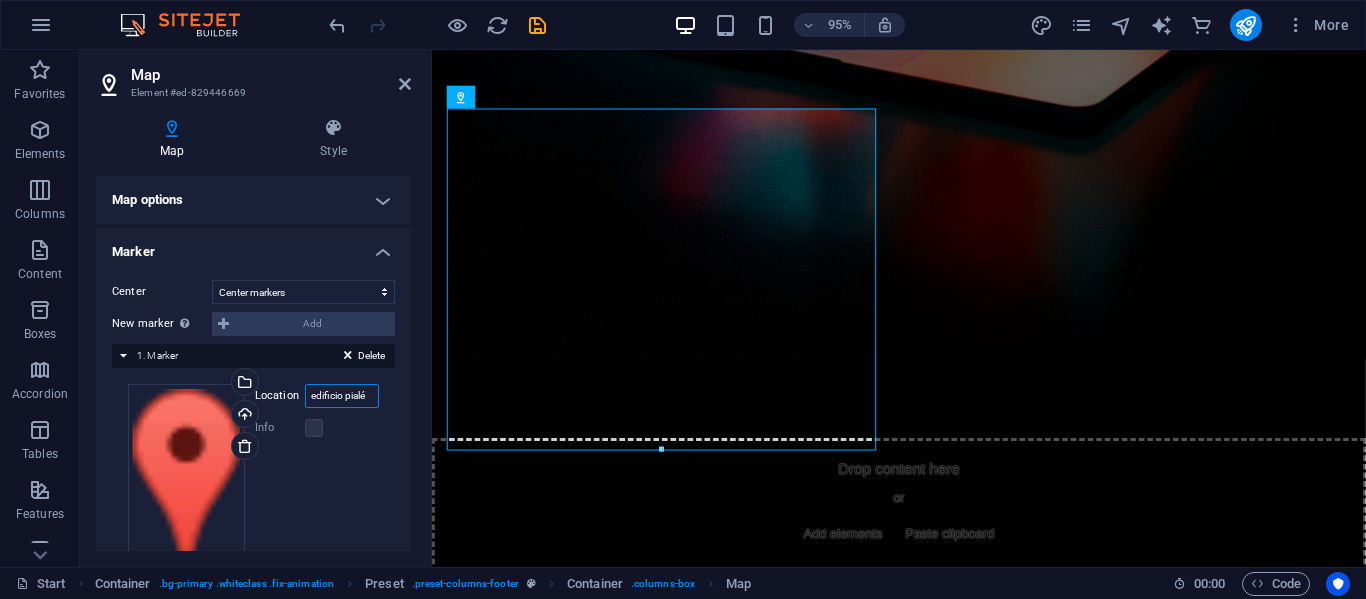 type on "edificio pialé" 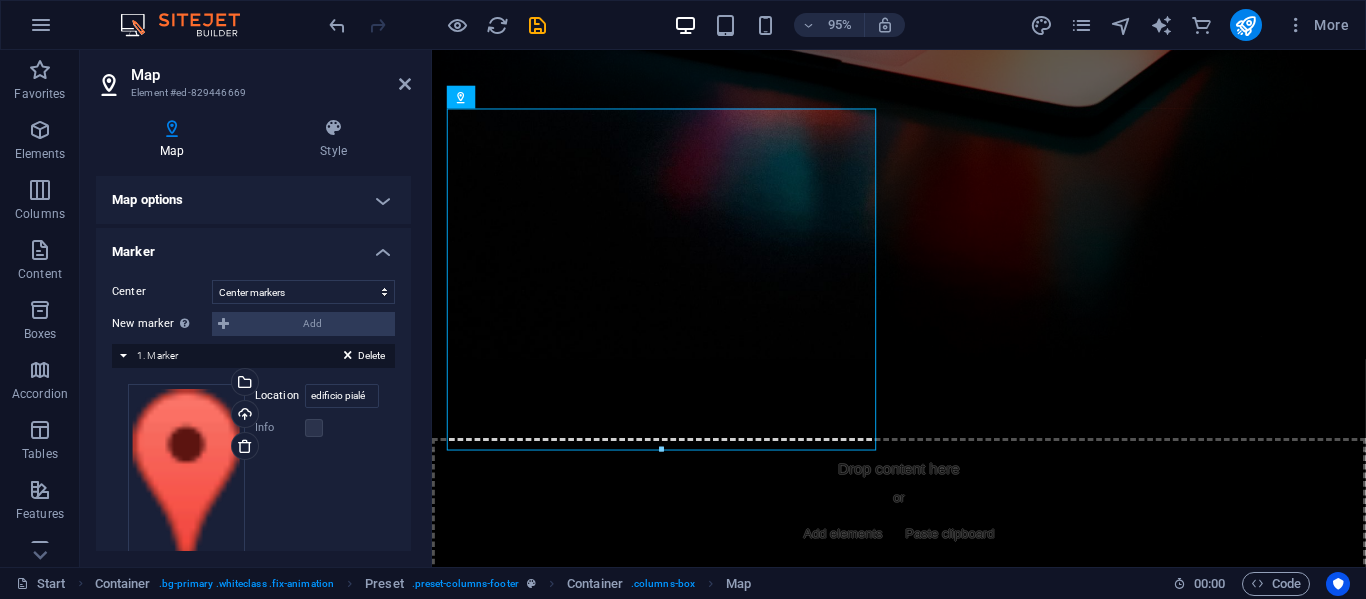 click on "Drag files here, click to choose files or select files from Files or our free stock photos & videos Select files from the file manager, stock photos, or upload file(s) Upload Location edificio pialé Width auto px Info Opened? Headline Culture SEO Description Paragraph Format Normal Heading 1 Heading 2 Heading 3 Heading 4 Heading 5 Heading 6 Code Font Family Arial Georgia Impact Tahoma Times New Roman Verdana Poppins Font Size 8 9 10 11 12 14 18 24 30 36 48 60 72 96 Bold Italic Underline Strikethrough Colors Icons Align Left Align Center Align Right Align Justify Unordered List Ordered List Insert Link Clear Formatting HTML" at bounding box center [253, 486] 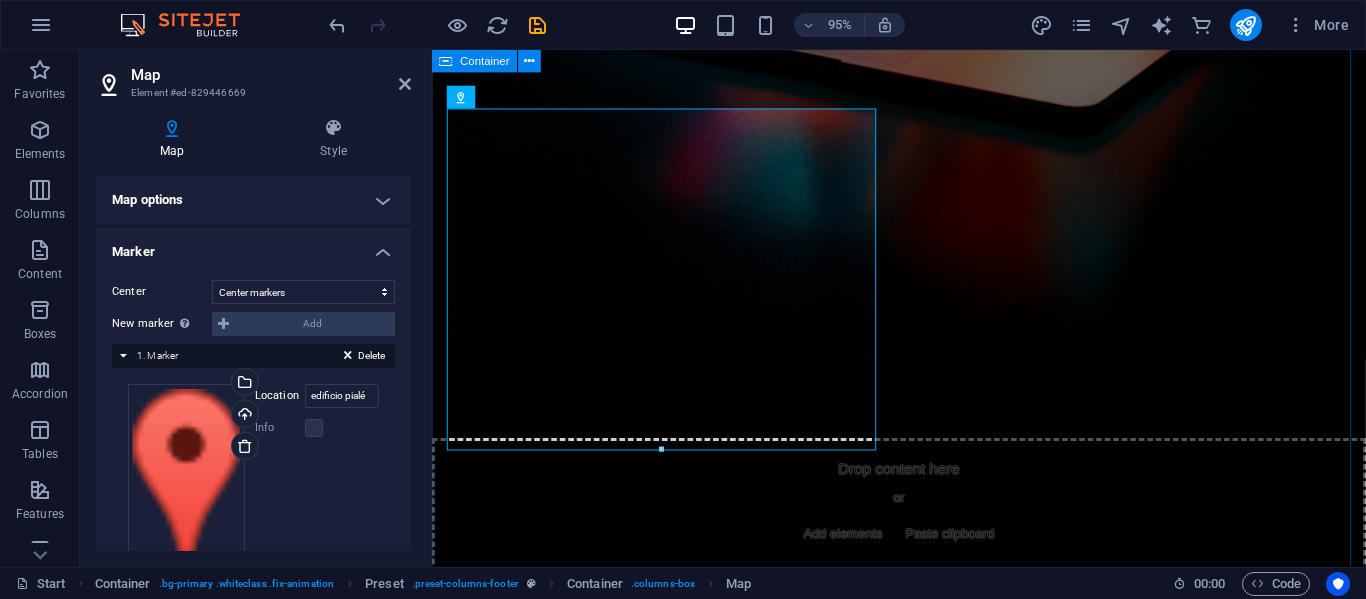click on "Grupo Fox S.A. [PHONE] [EMAIL] [NUMBER] [STREET] zona 10 ,  Guatemala   [POSTAL_CODE]" at bounding box center (923, 1873) 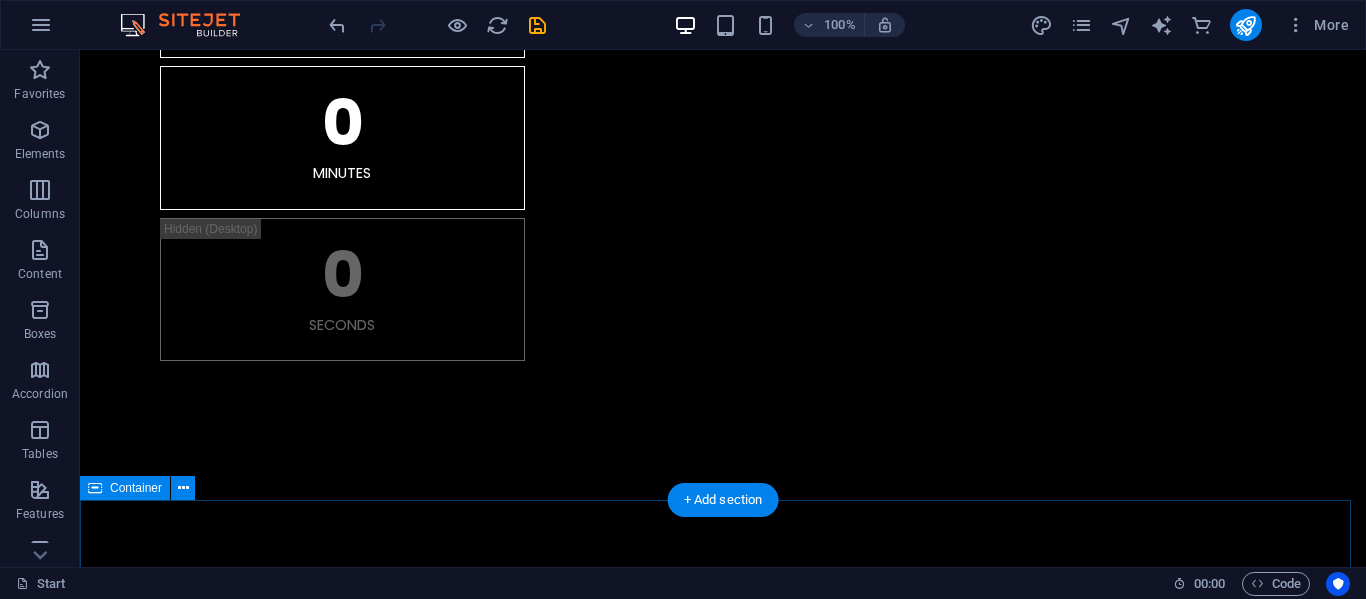 scroll, scrollTop: 622, scrollLeft: 0, axis: vertical 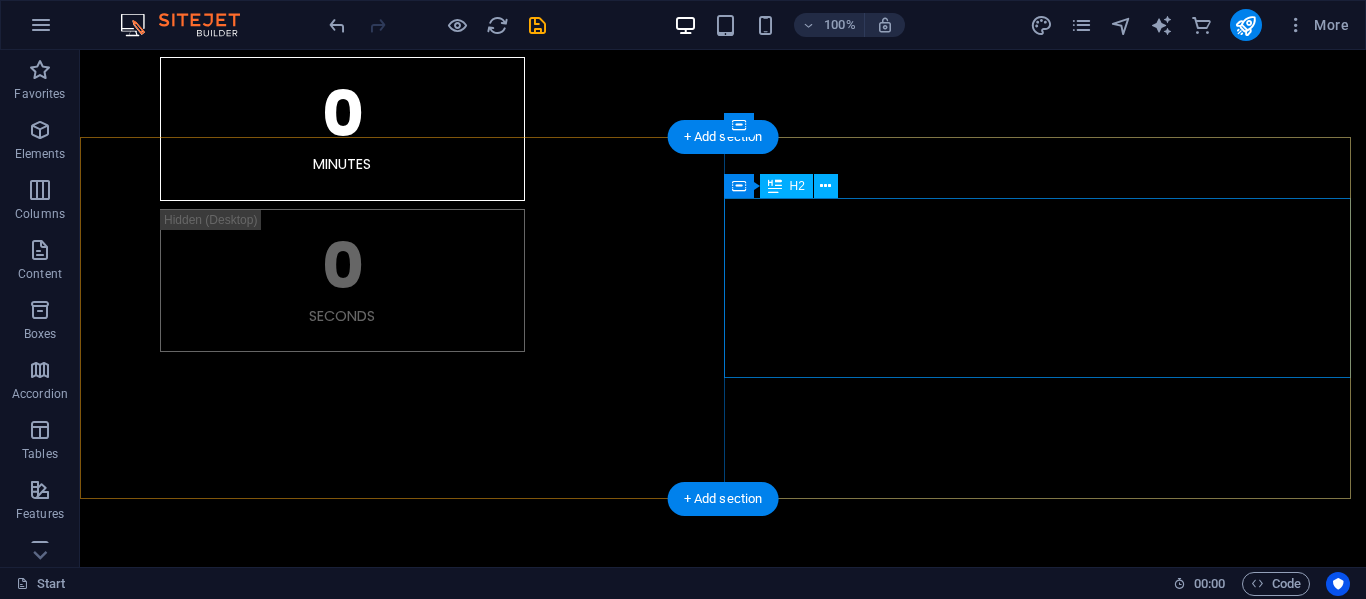 click on "Words of the designer." at bounding box center [723, 1610] 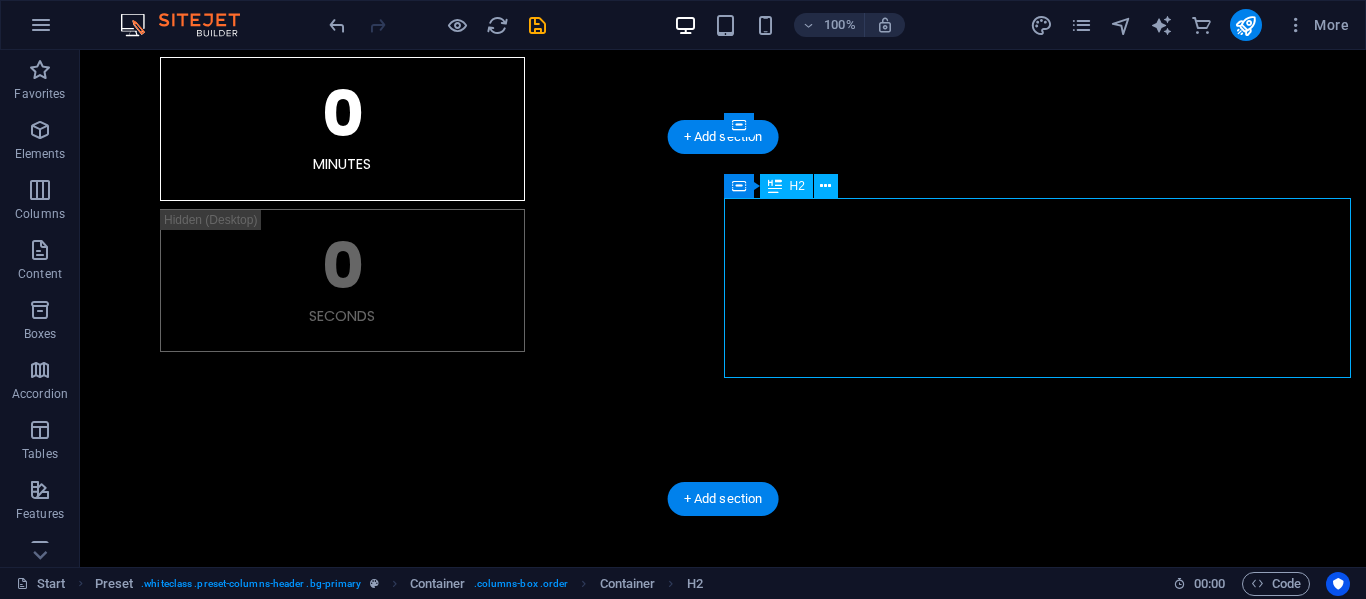 click on "Words of the designer." at bounding box center (723, 1610) 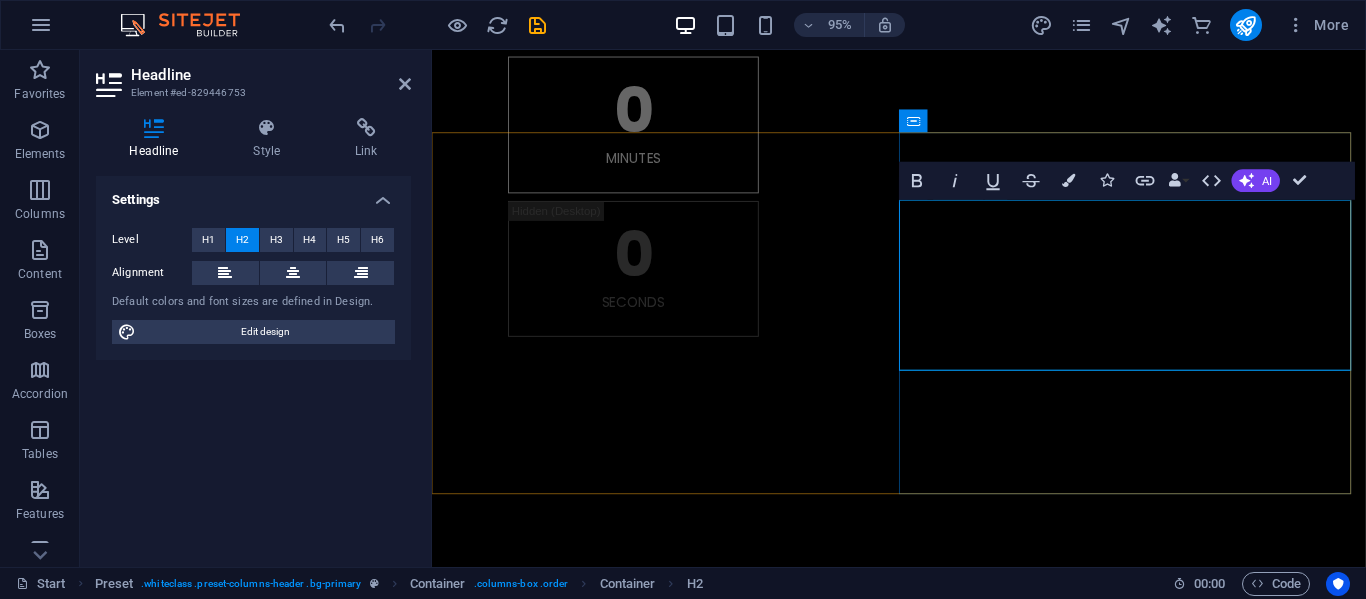 type 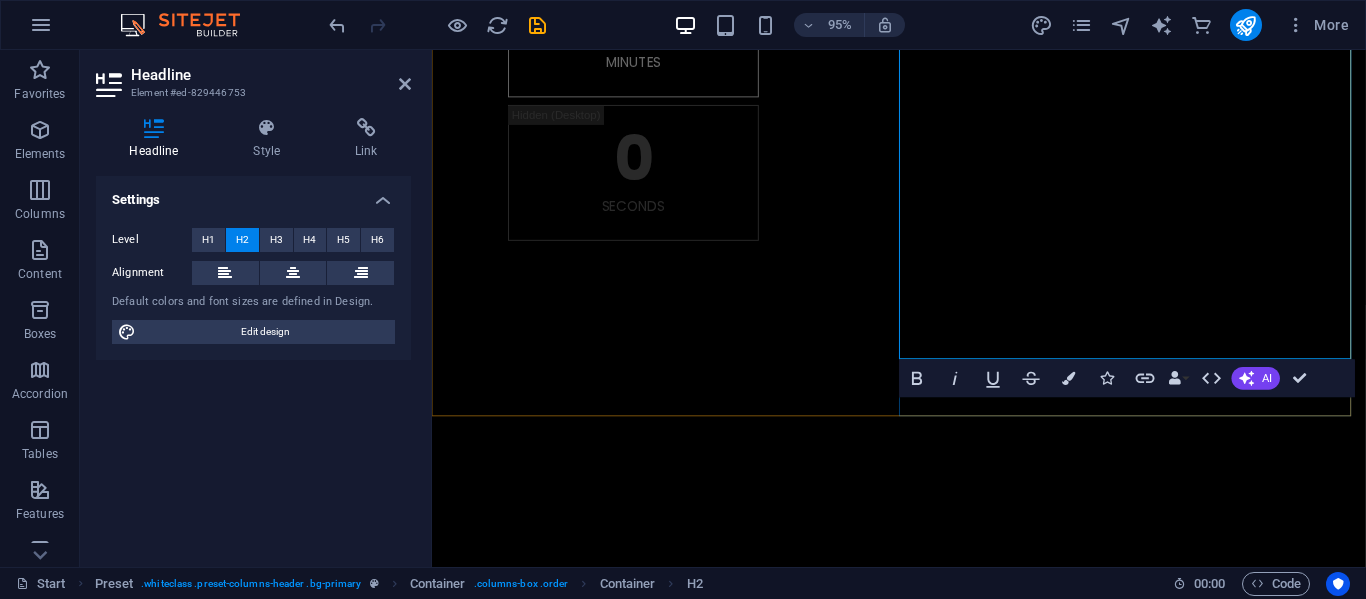 scroll, scrollTop: 743, scrollLeft: 0, axis: vertical 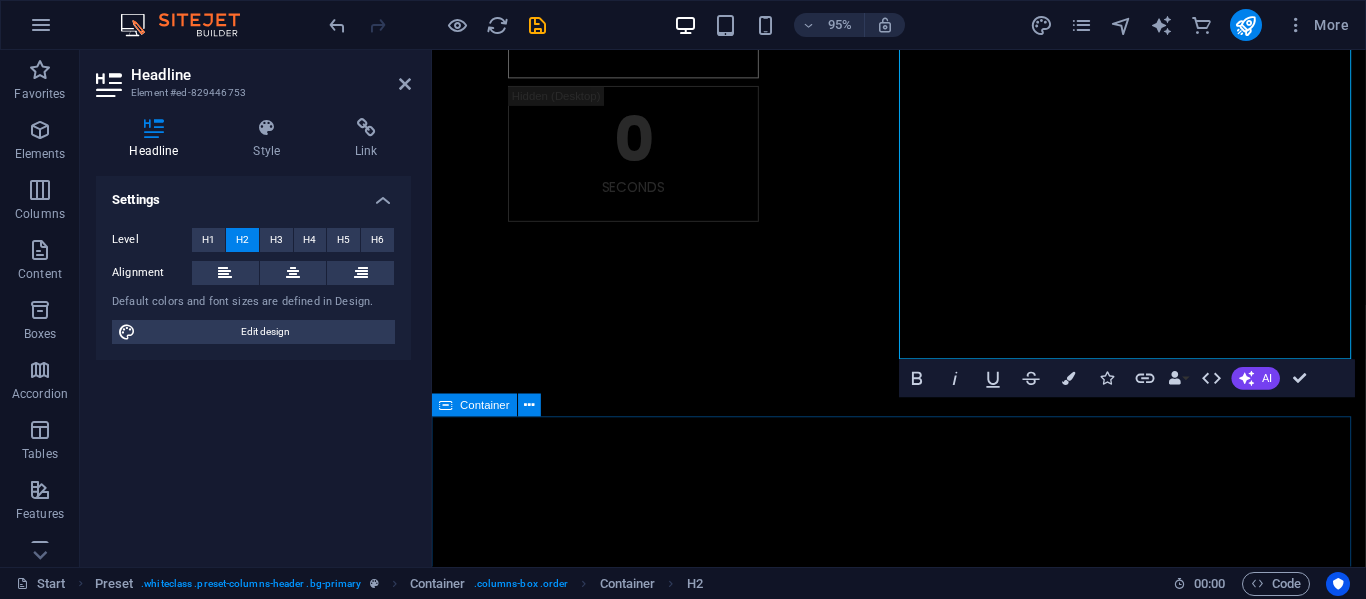 click on "Grupo Fox S.A. [PHONE] [EMAIL] [NUMBER] [STREET] zona 10 ,  Guatemala   [POSTAL_CODE]" at bounding box center (923, 2360) 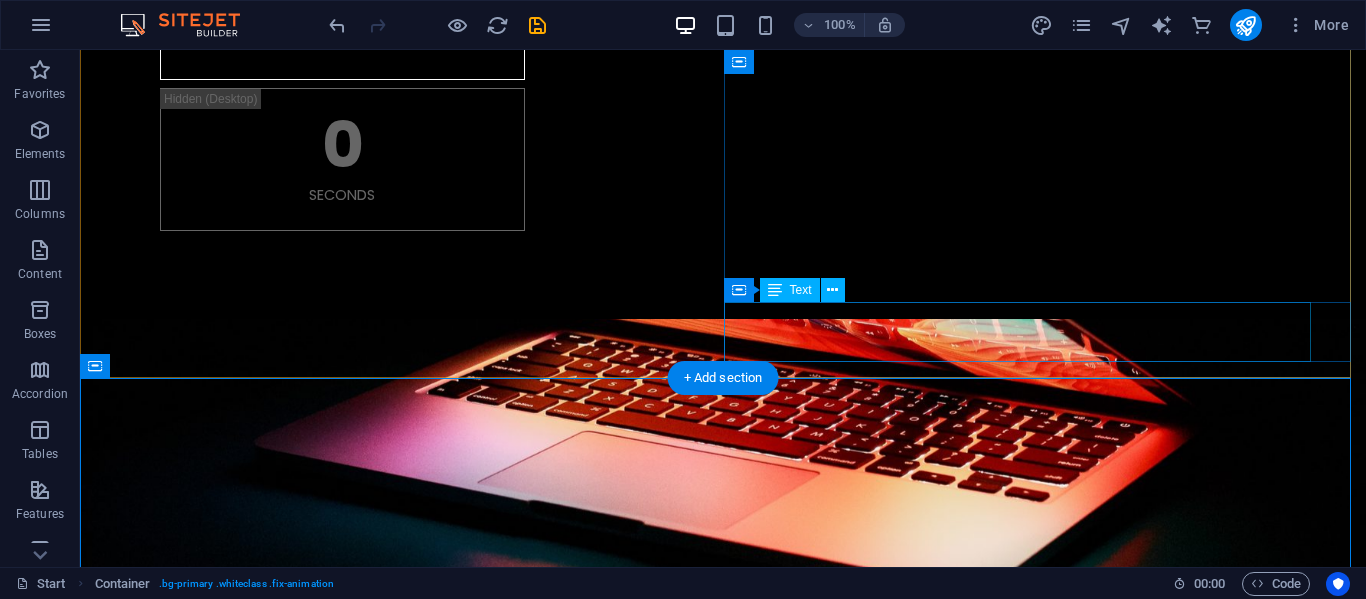 click on "Lorem ipsum dolor sitope amet, consectetur adipisicing elitip." at bounding box center (703, 1639) 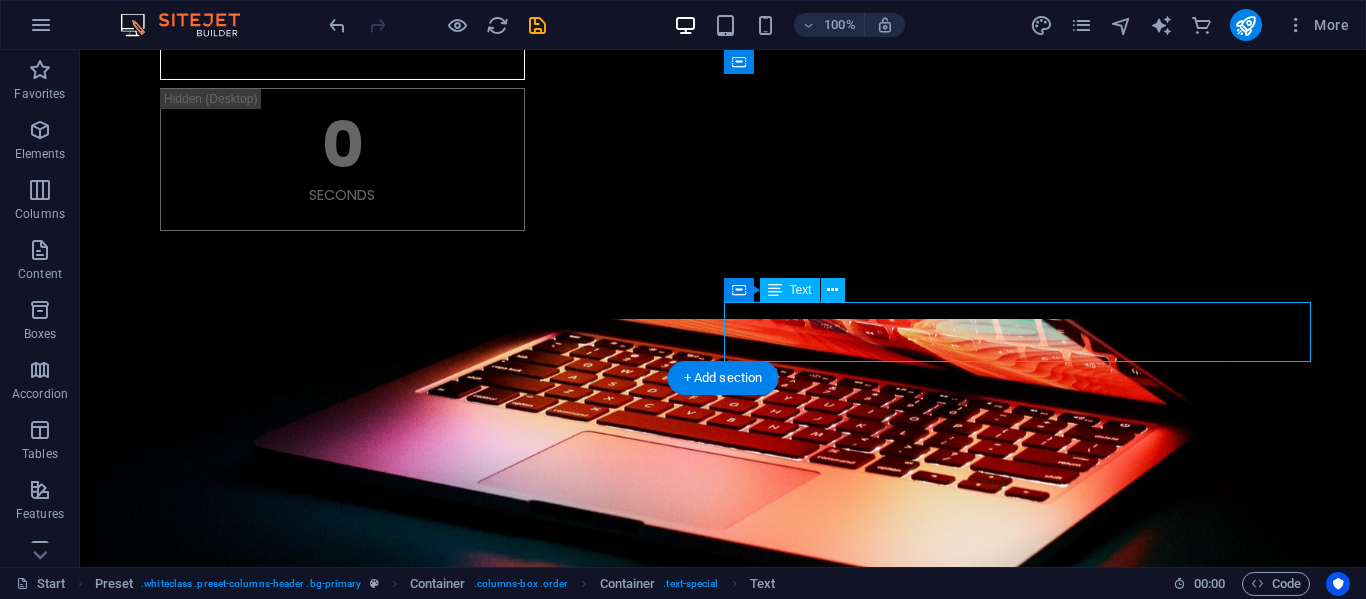 click on "Lorem ipsum dolor sitope amet, consectetur adipisicing elitip." at bounding box center [703, 1639] 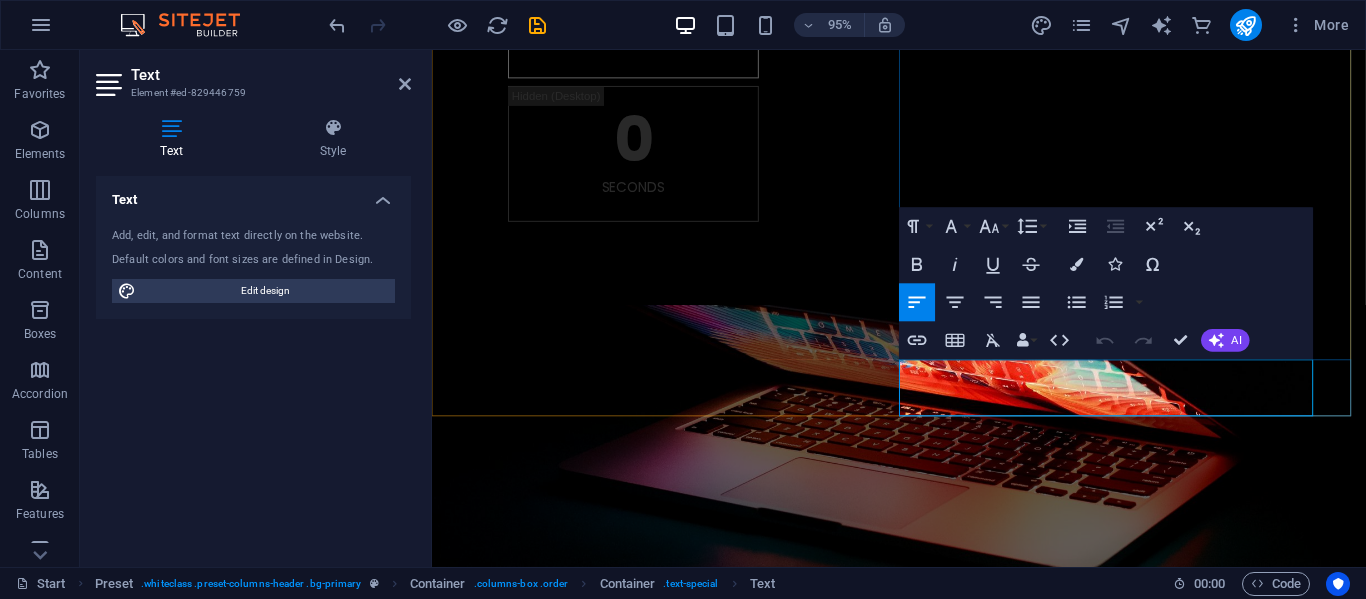 drag, startPoint x: 1266, startPoint y: 423, endPoint x: 966, endPoint y: 384, distance: 302.52438 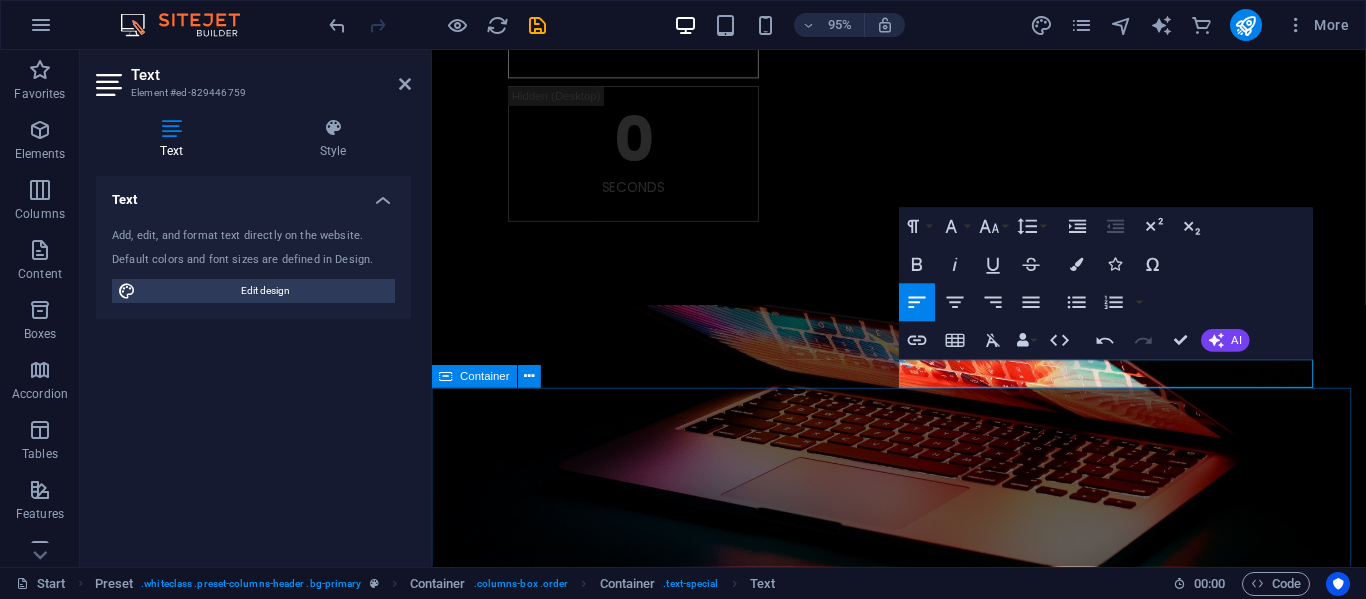 click on "Grupo Fox S.A. [PHONE] [EMAIL] [NUMBER] [STREET] zona 10 ,  Guatemala   [POSTAL_CODE]" at bounding box center [923, 2360] 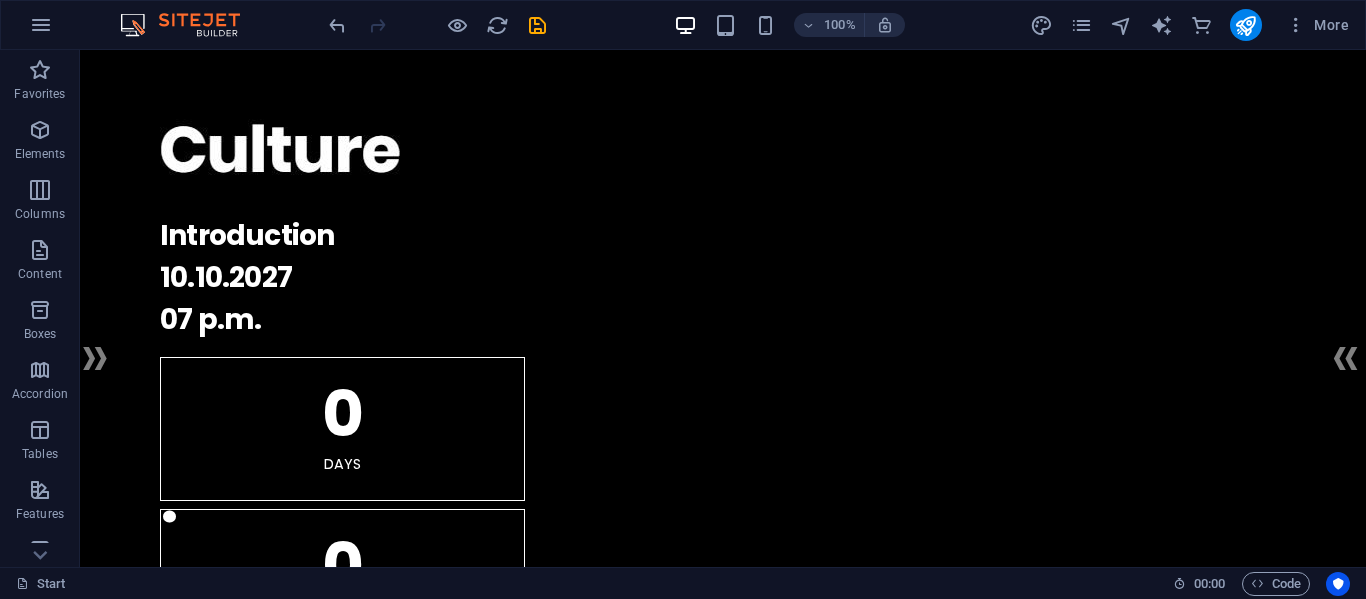 scroll, scrollTop: 0, scrollLeft: 0, axis: both 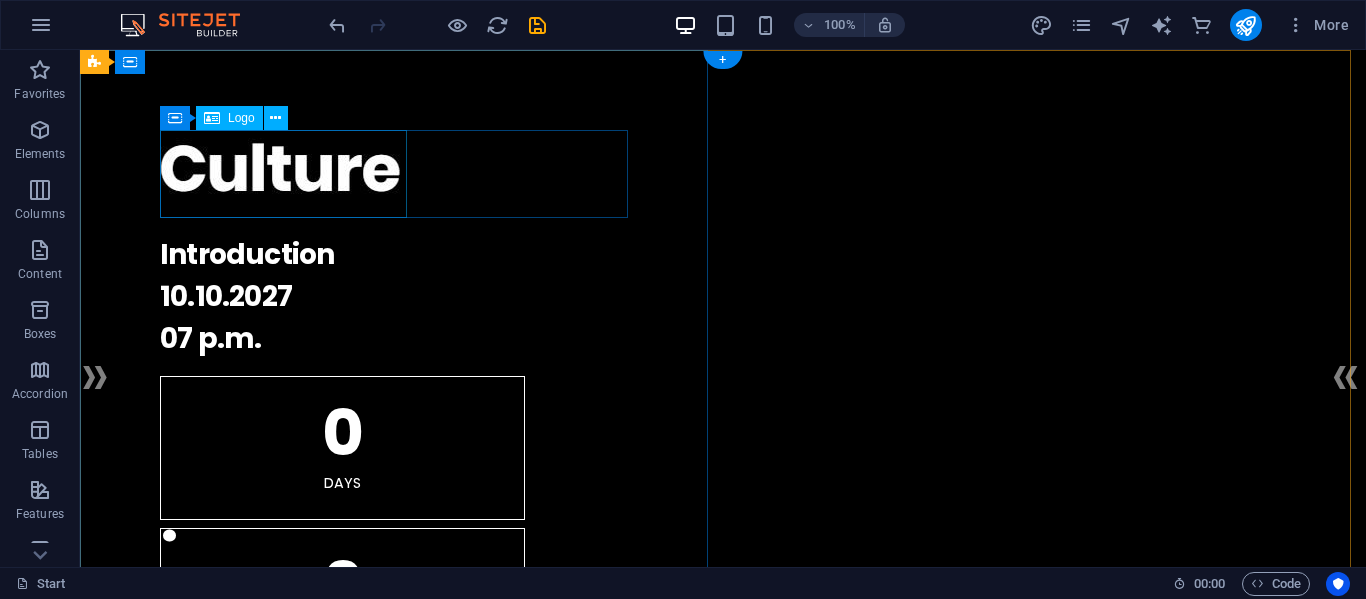 click at bounding box center (723, 174) 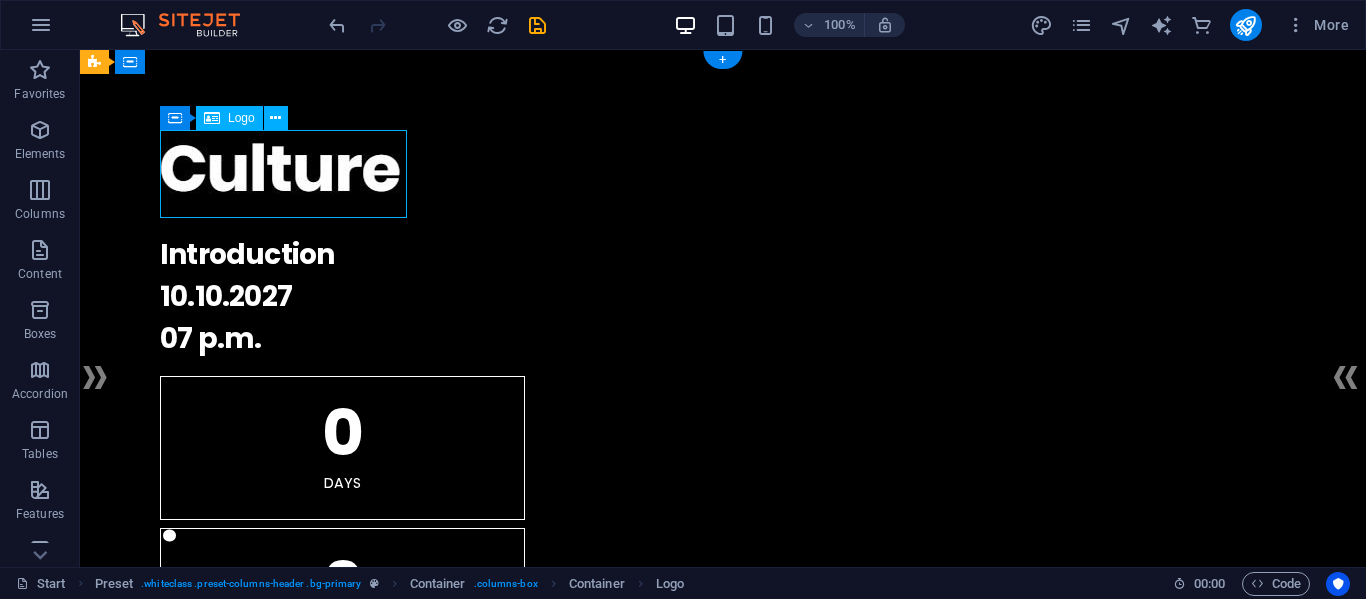click at bounding box center [723, 174] 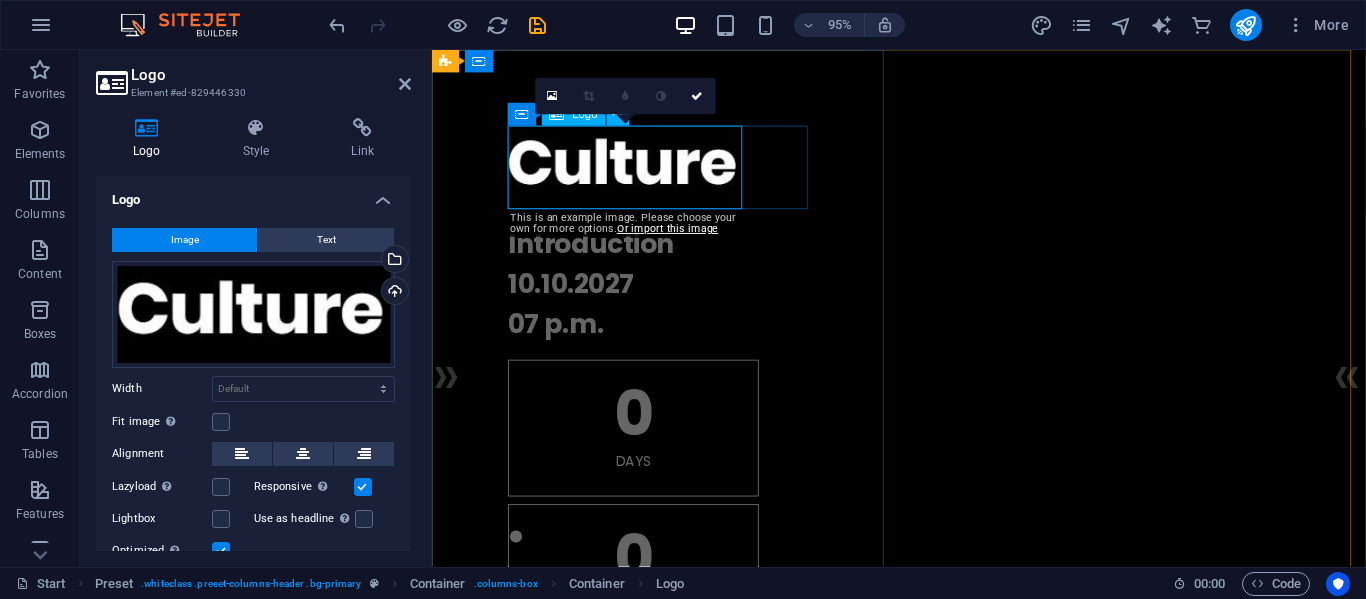 click at bounding box center [923, 174] 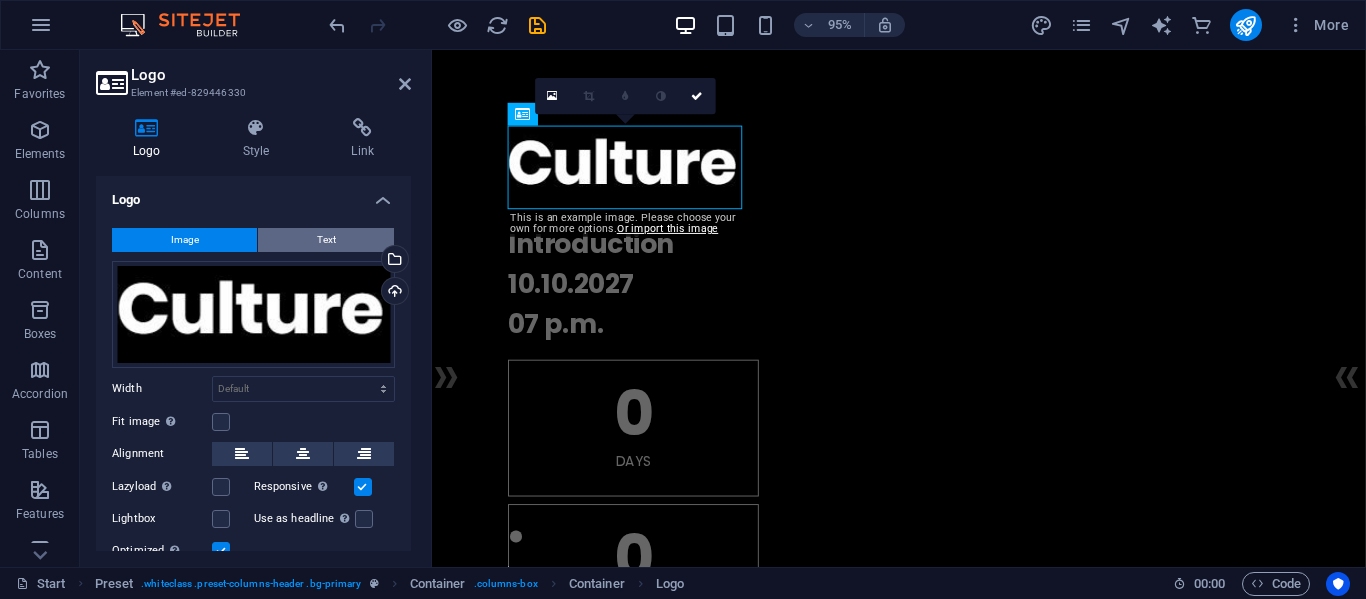 click on "Text" at bounding box center [326, 240] 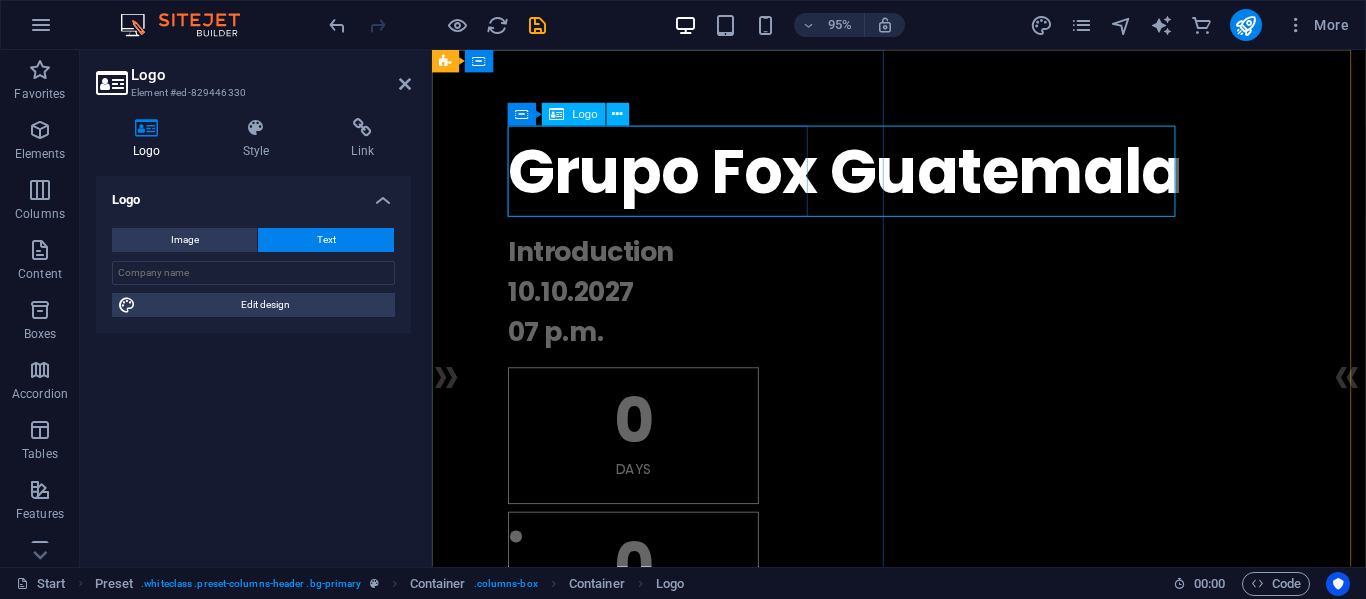 click on "Grupo Fox Guatemala" at bounding box center [923, 178] 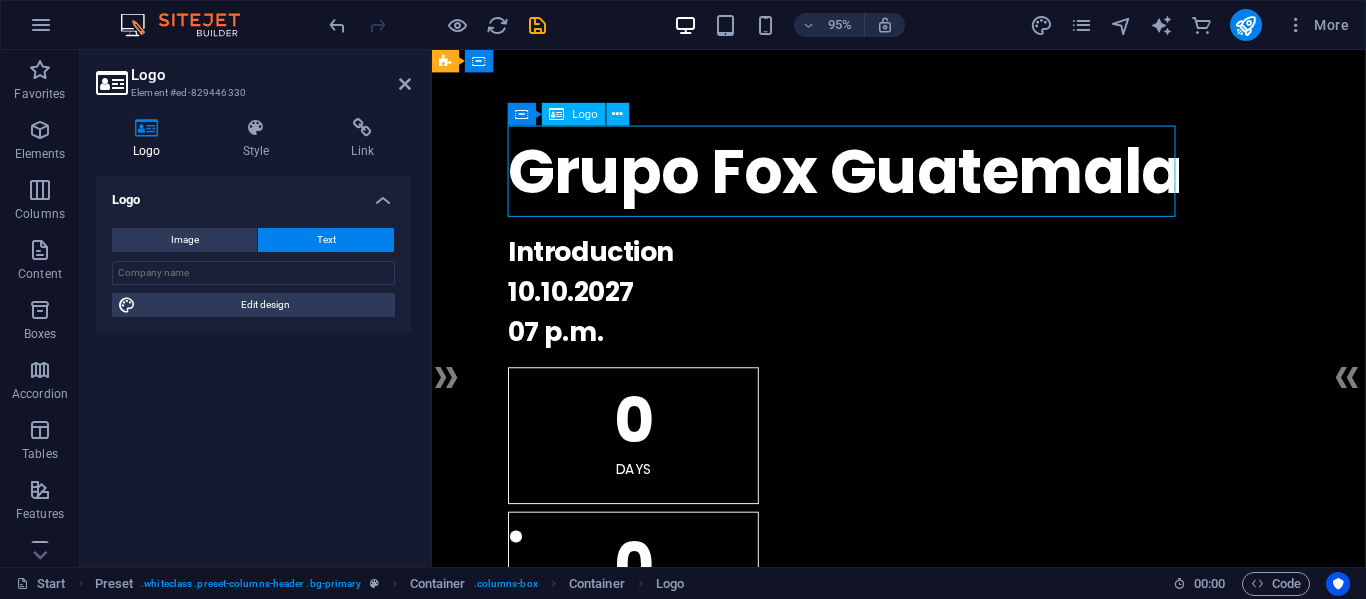 click on "Grupo Fox Guatemala" at bounding box center (923, 178) 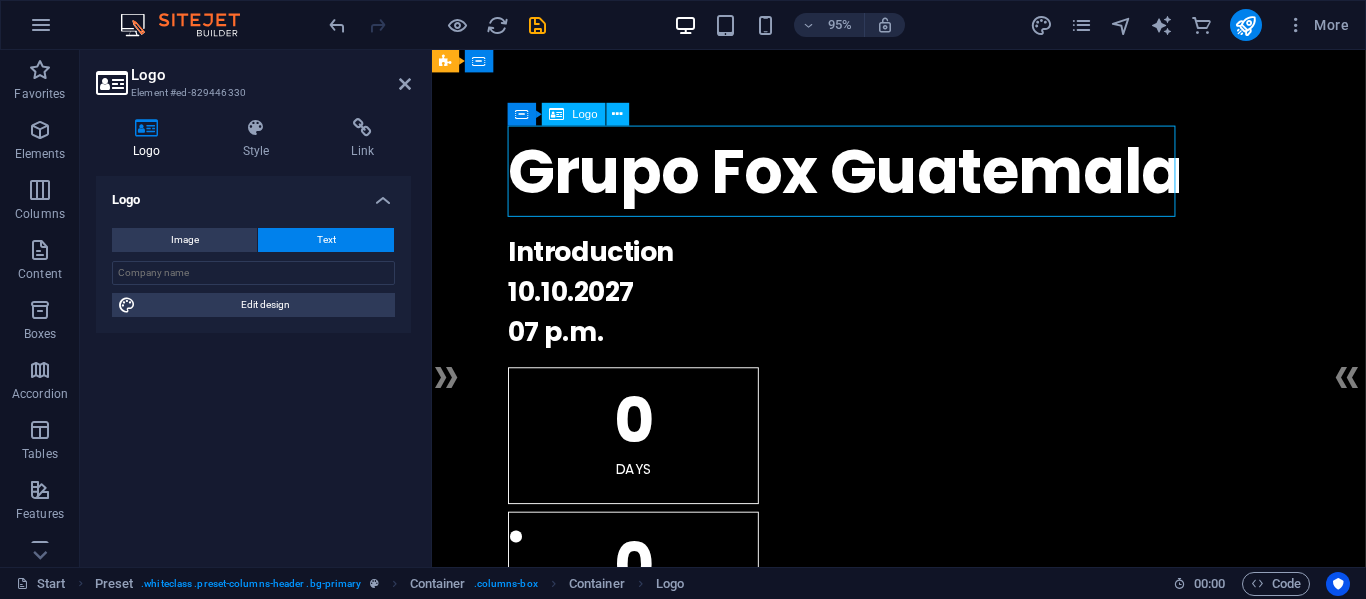 click on "Grupo Fox Guatemala" at bounding box center (923, 178) 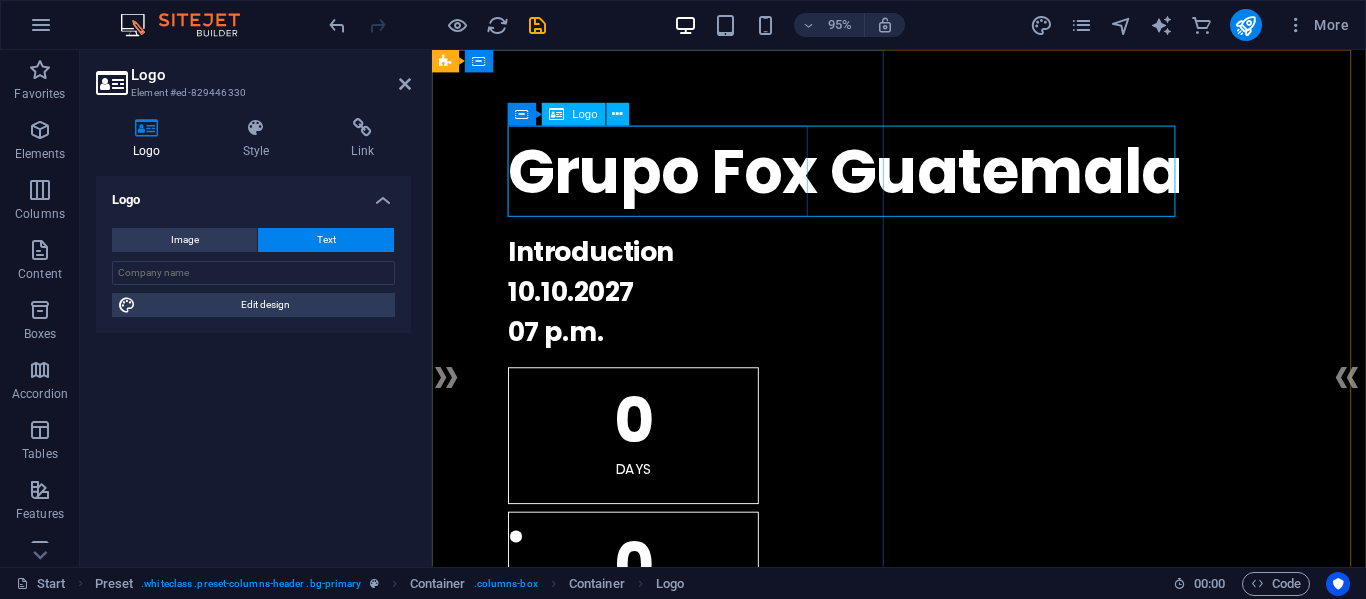 click on "Grupo Fox Guatemala" at bounding box center (923, 178) 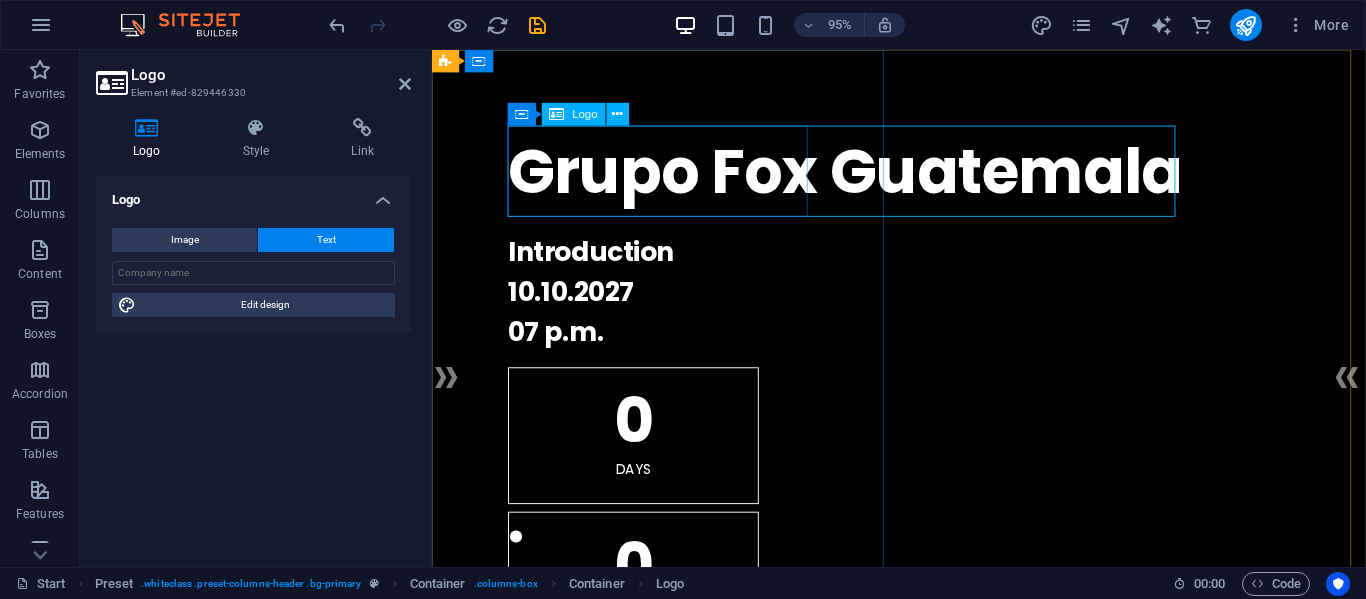 click on "Grupo Fox Guatemala" at bounding box center [923, 178] 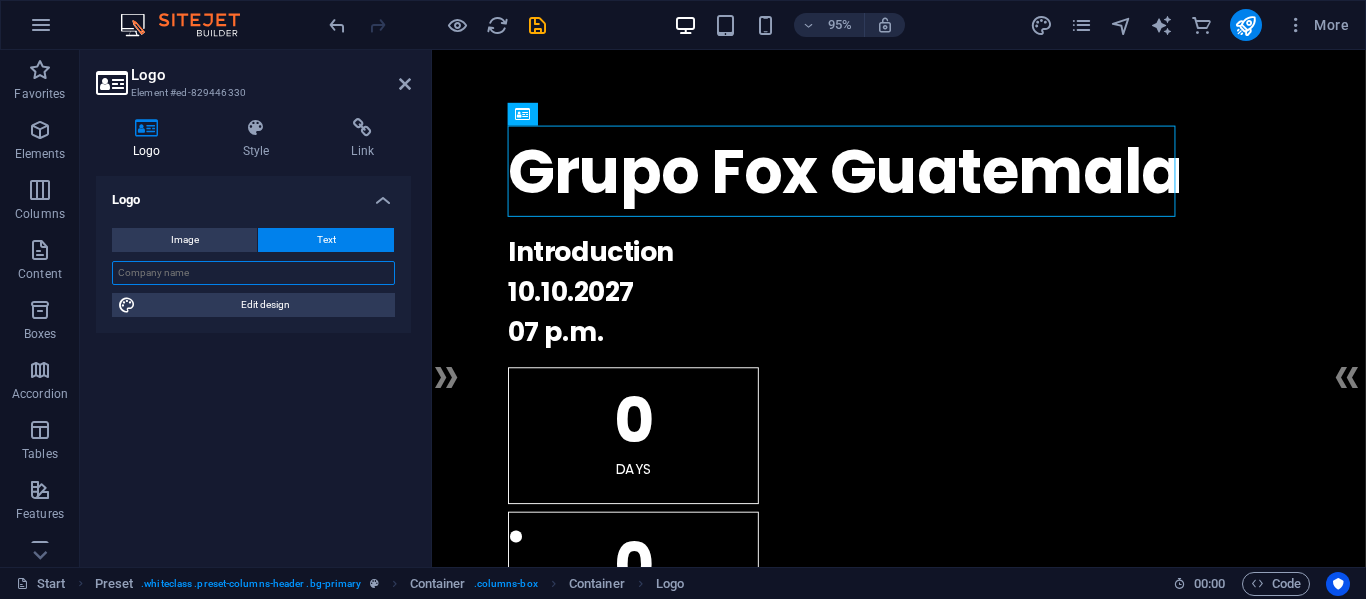 click at bounding box center [253, 273] 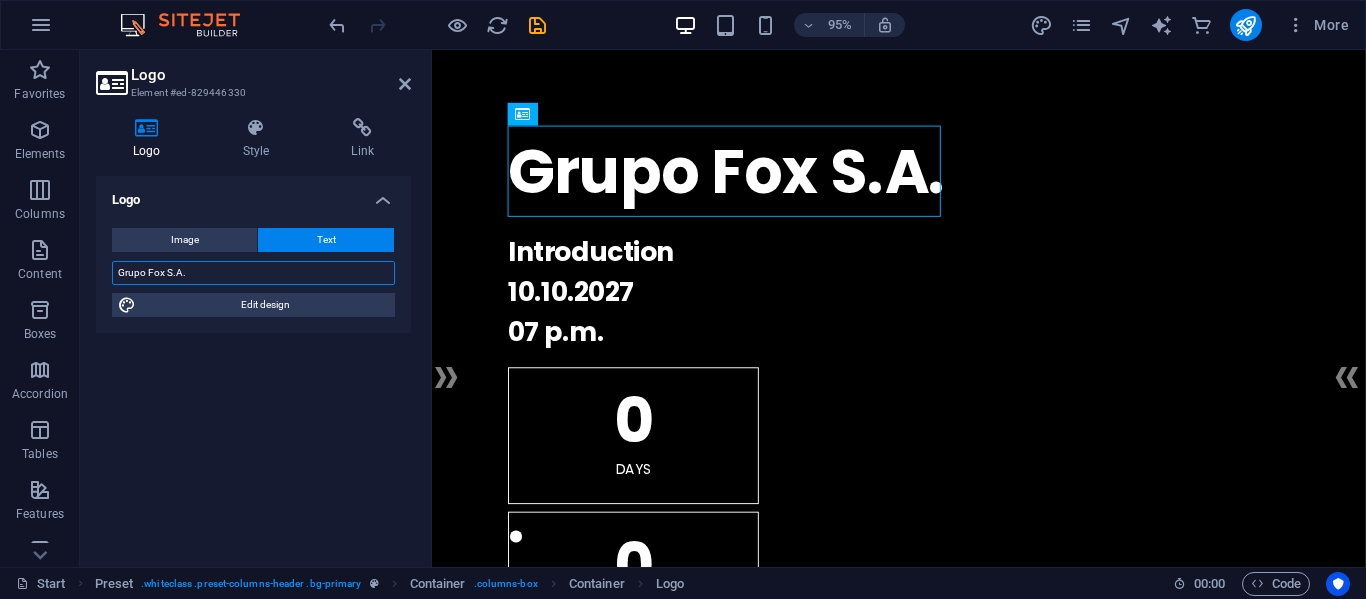type on "Grupo Fox S.A." 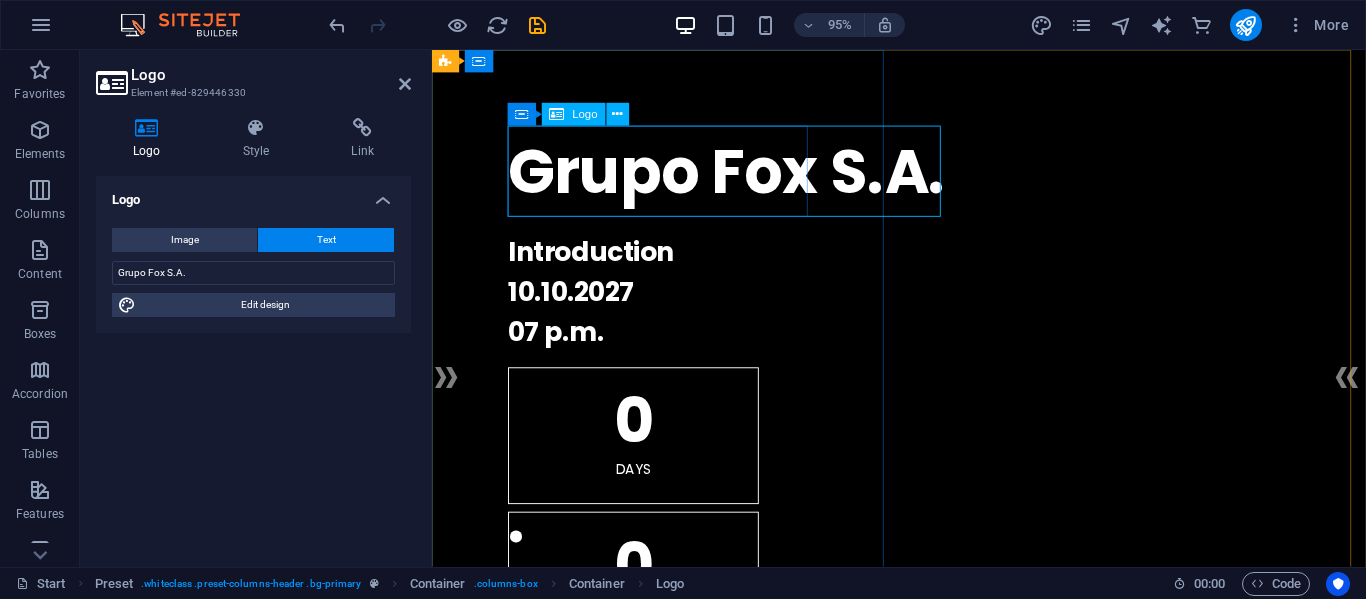 click on "Grupo Fox S.A." at bounding box center (923, 178) 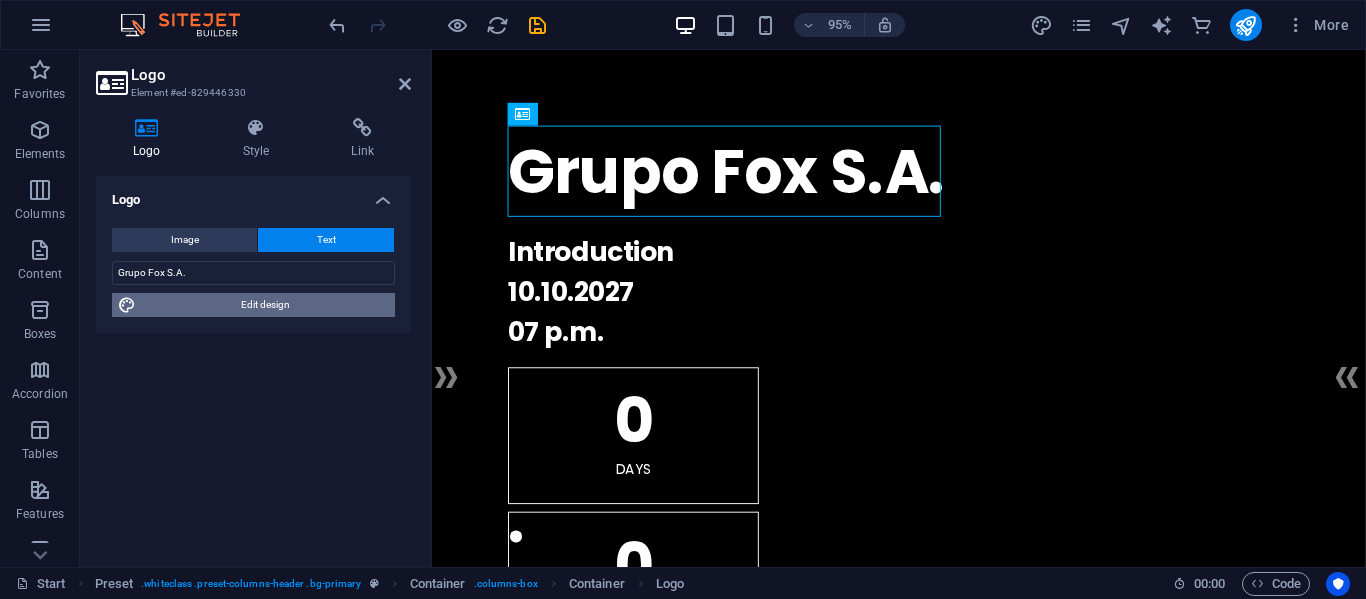 click on "Edit design" at bounding box center (265, 305) 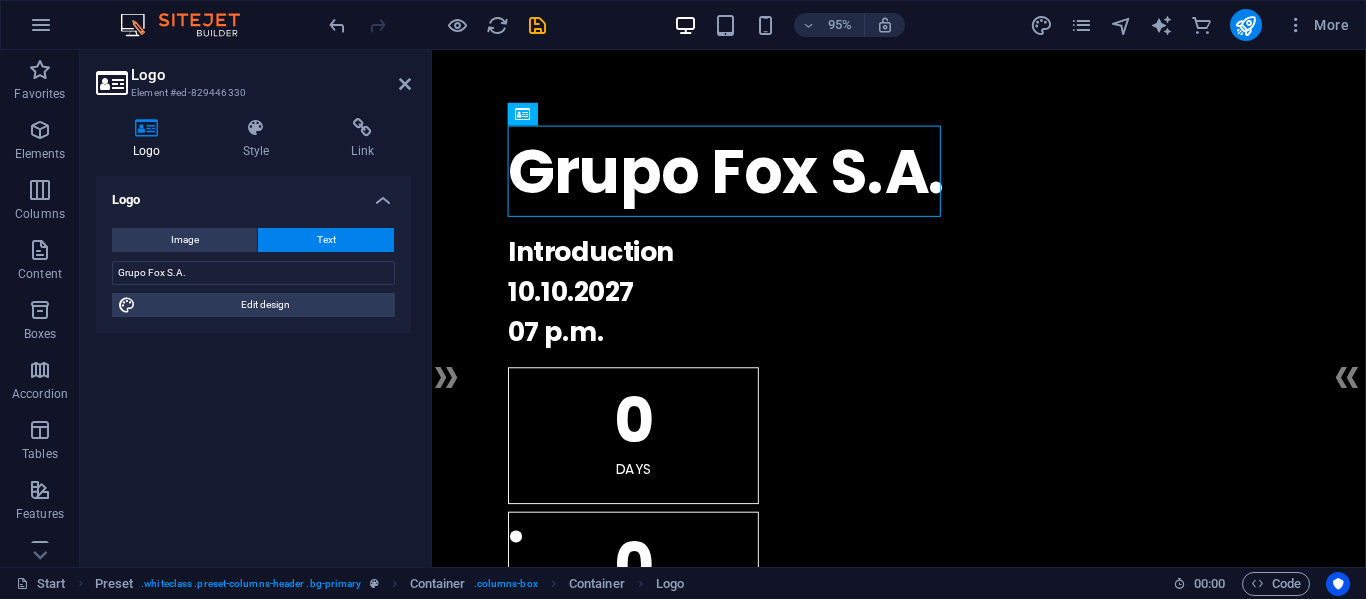 select on "rem" 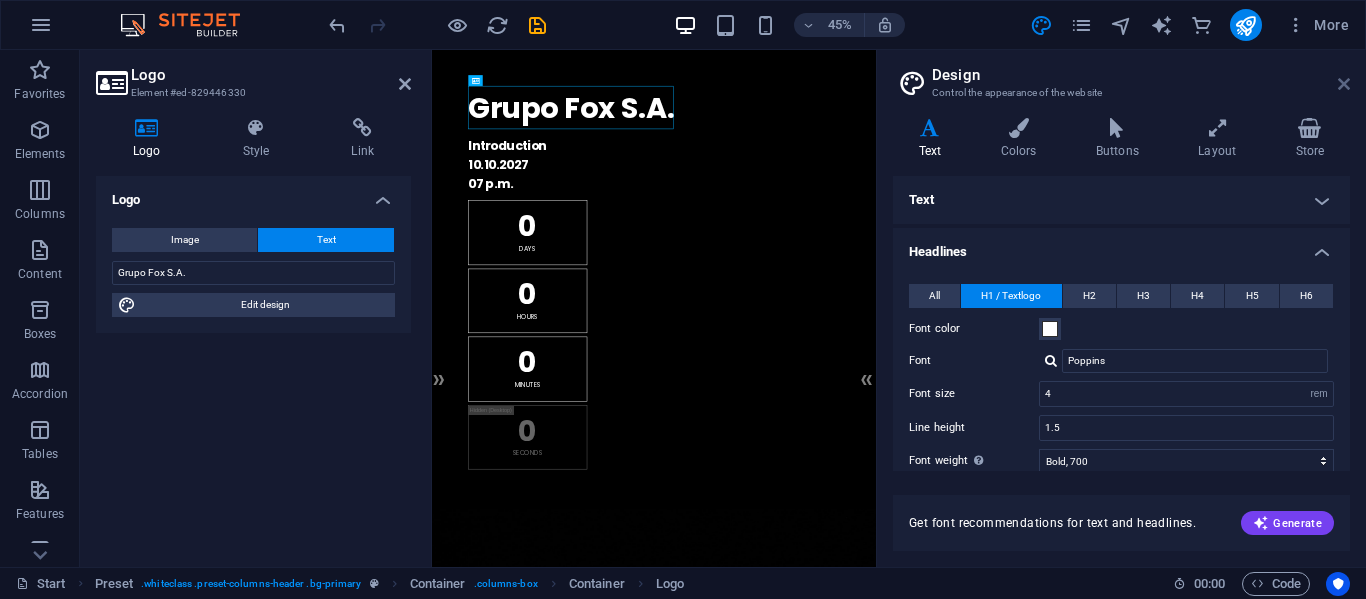 click at bounding box center (1344, 84) 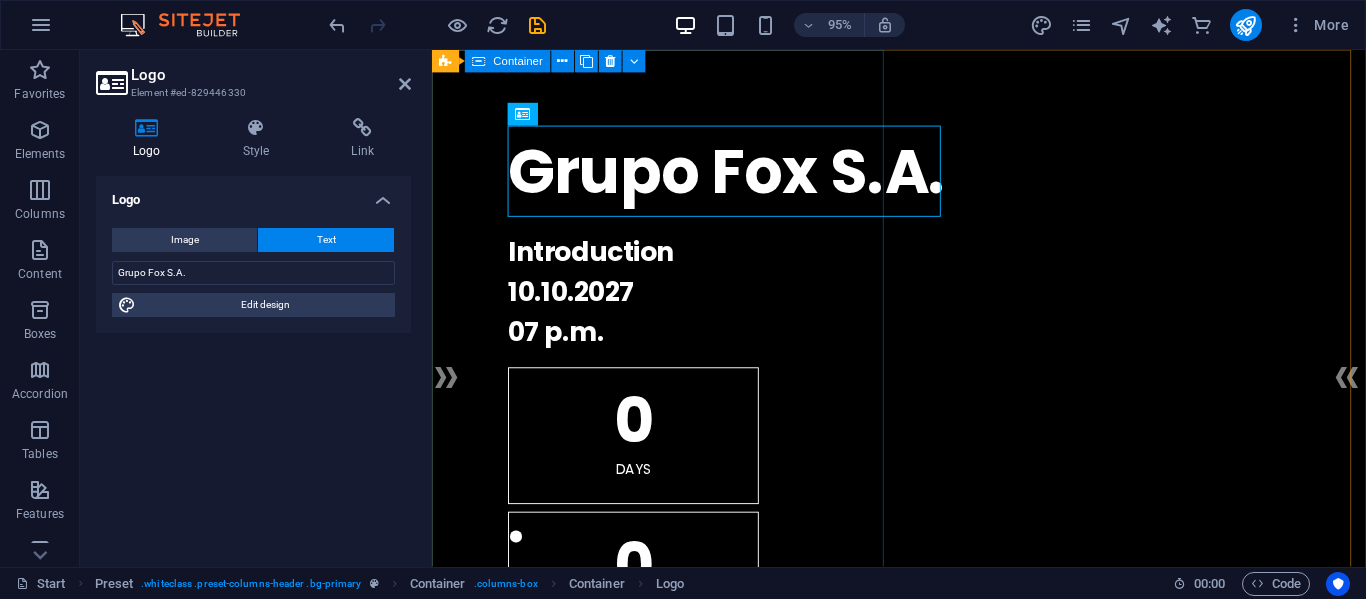 click on "Grupo Fox S.A. . Introduction [DATE] [TIME] 0 Days 0 Hours 0 Minutes 0 Seconds" at bounding box center (923, 556) 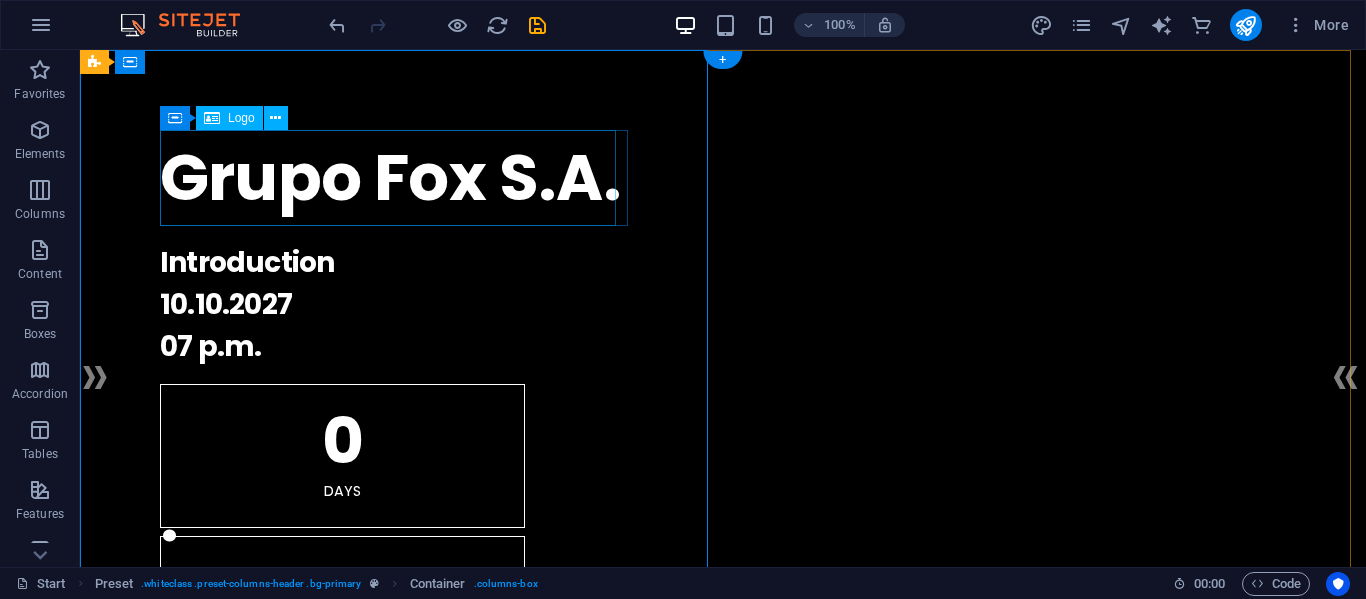 click on "Grupo Fox S.A." at bounding box center (723, 178) 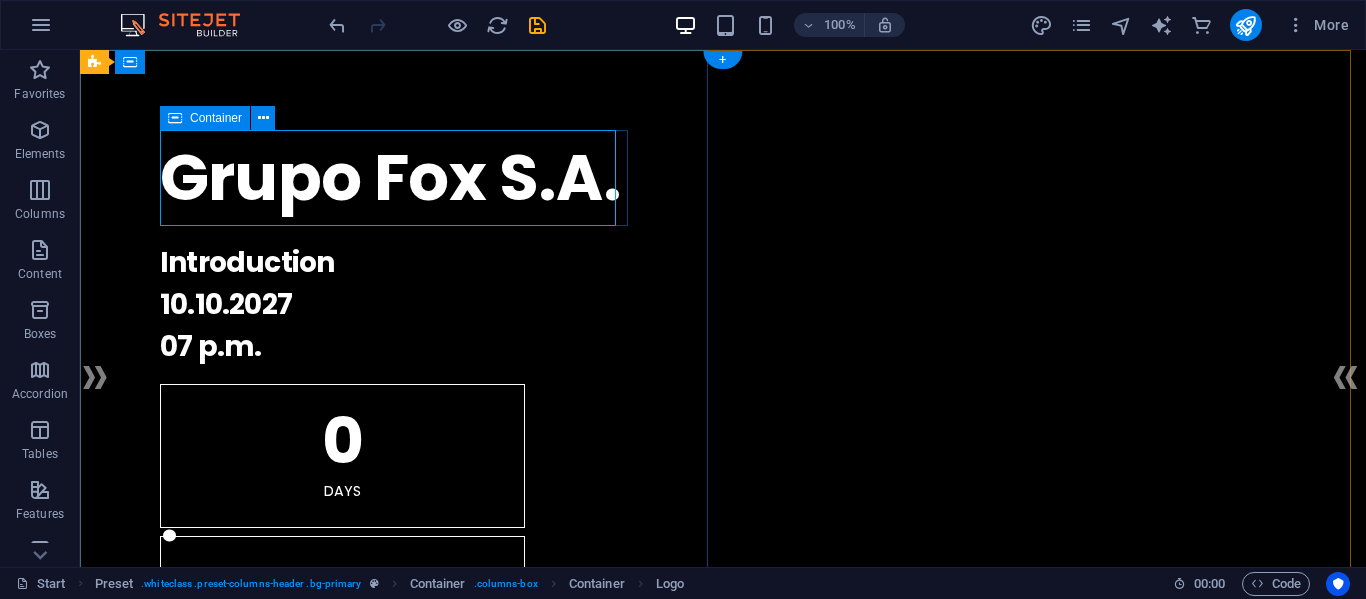 click on "Grupo Fox S.A. ." at bounding box center (723, 178) 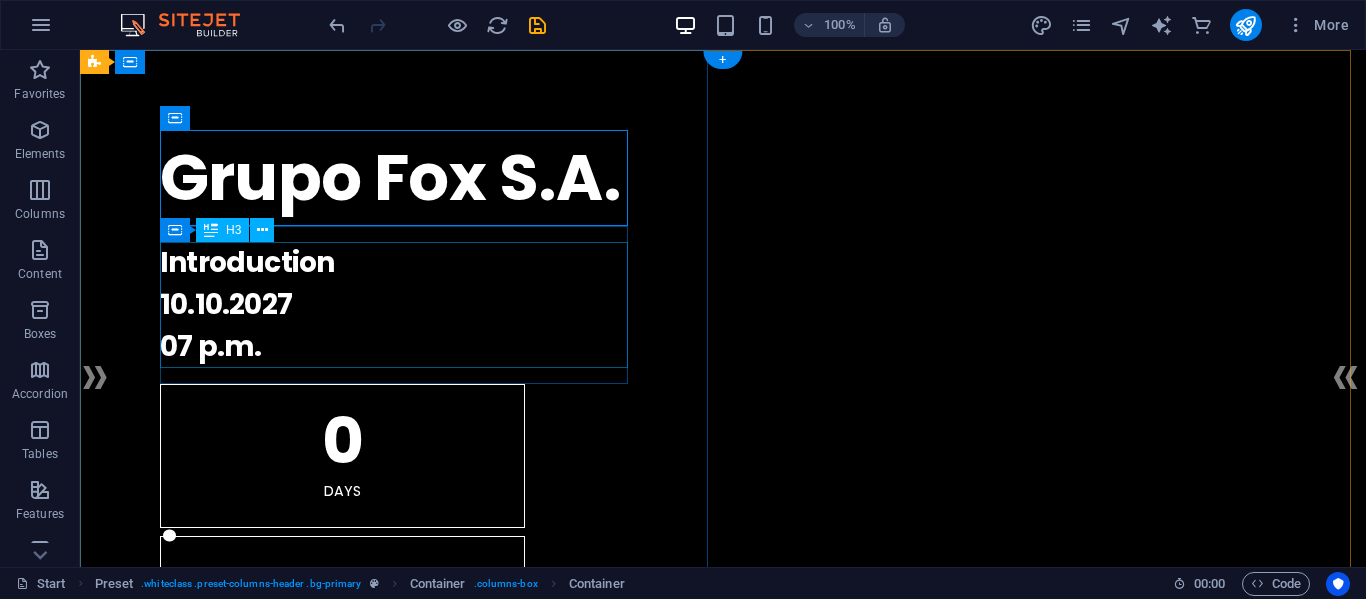 click on "Introduction 10.10.2027 07 p.m." at bounding box center [723, 305] 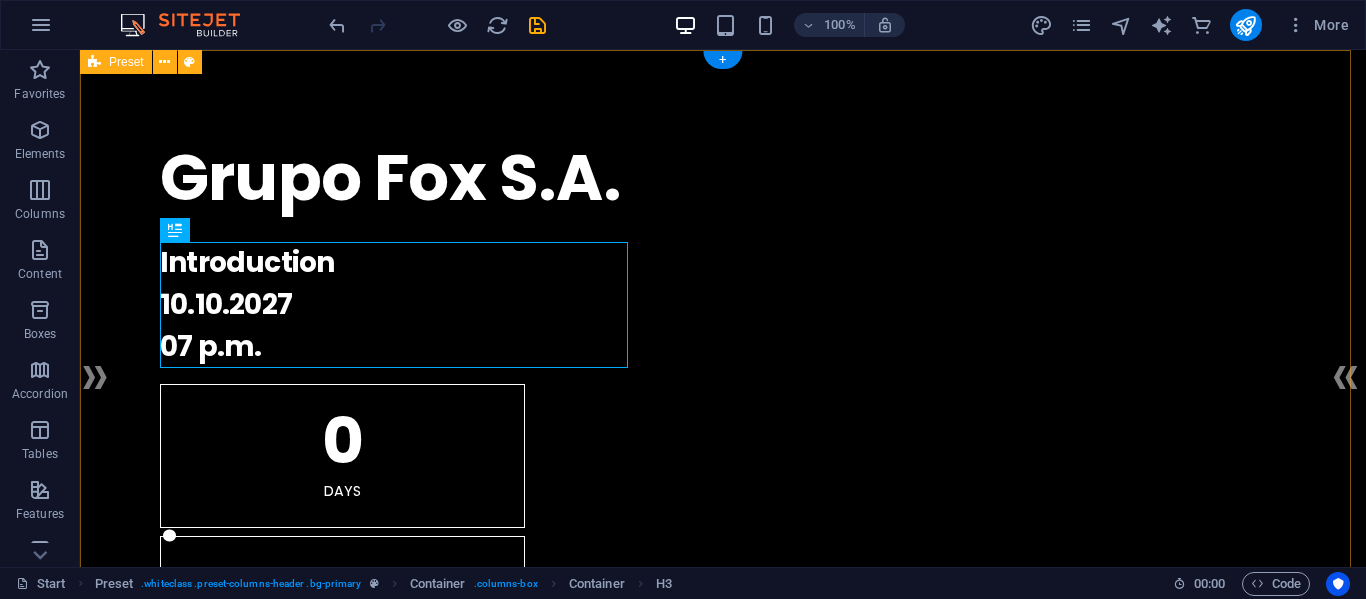 click at bounding box center [723, 1558] 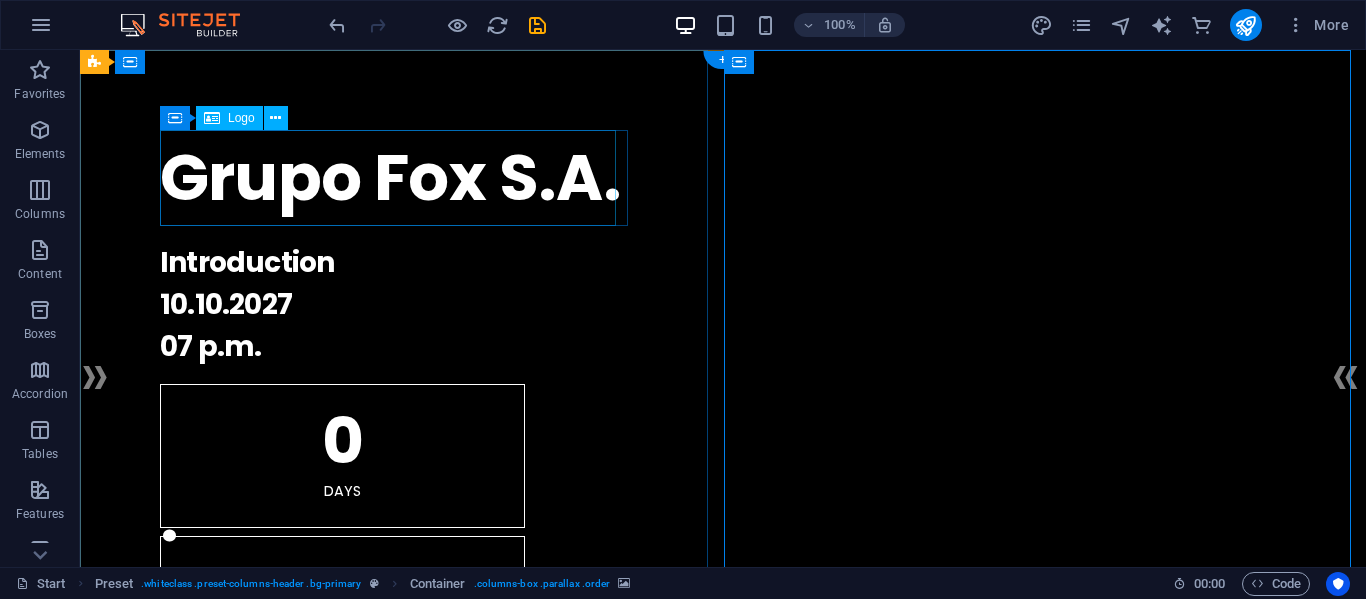 click on "Grupo Fox S.A." at bounding box center [723, 178] 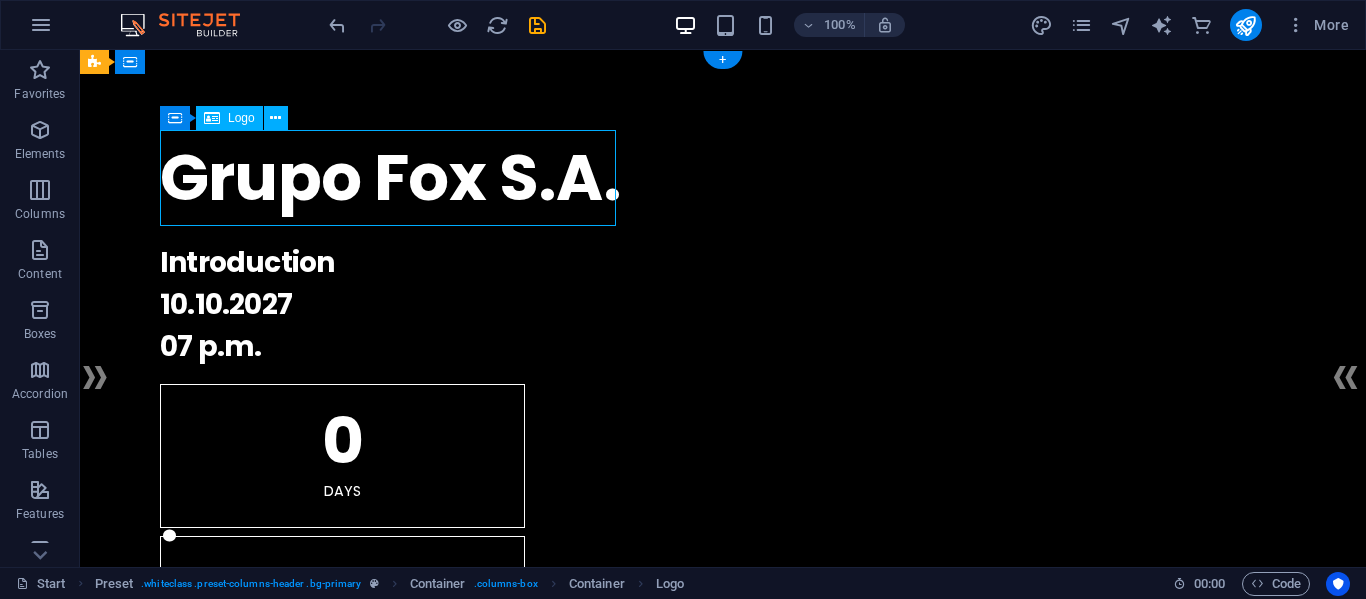 click on "Grupo Fox S.A." at bounding box center (723, 178) 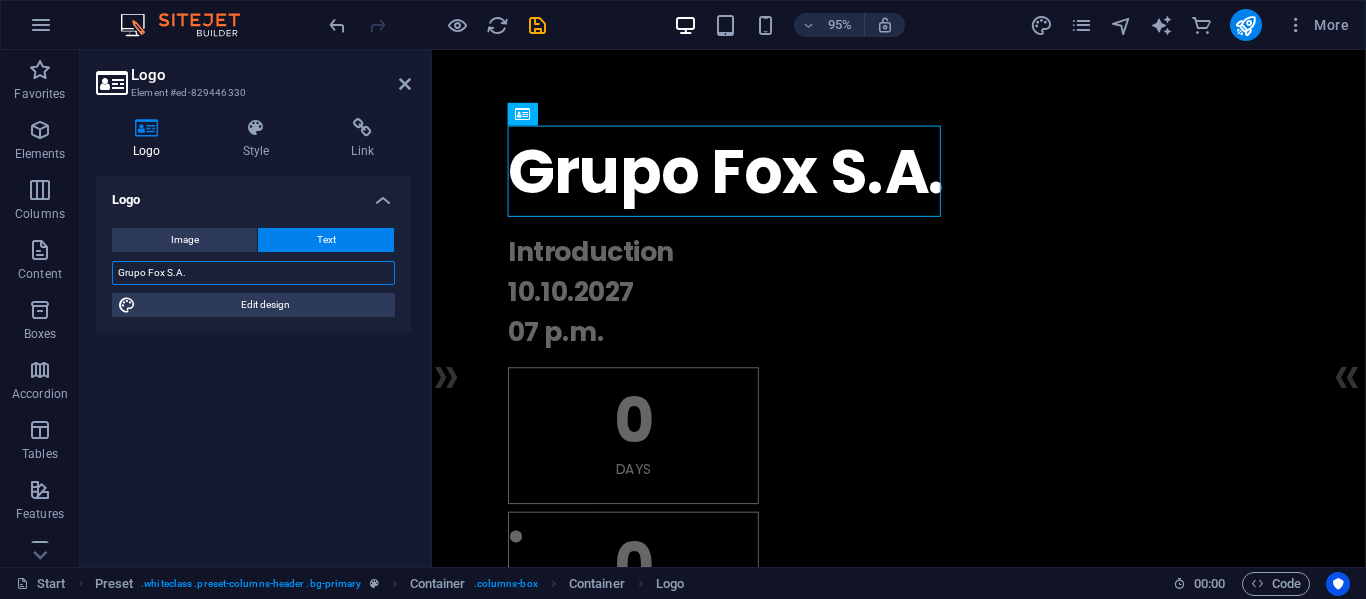 click on "Grupo Fox S.A." at bounding box center (253, 273) 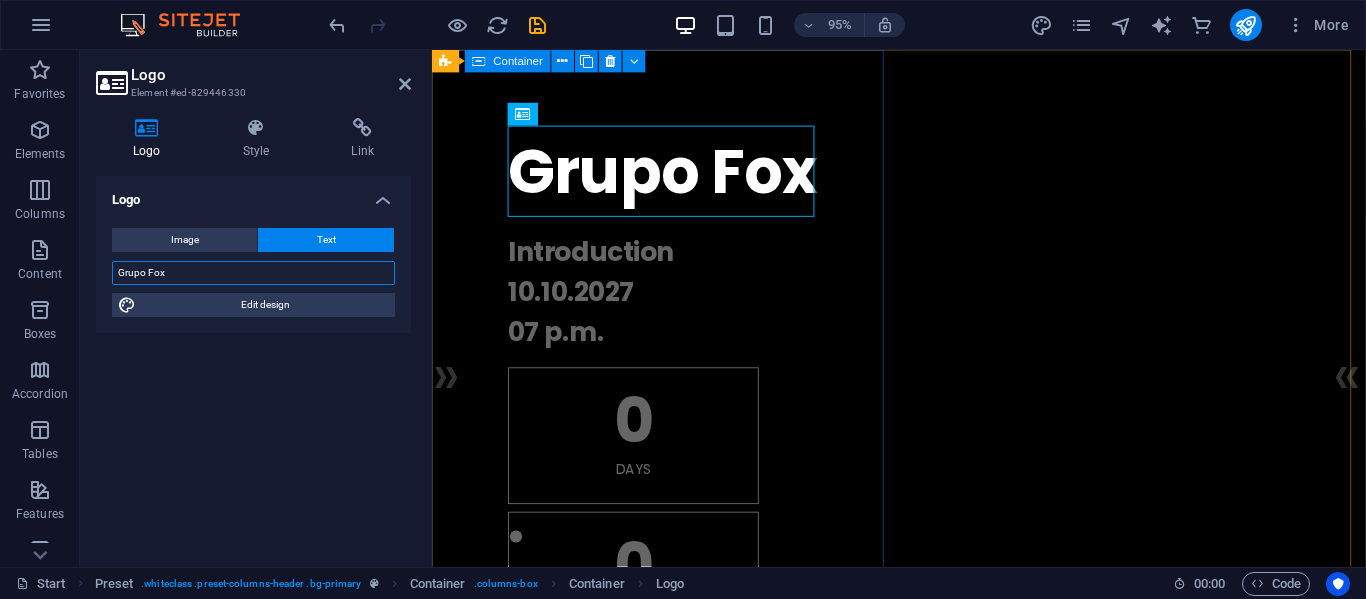 type on "Grupo Fox" 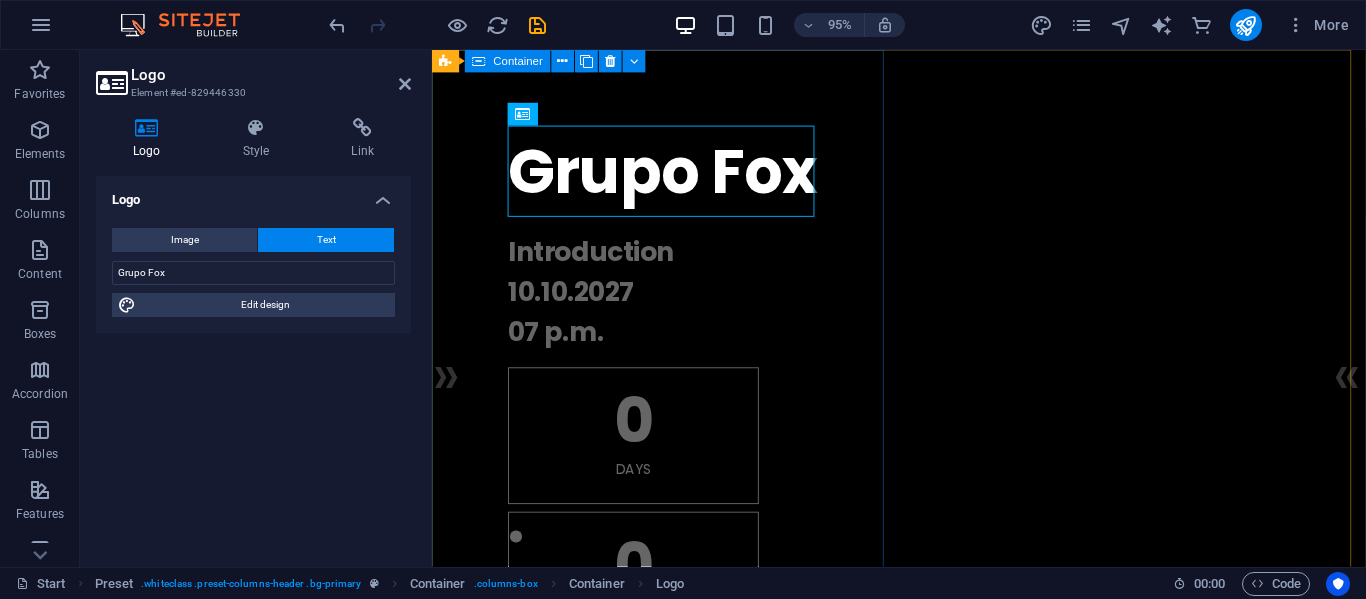 click on "Grupo Fox . Introduction [DATE] [TIME] 0 Days 0 Hours 0 Minutes 0 Seconds" at bounding box center (923, 556) 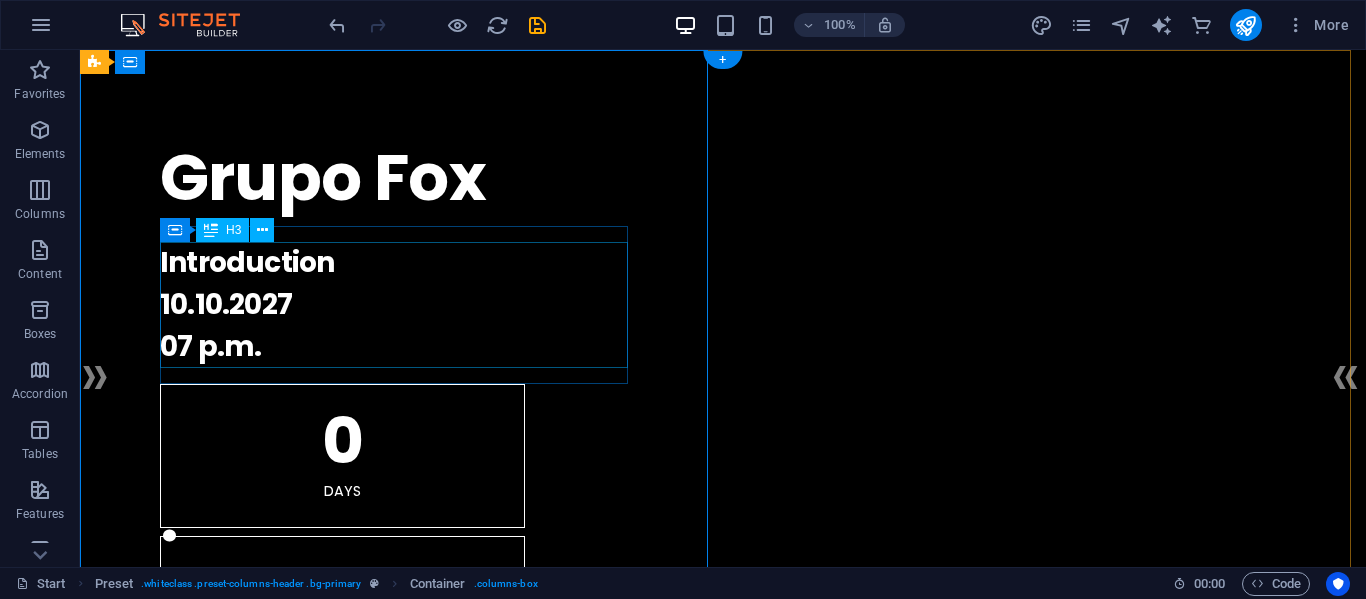 click on "Introduction 10.10.2027 07 p.m." at bounding box center [723, 305] 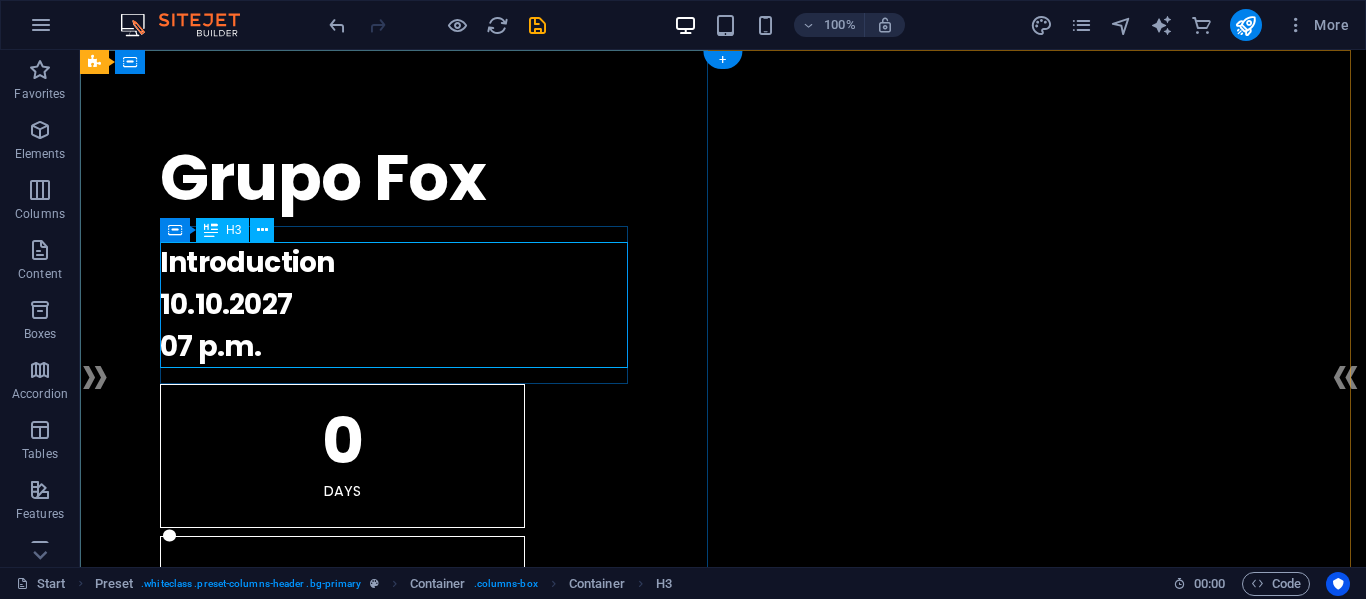 click on "Introduction 10.10.2027 07 p.m." at bounding box center [723, 305] 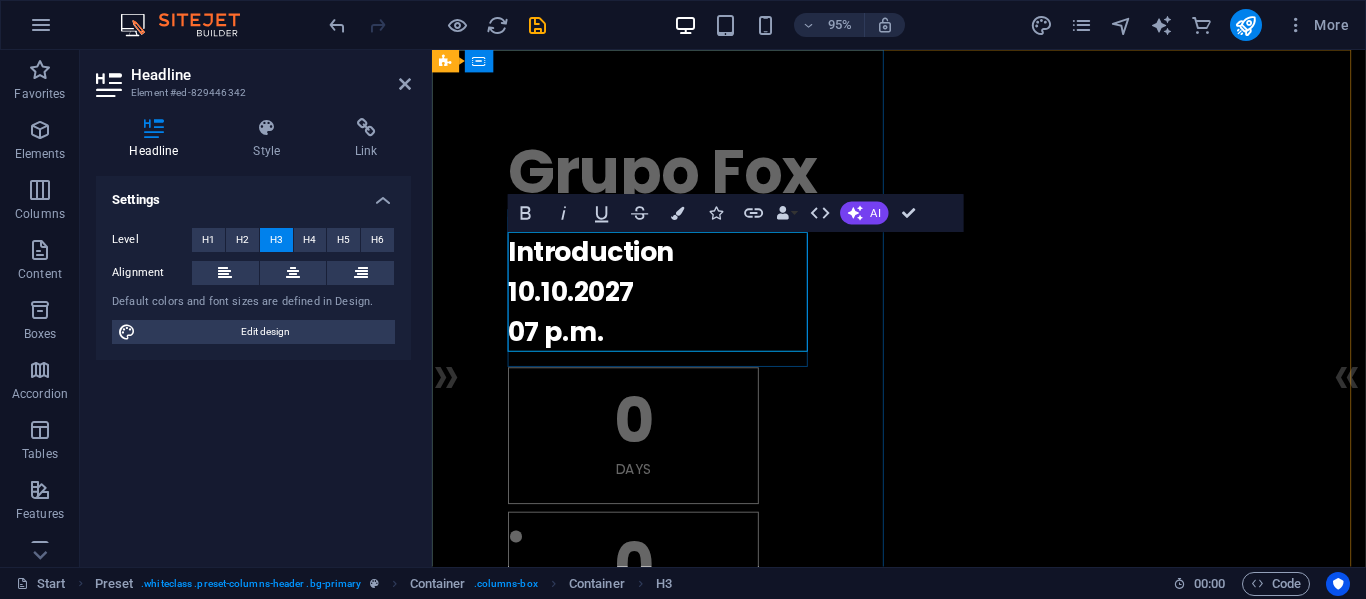 type 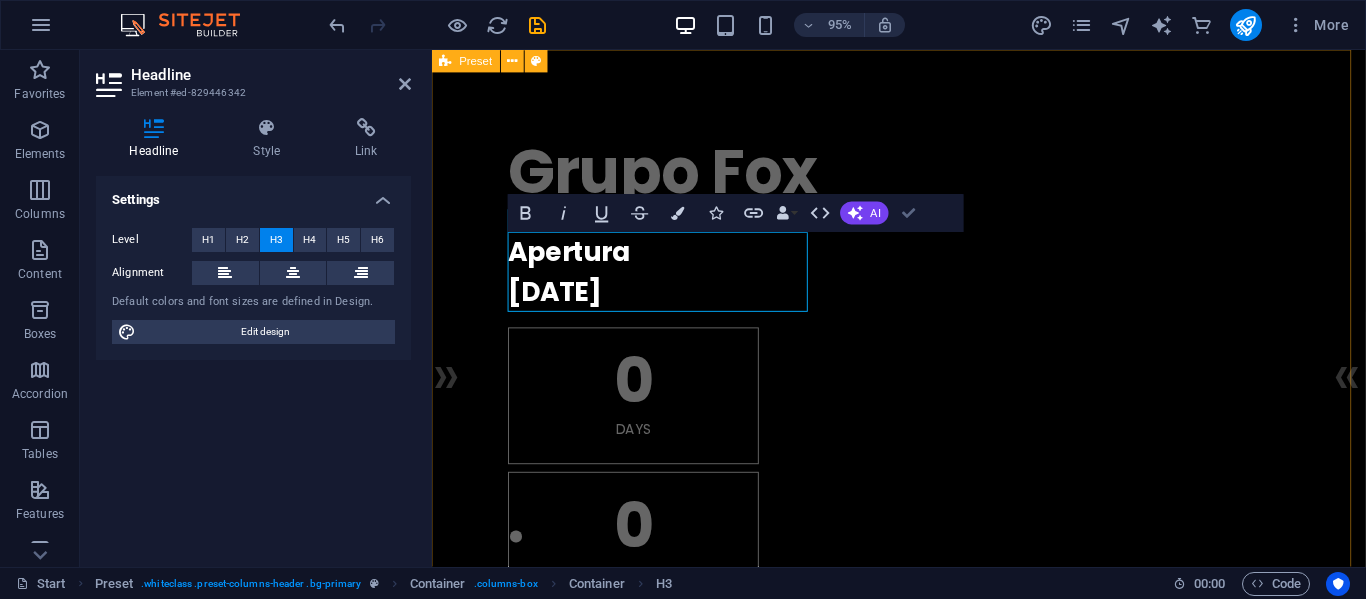 drag, startPoint x: 905, startPoint y: 222, endPoint x: 825, endPoint y: 172, distance: 94.33981 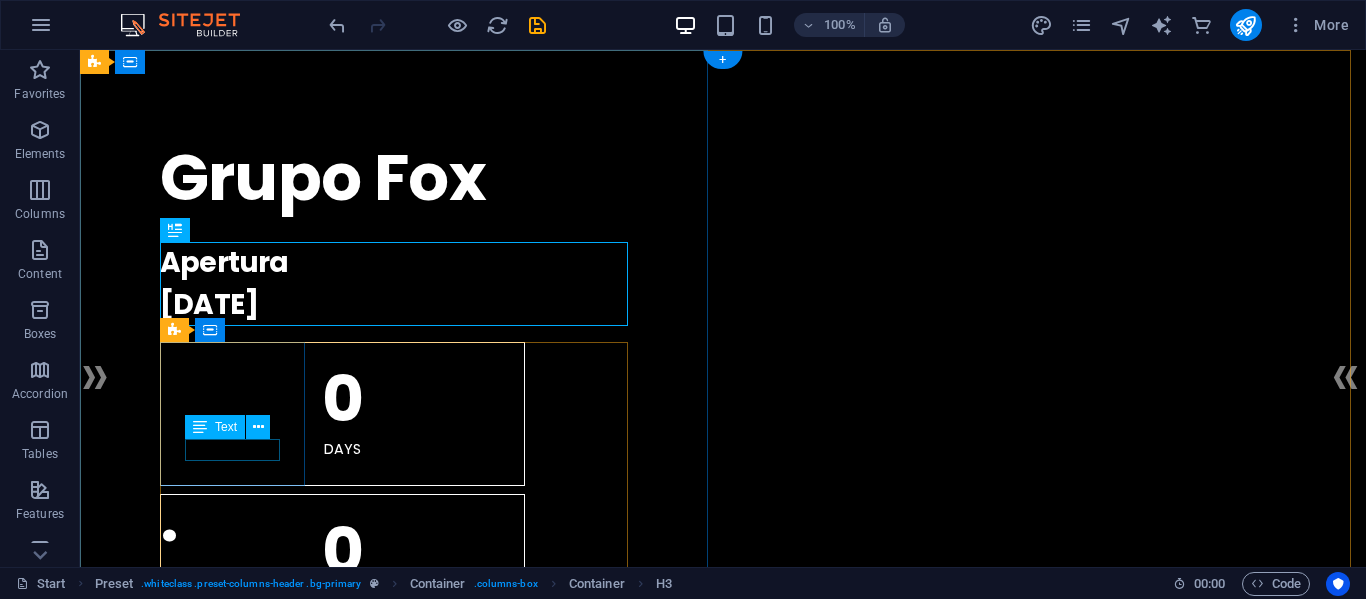 click on "Days" at bounding box center [342, 450] 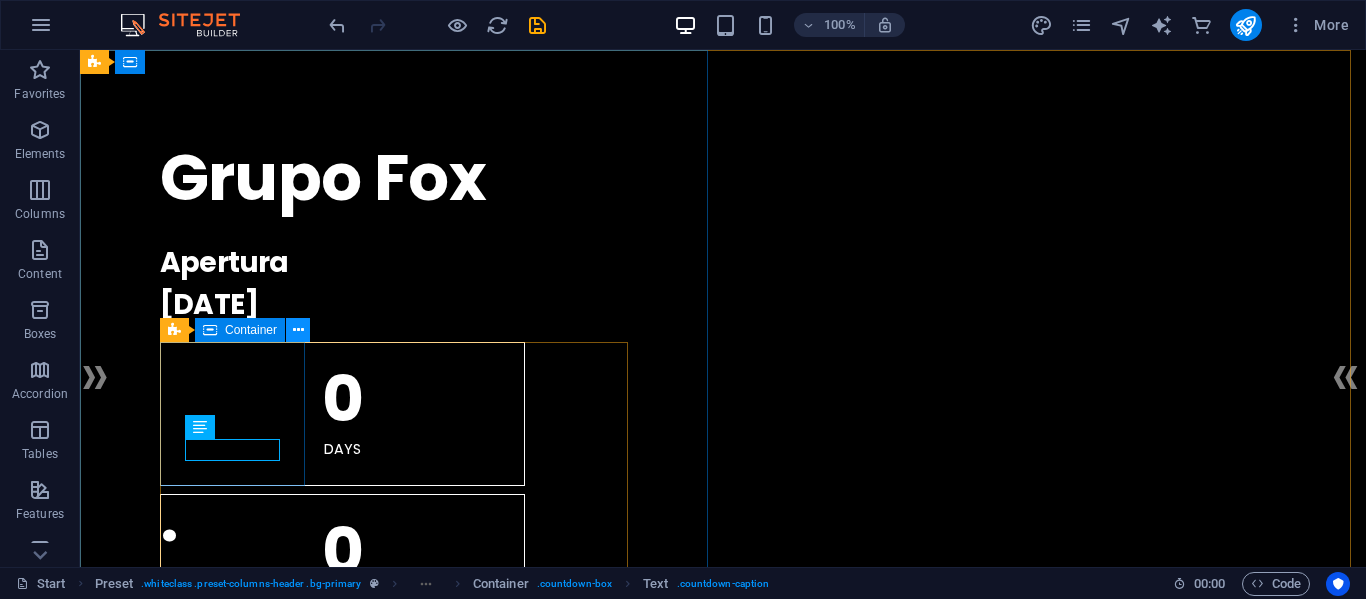 click at bounding box center (298, 330) 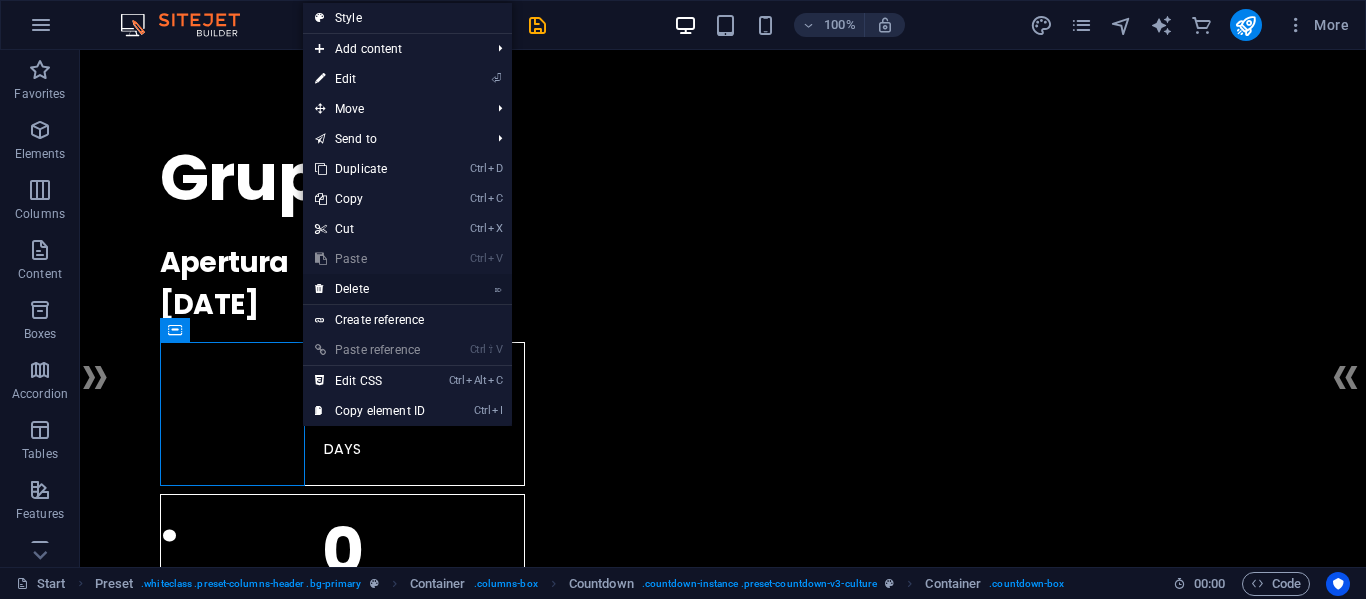 click on "⌦  Delete" at bounding box center (370, 289) 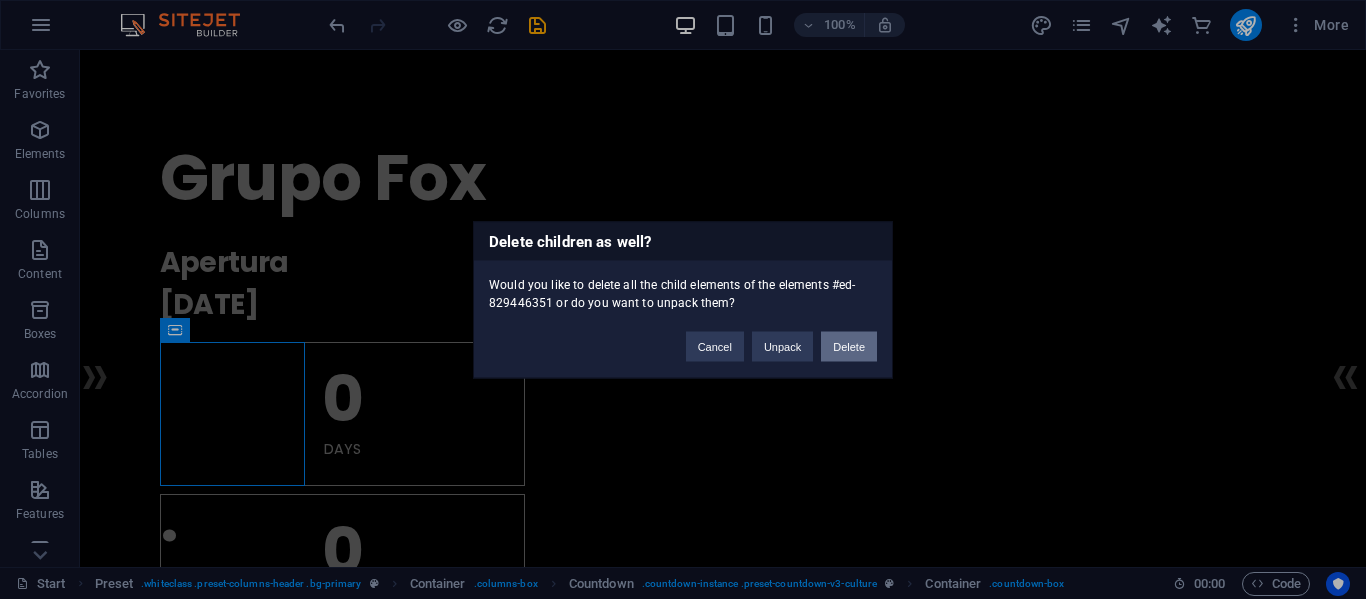 click on "Delete" at bounding box center [849, 346] 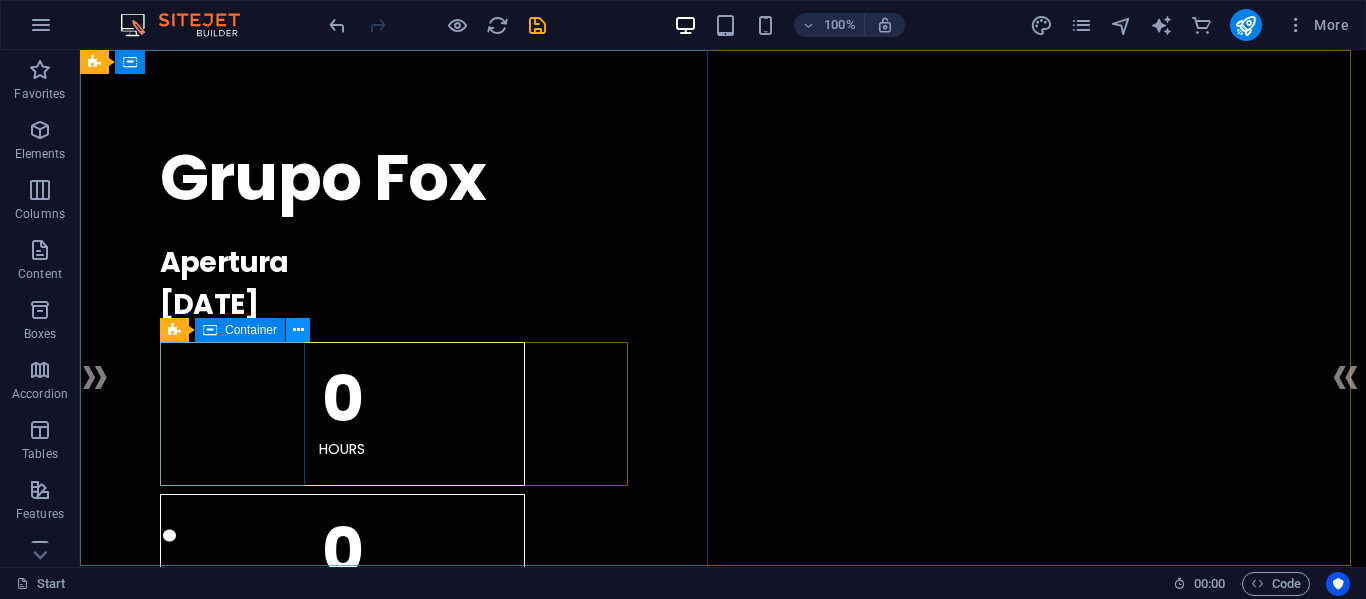 click at bounding box center [298, 330] 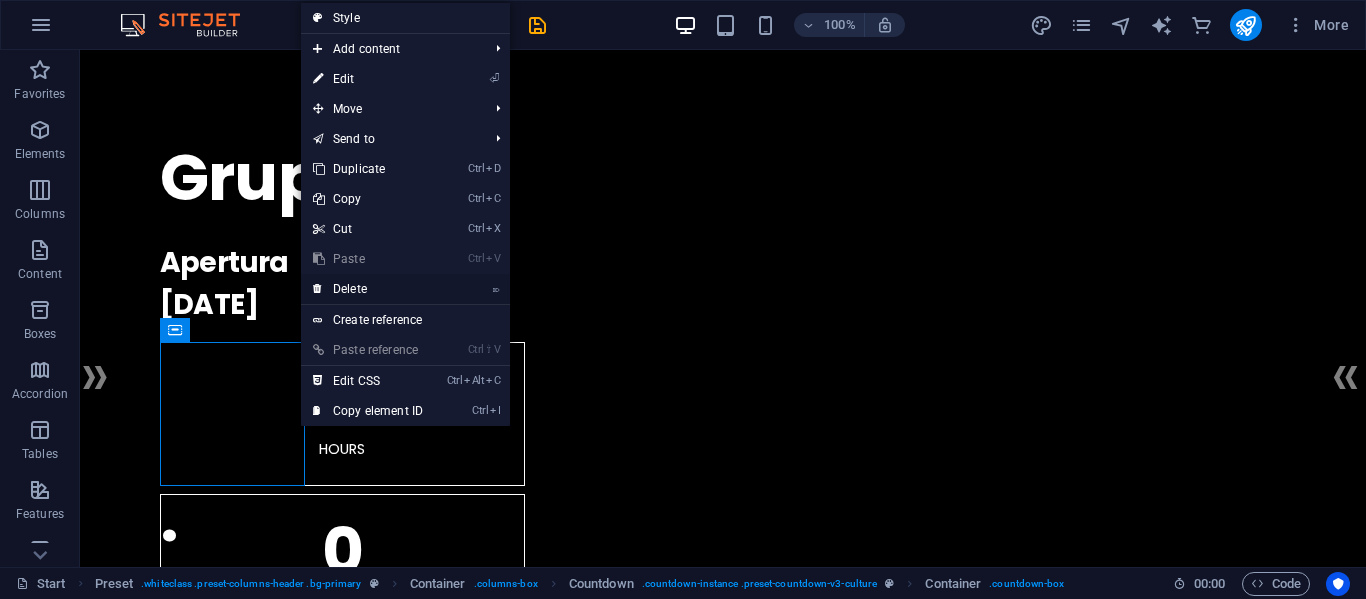 click on "⌦  Delete" at bounding box center (368, 289) 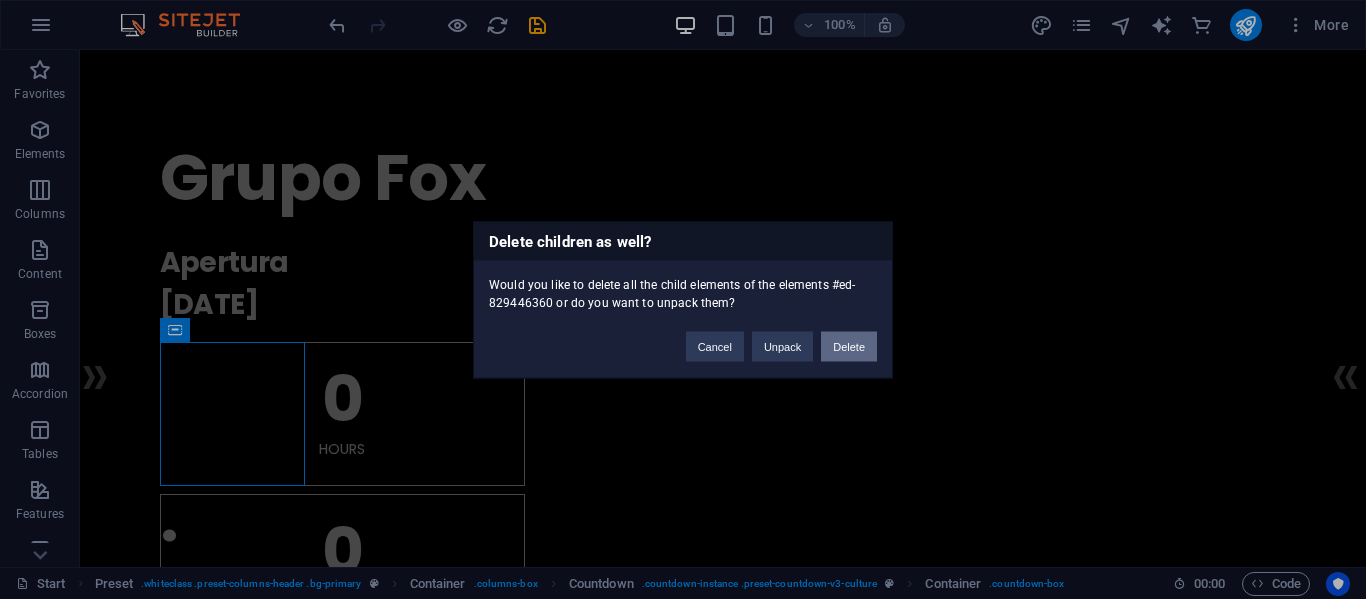 click on "Delete" at bounding box center [849, 346] 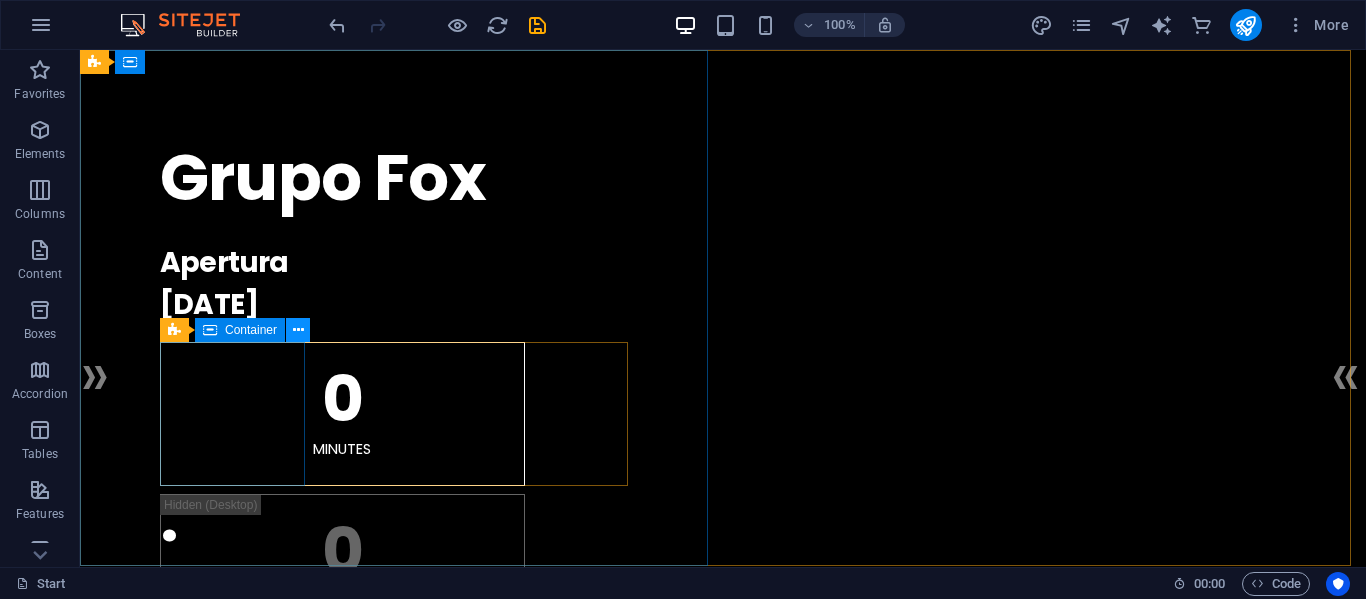 click at bounding box center [298, 330] 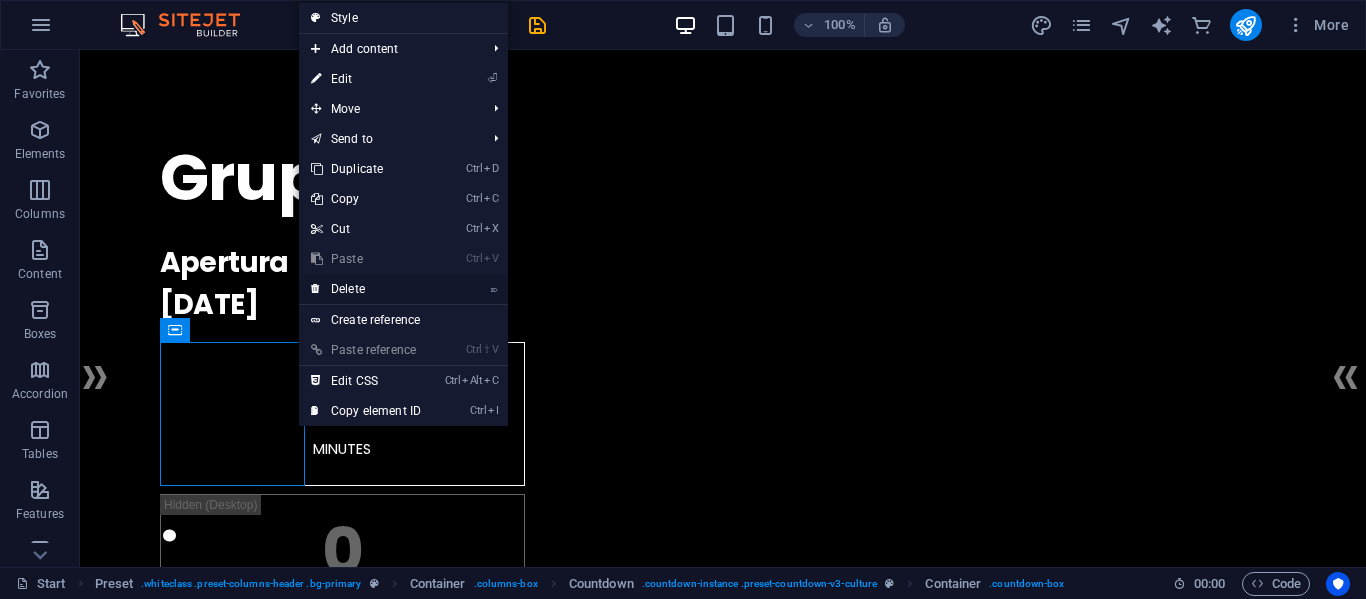 click on "⌦  Delete" at bounding box center (366, 289) 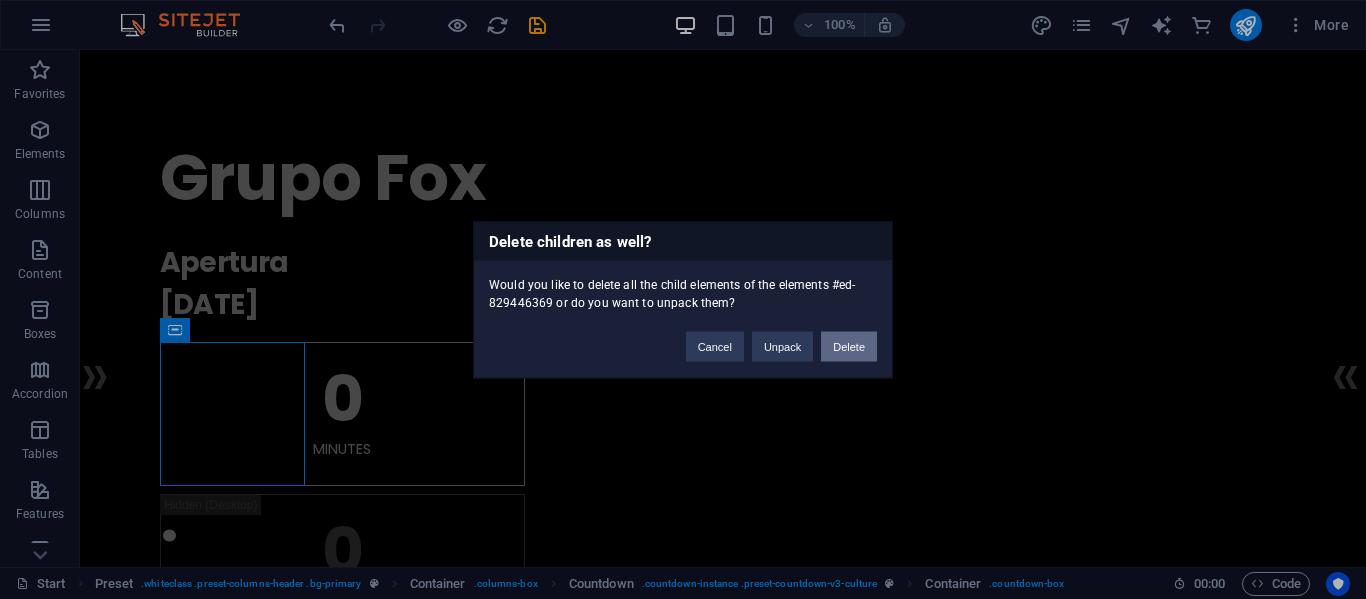 click on "Delete" at bounding box center (849, 346) 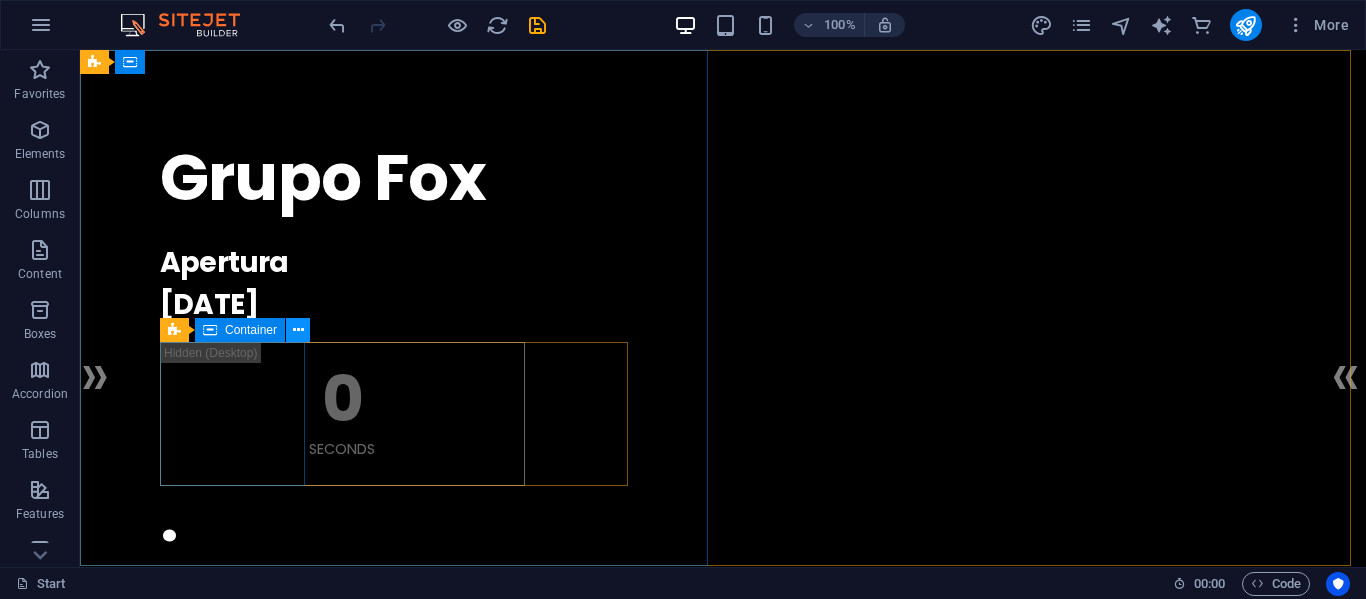 click at bounding box center (298, 330) 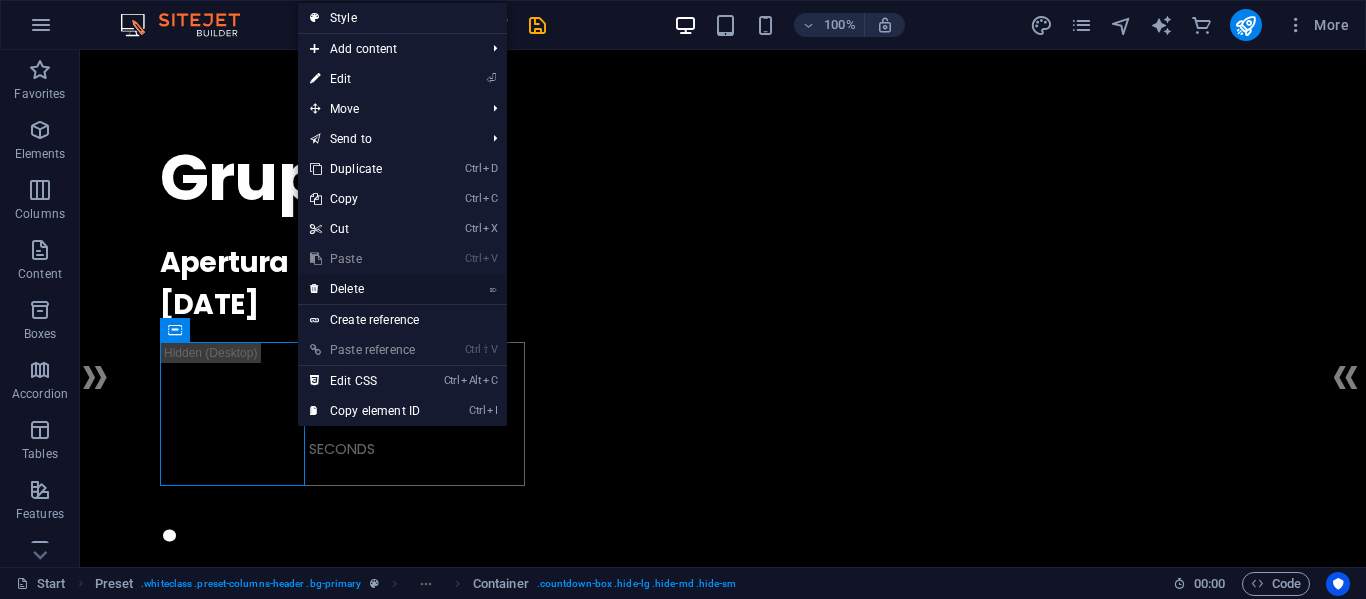click on "⌦  Delete" at bounding box center (365, 289) 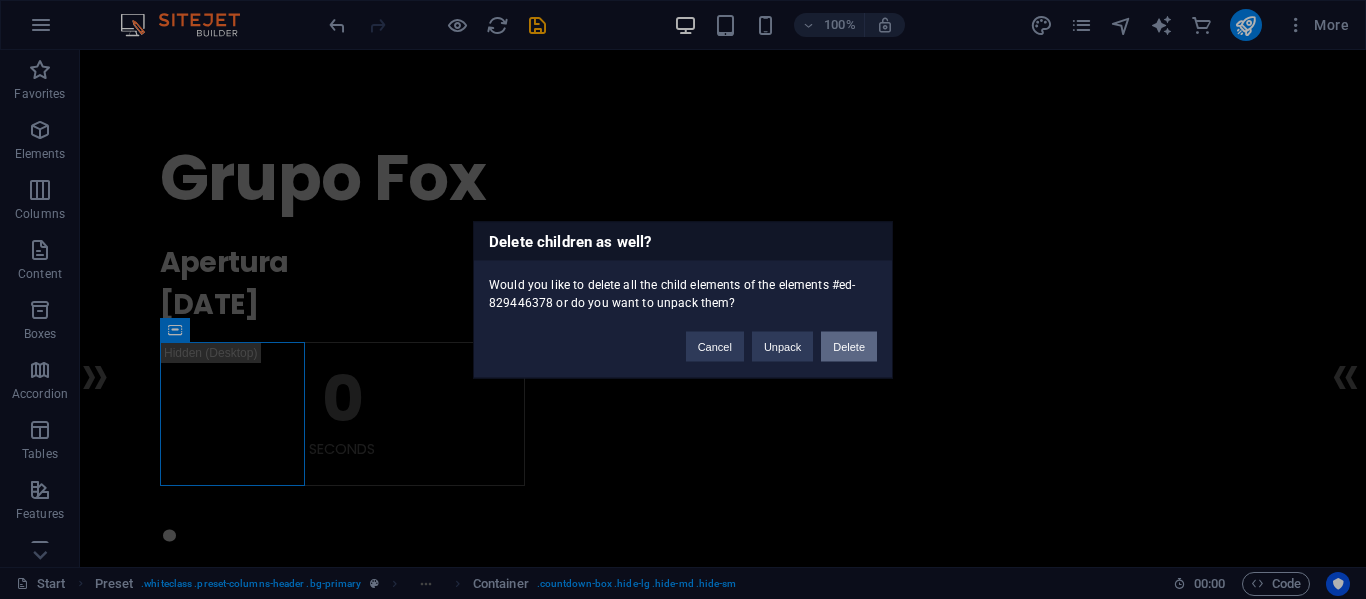 click on "Delete" at bounding box center [849, 346] 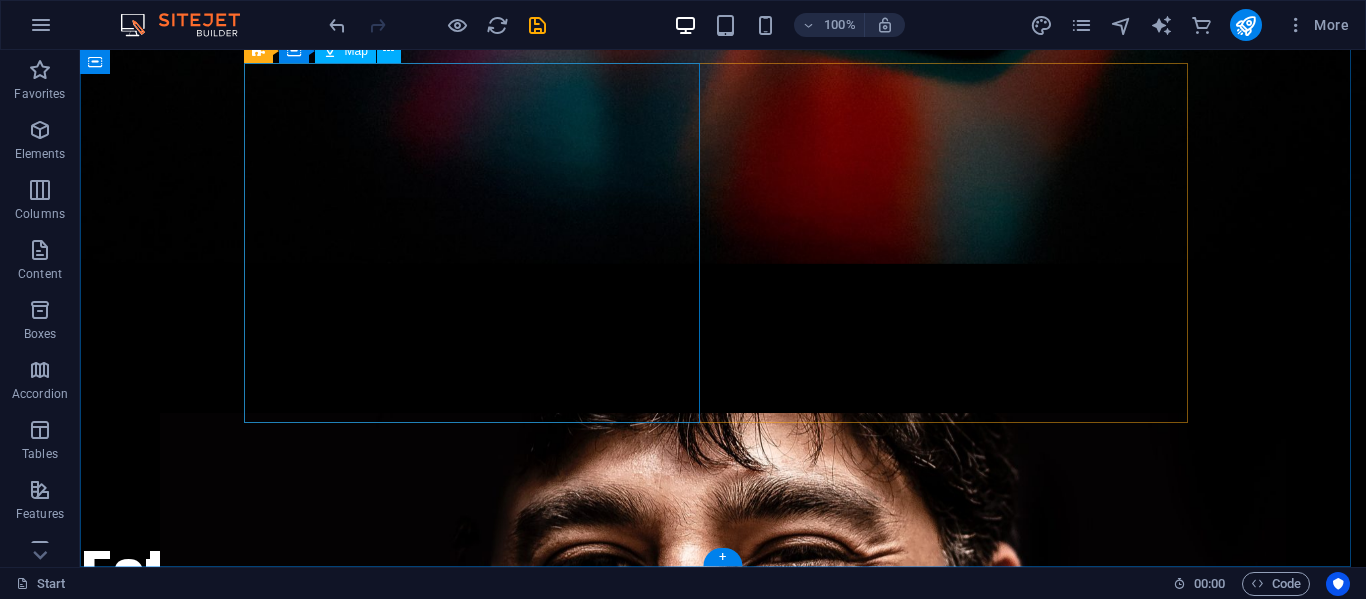 scroll, scrollTop: 0, scrollLeft: 0, axis: both 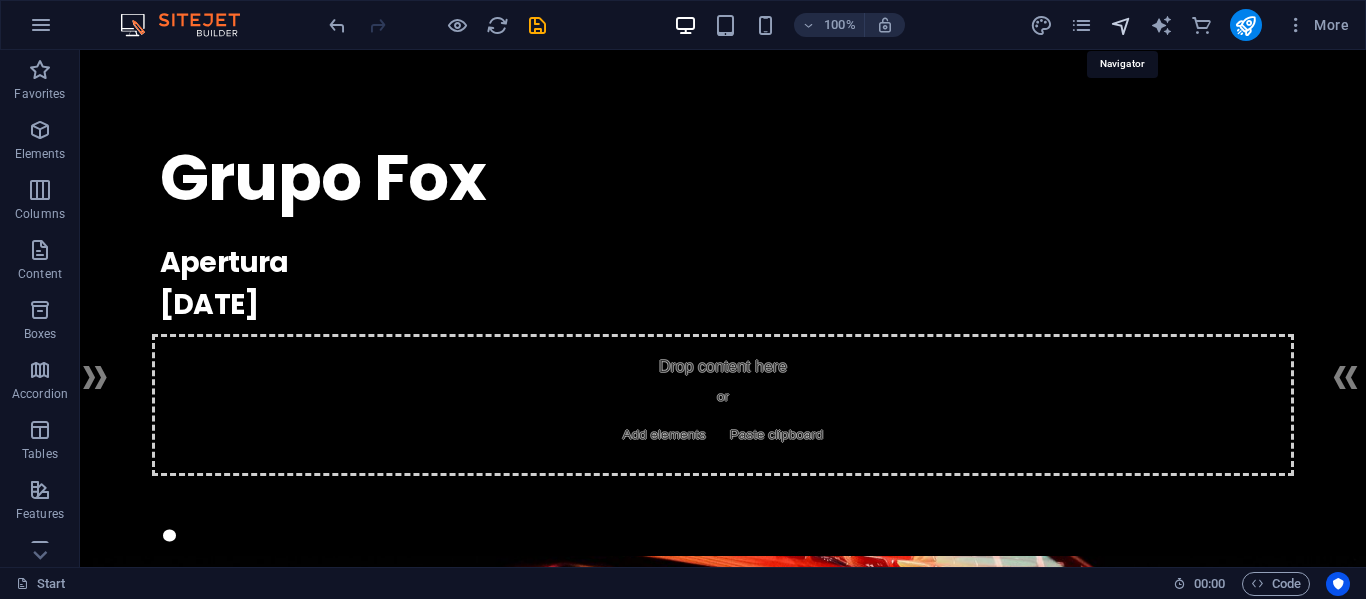 click at bounding box center [1121, 25] 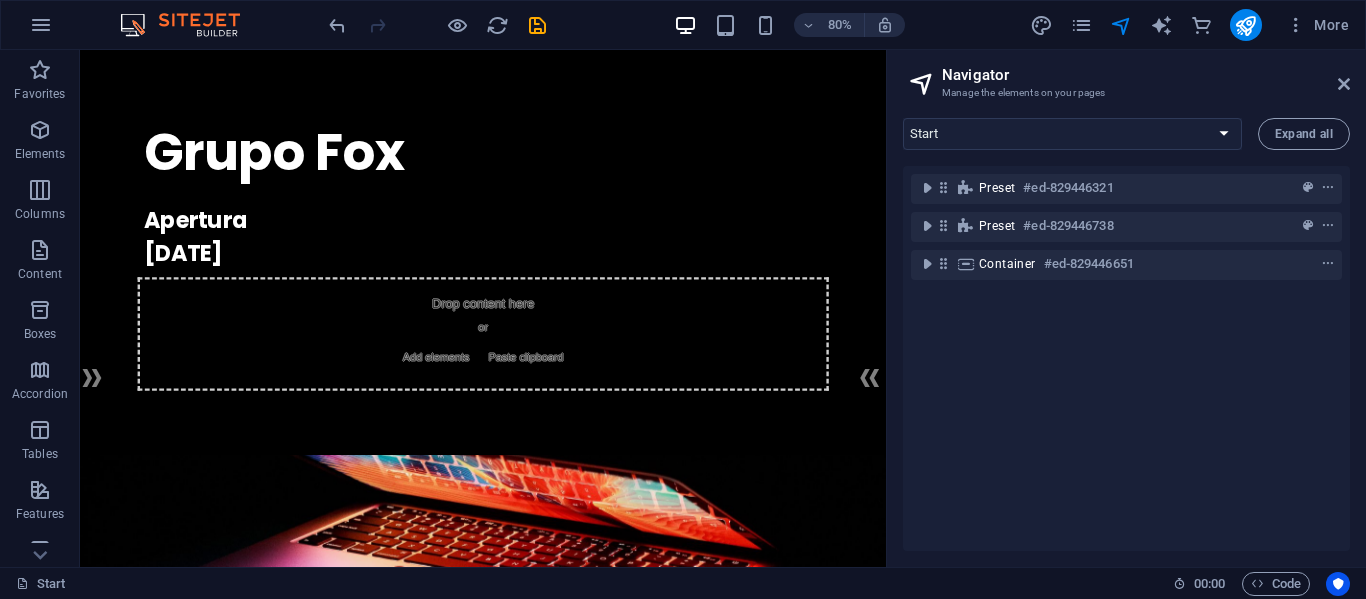 click on "Navigator Manage the elements on your pages Start  Legal Notice  Privacy  Expand all Preset #ed-829446321 Preset #ed-829446738 Container #ed-829446651" at bounding box center [1126, 308] 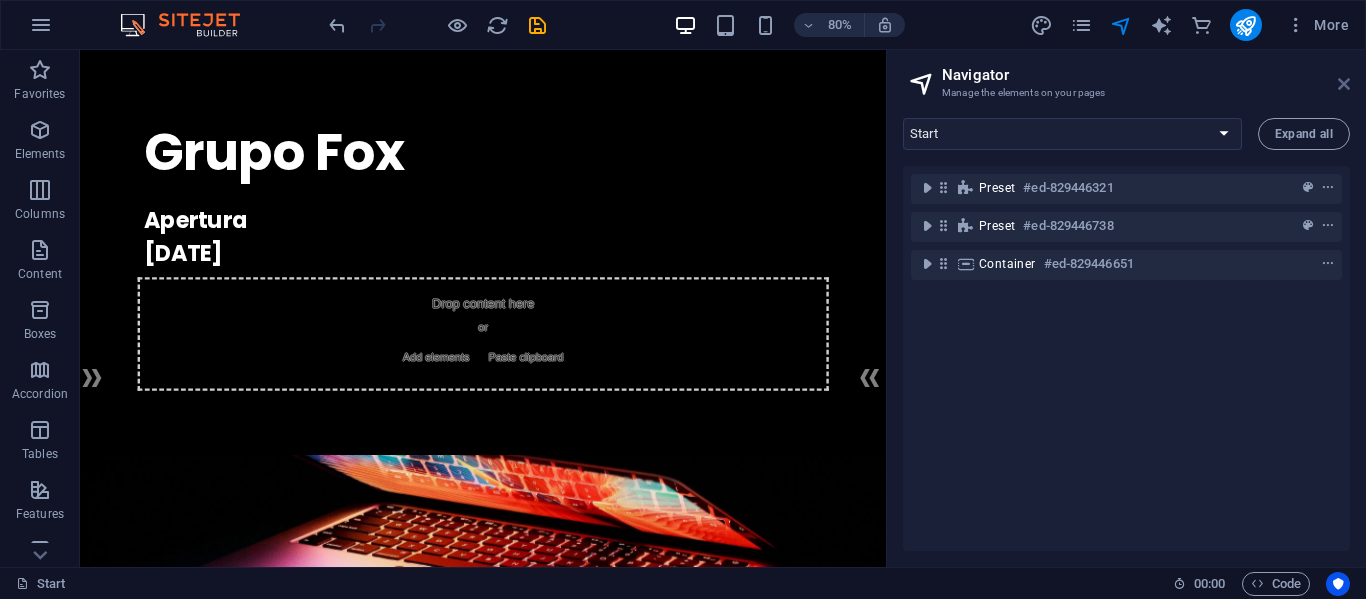click at bounding box center [1344, 84] 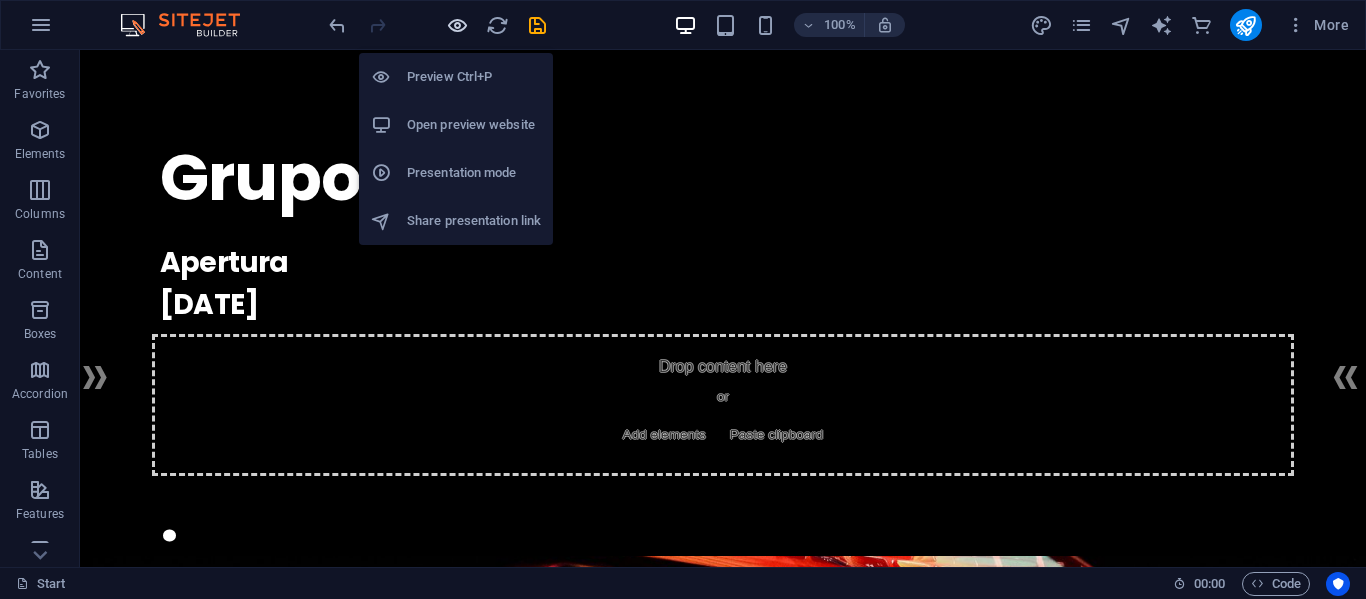 click at bounding box center (457, 25) 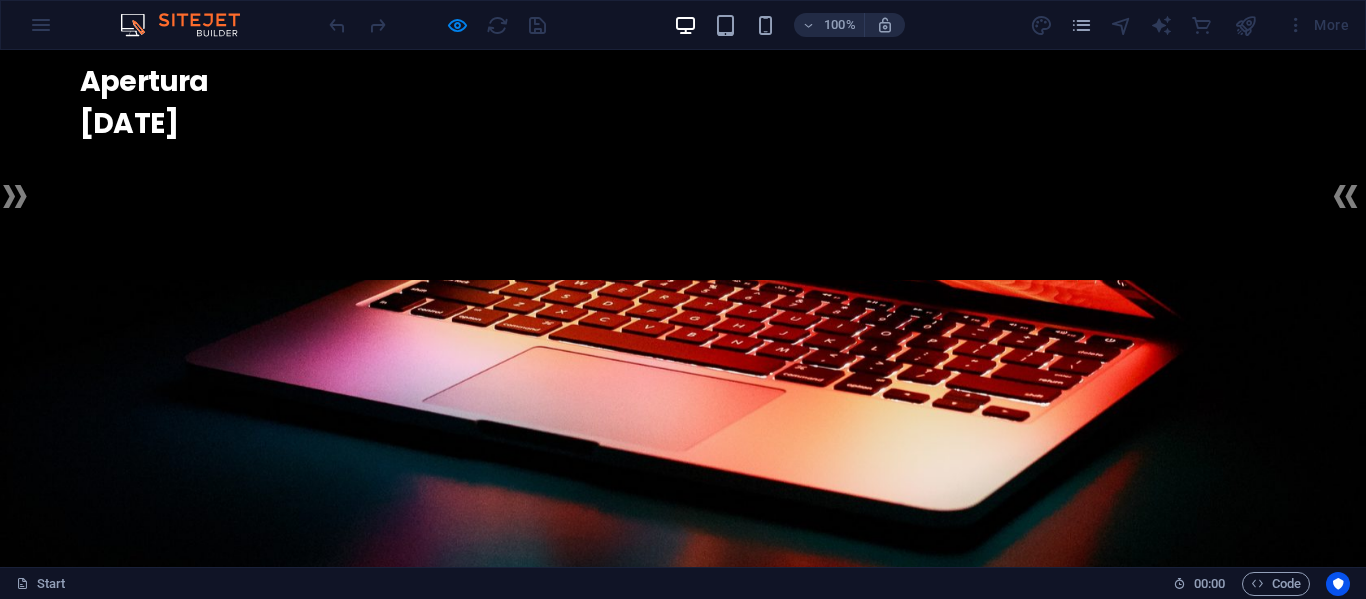 scroll, scrollTop: 0, scrollLeft: 0, axis: both 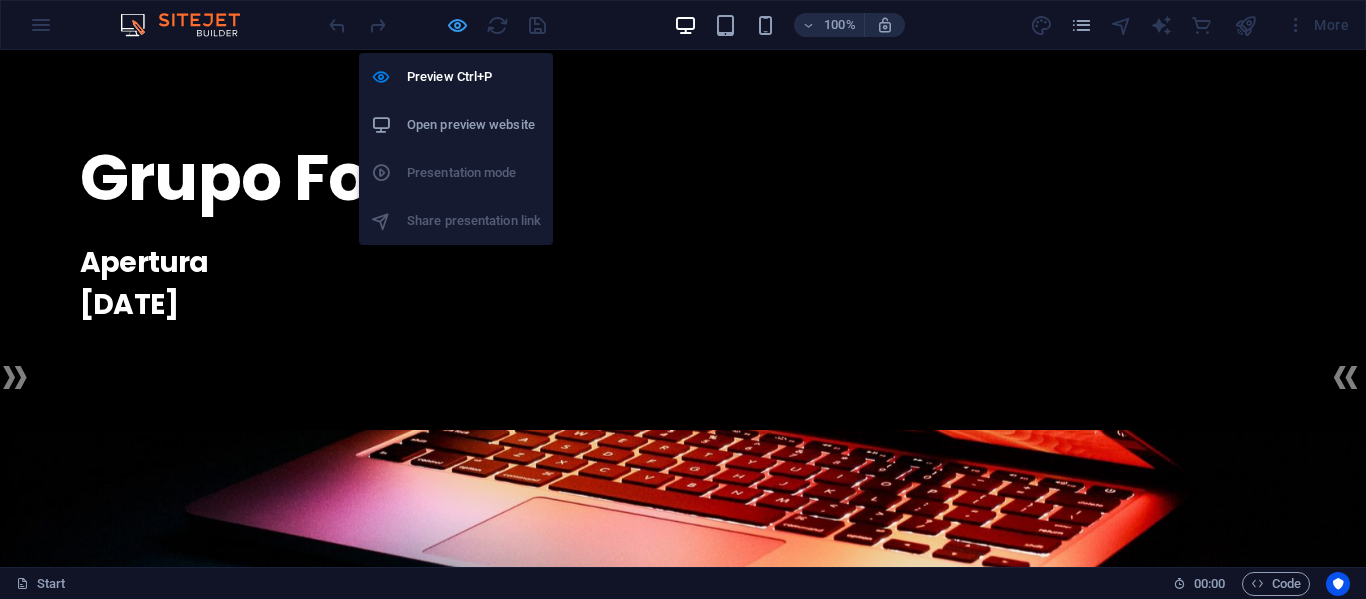 click at bounding box center [457, 25] 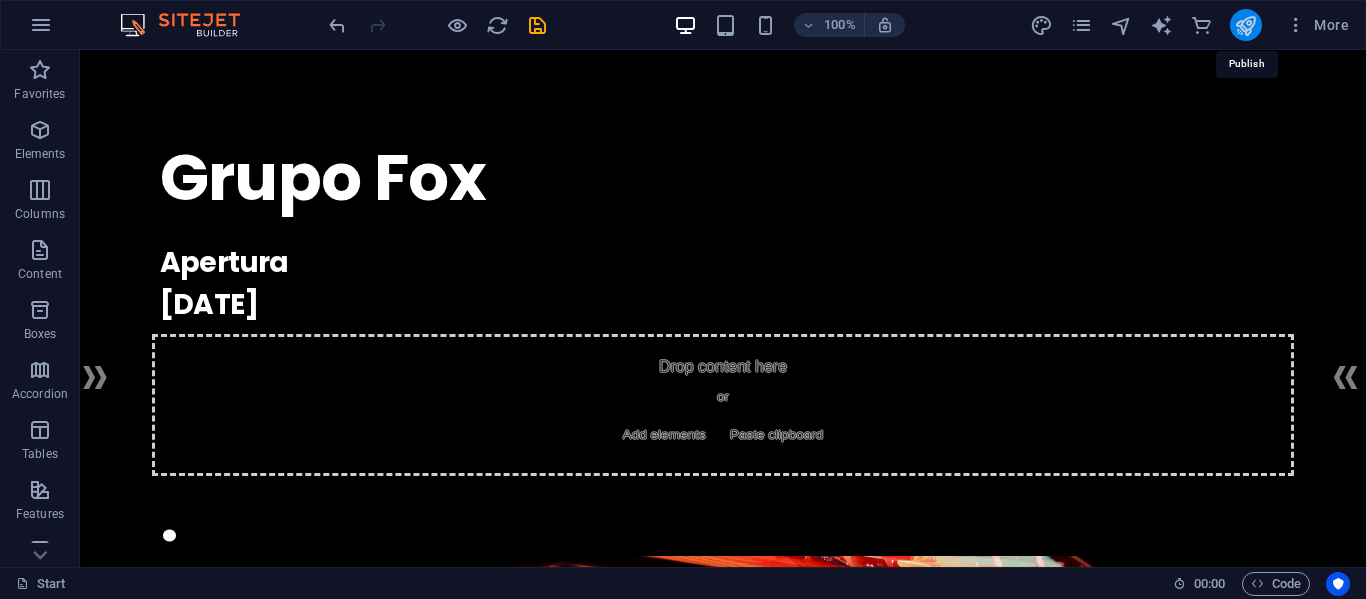 click at bounding box center (1245, 25) 